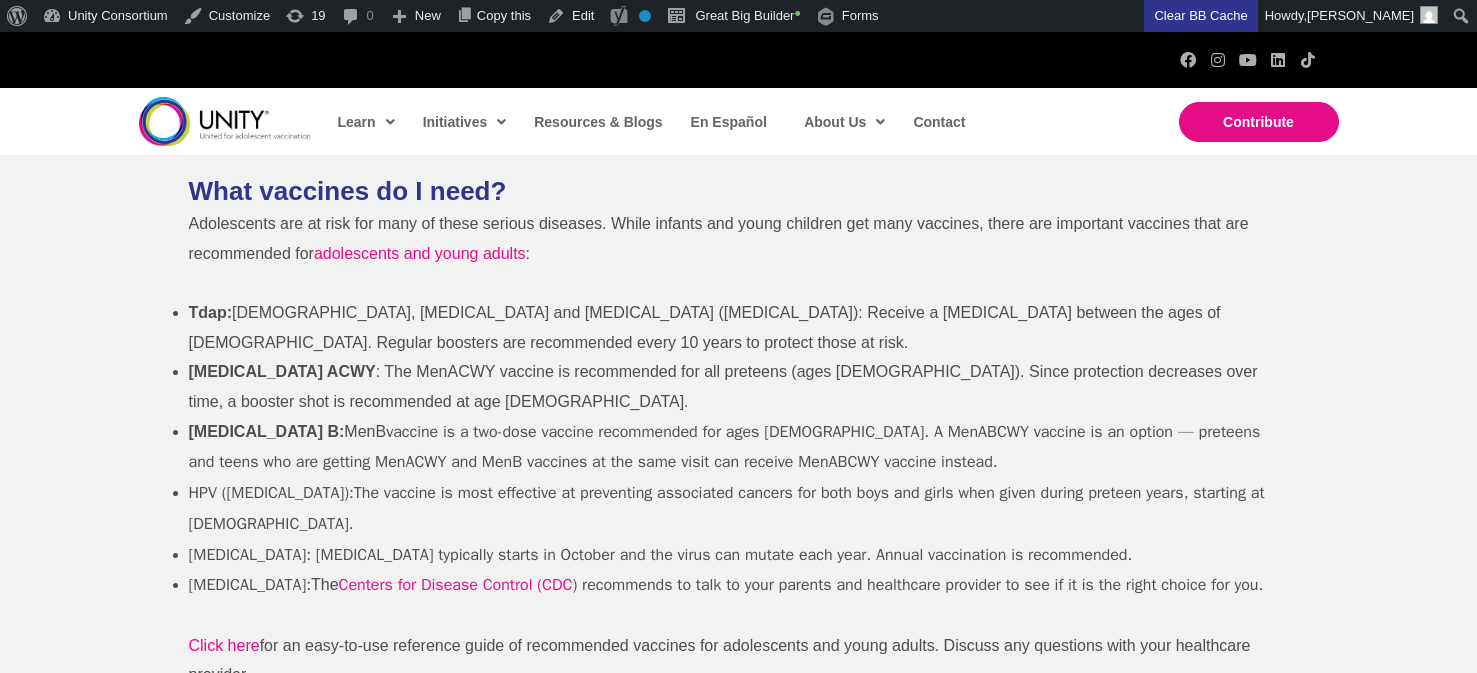 scroll, scrollTop: 0, scrollLeft: 0, axis: both 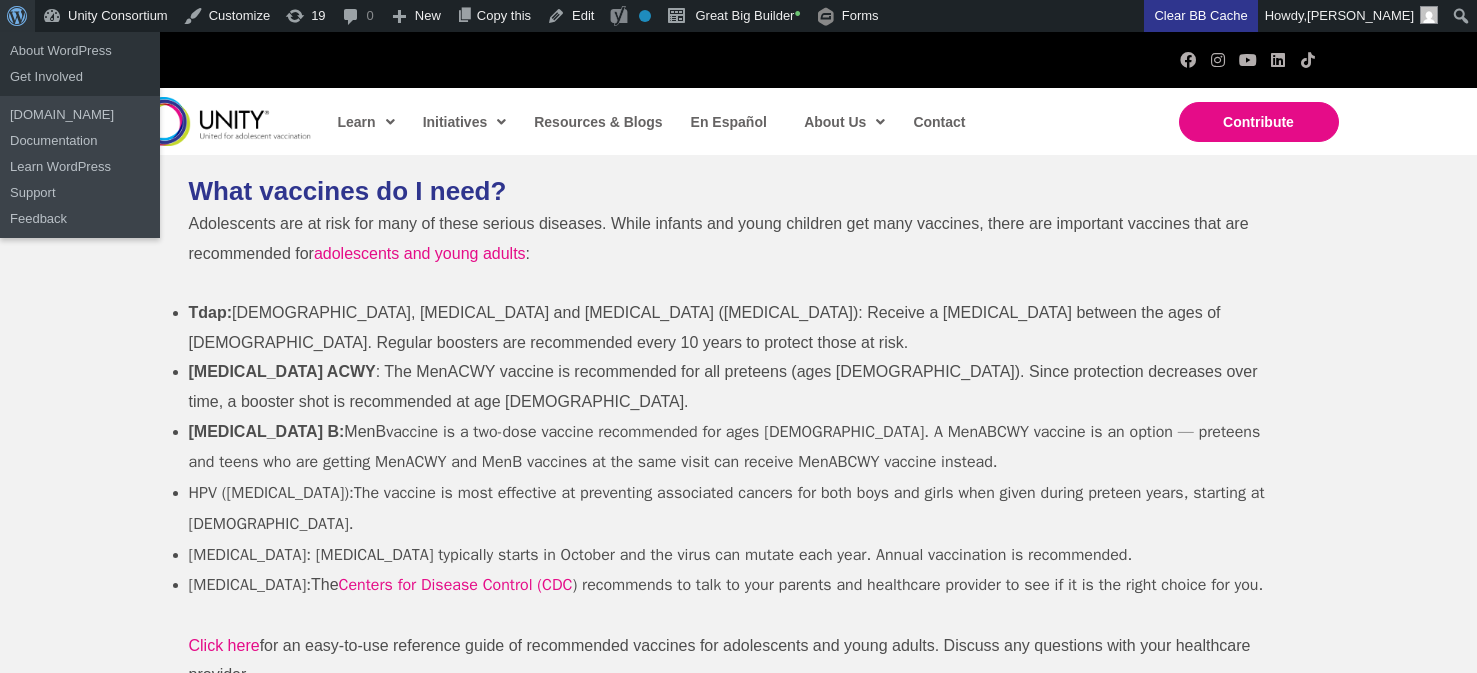 click at bounding box center (14, 14) 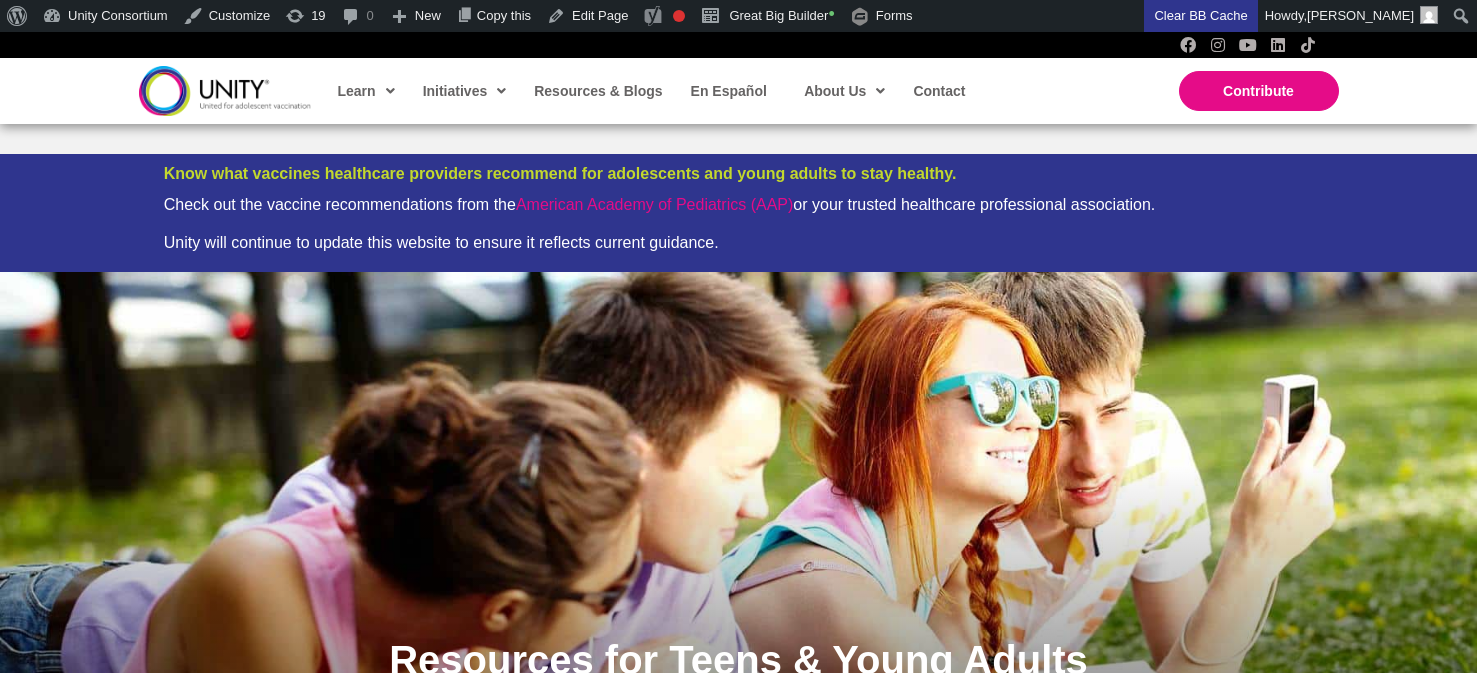 scroll, scrollTop: 1095, scrollLeft: 0, axis: vertical 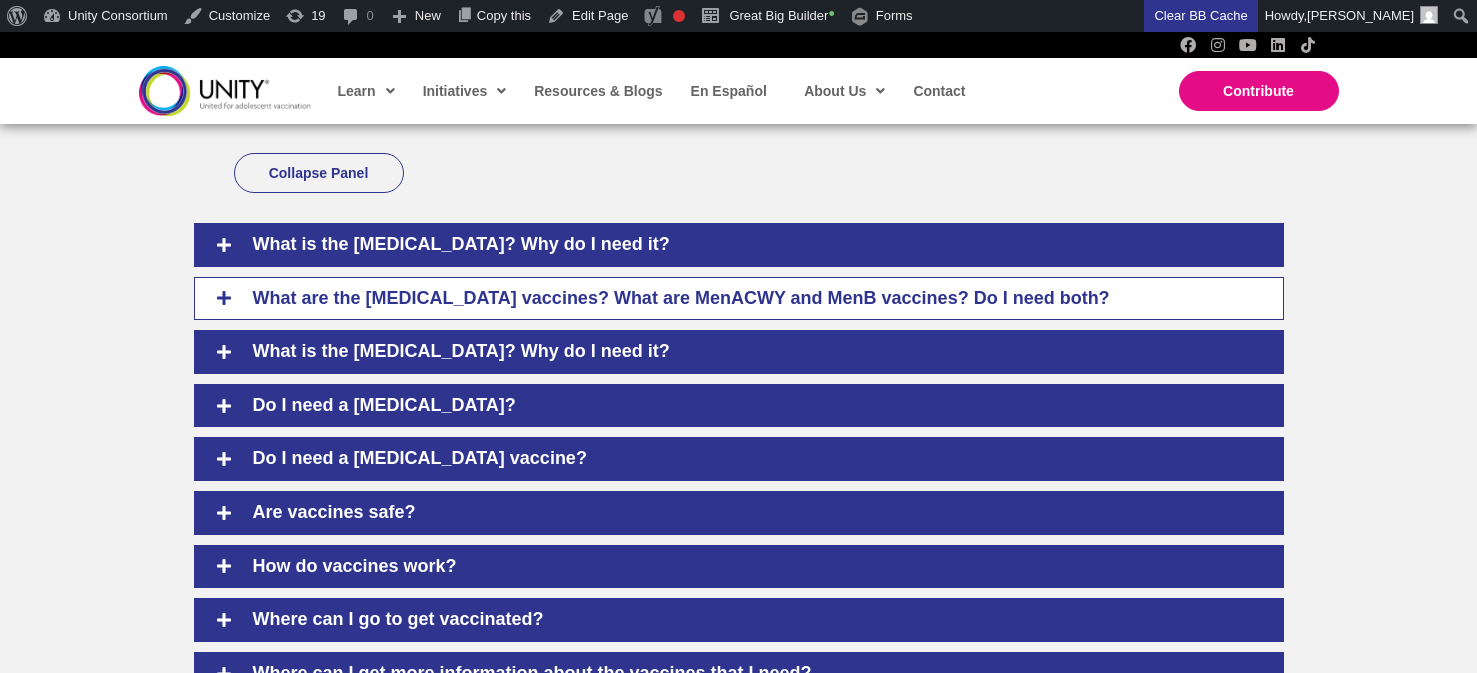 click on "What are the [MEDICAL_DATA] vaccines? What are MenACWY and MenB vaccines? Do I need both?" at bounding box center [753, 299] 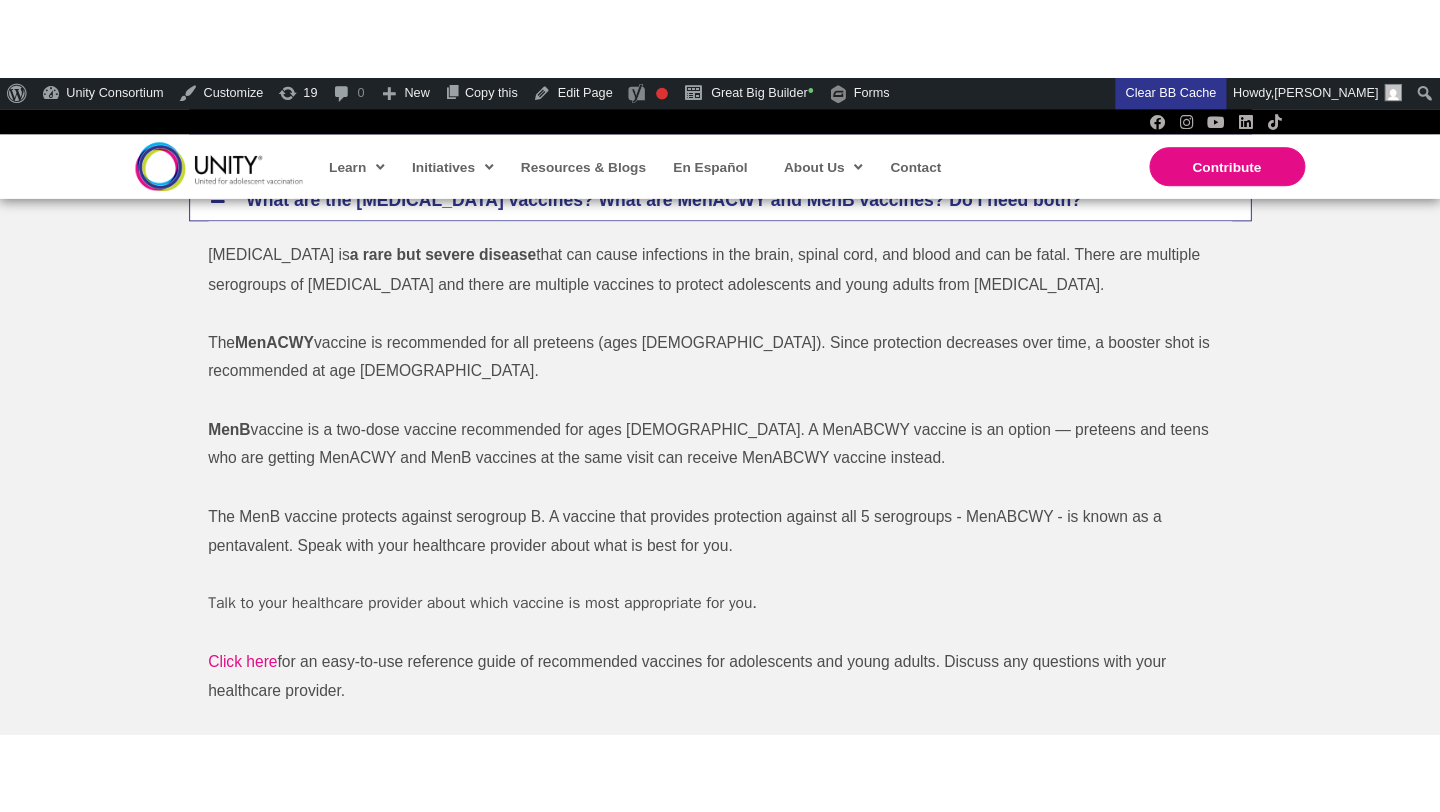 scroll, scrollTop: 1175, scrollLeft: 0, axis: vertical 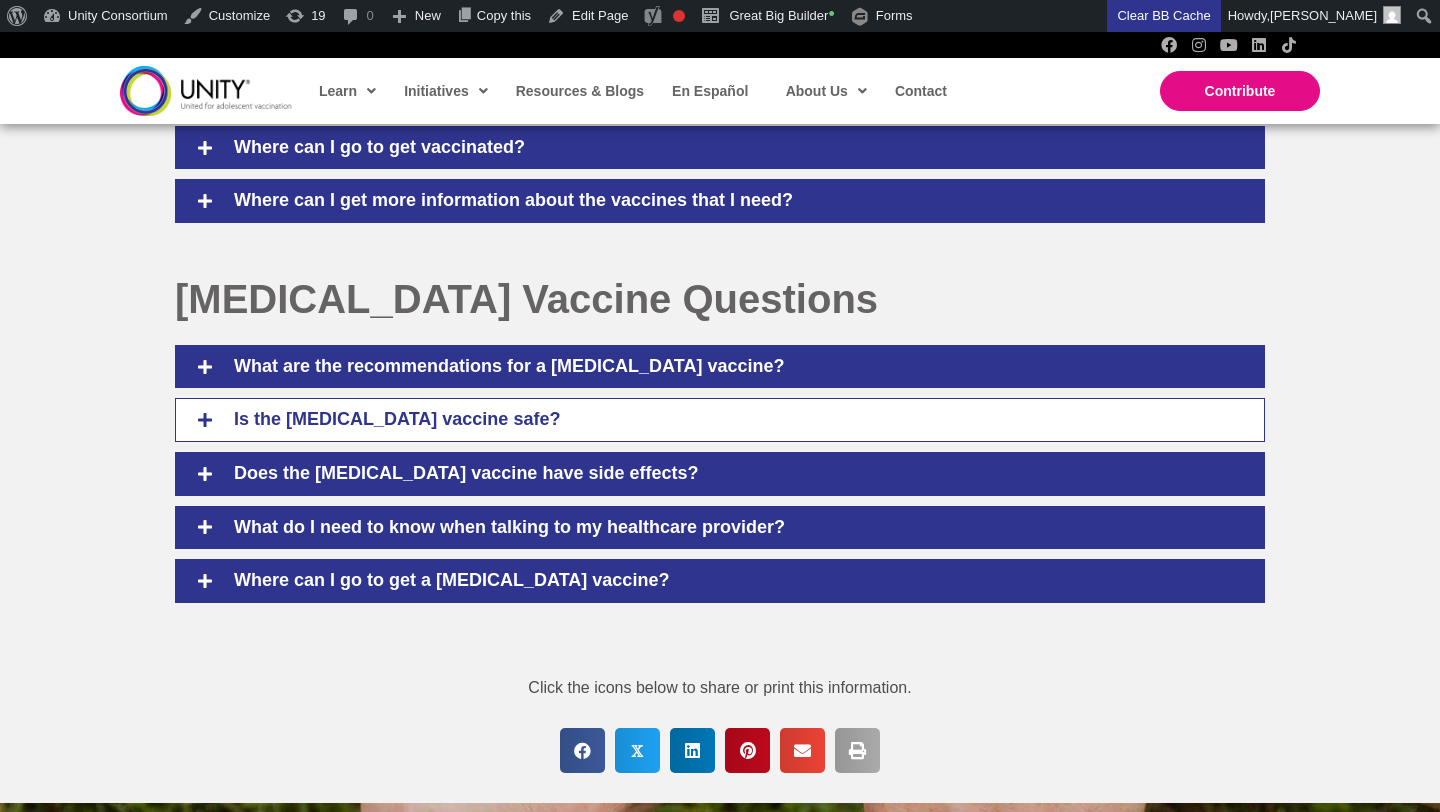 click on "Is the COVID-19 vaccine safe?" at bounding box center (720, 420) 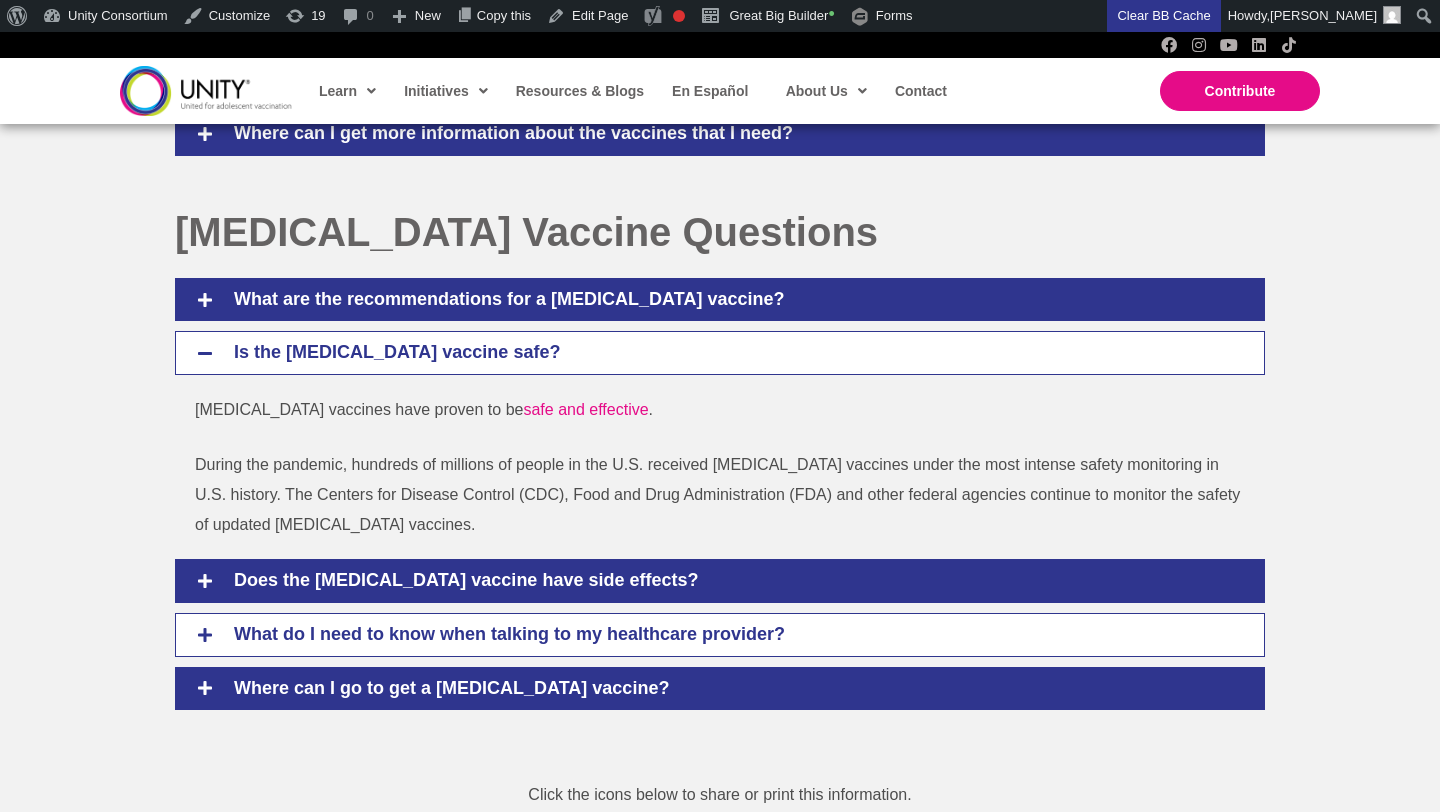 scroll, scrollTop: 2078, scrollLeft: 0, axis: vertical 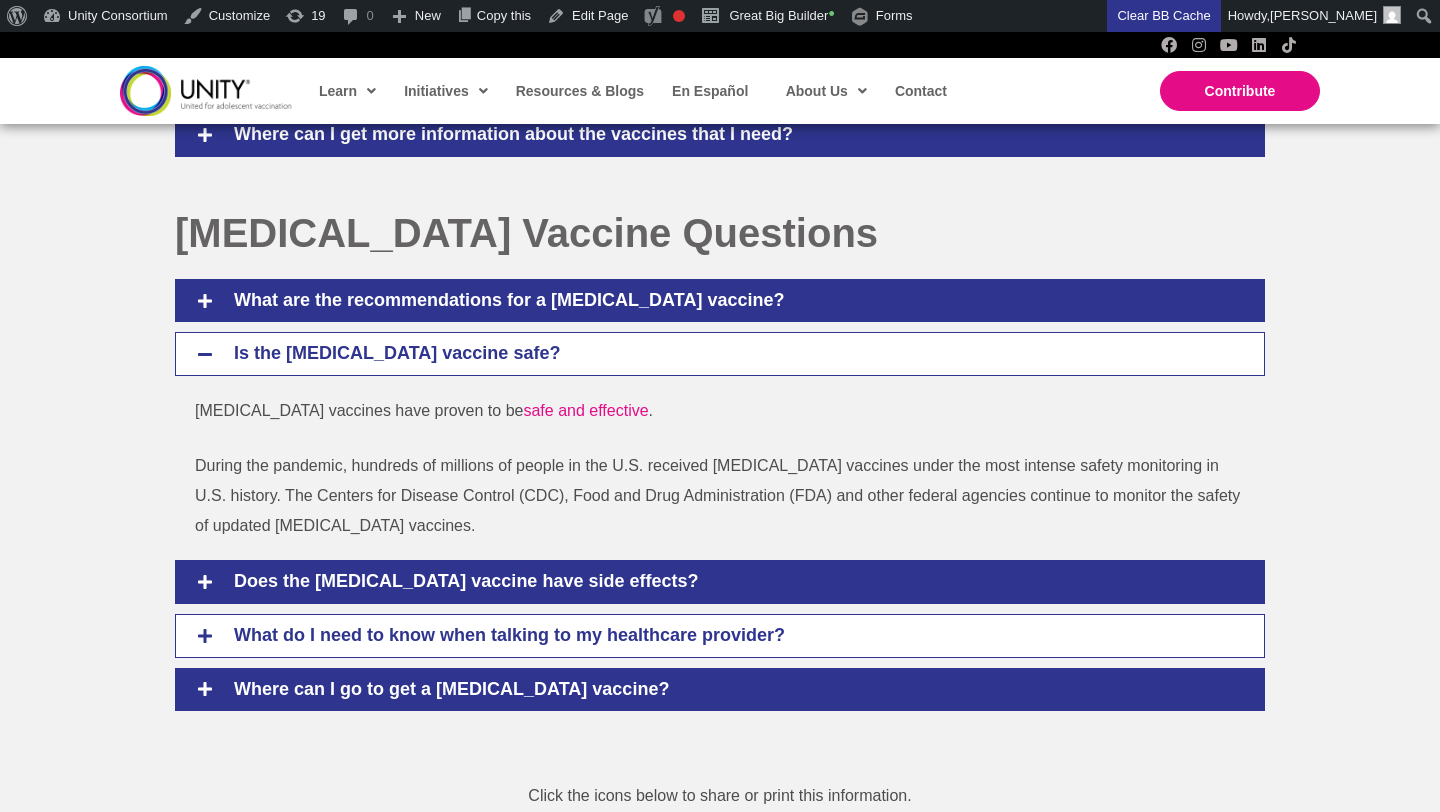 click on "What do I need to know when talking to my healthcare provider?" at bounding box center [734, 636] 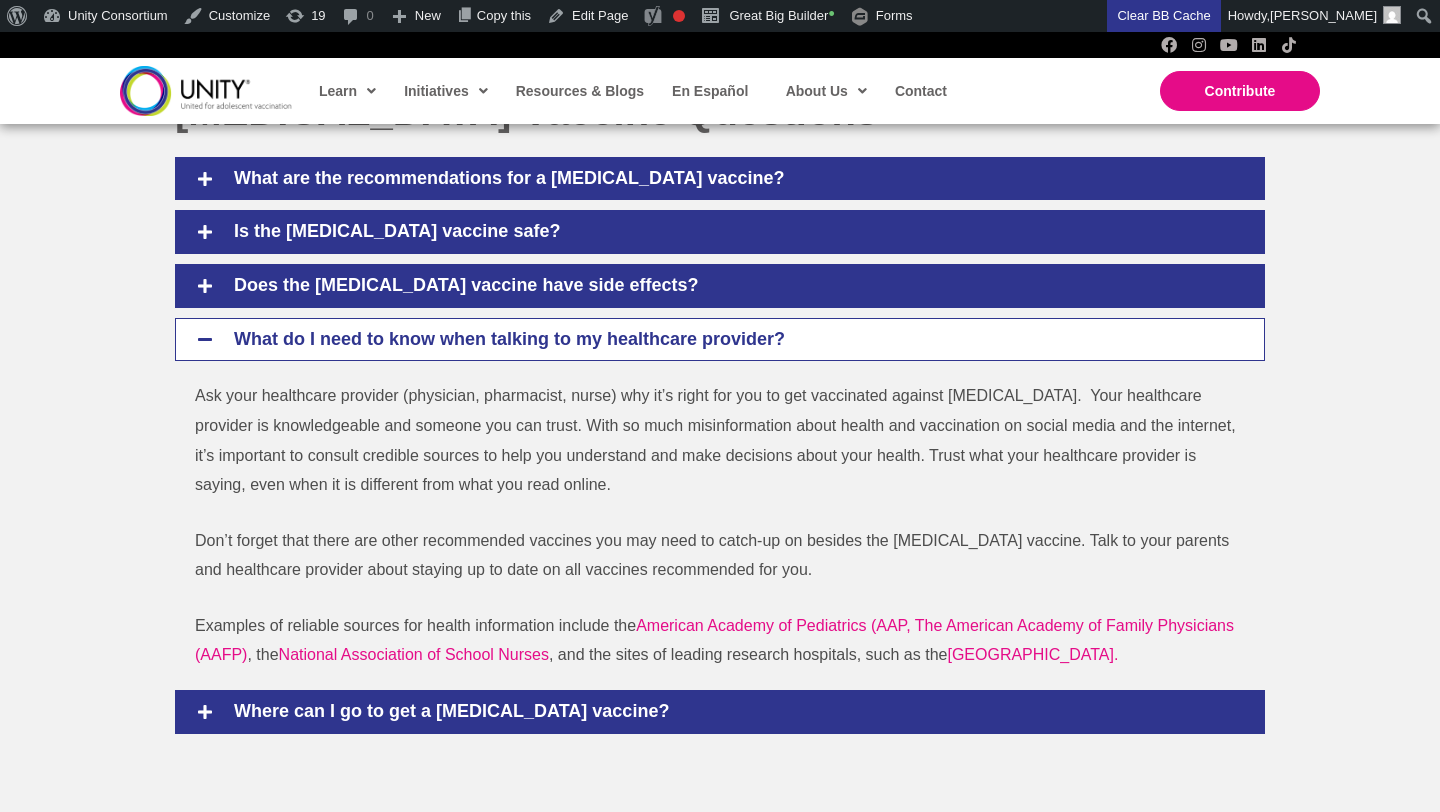 scroll, scrollTop: 2199, scrollLeft: 0, axis: vertical 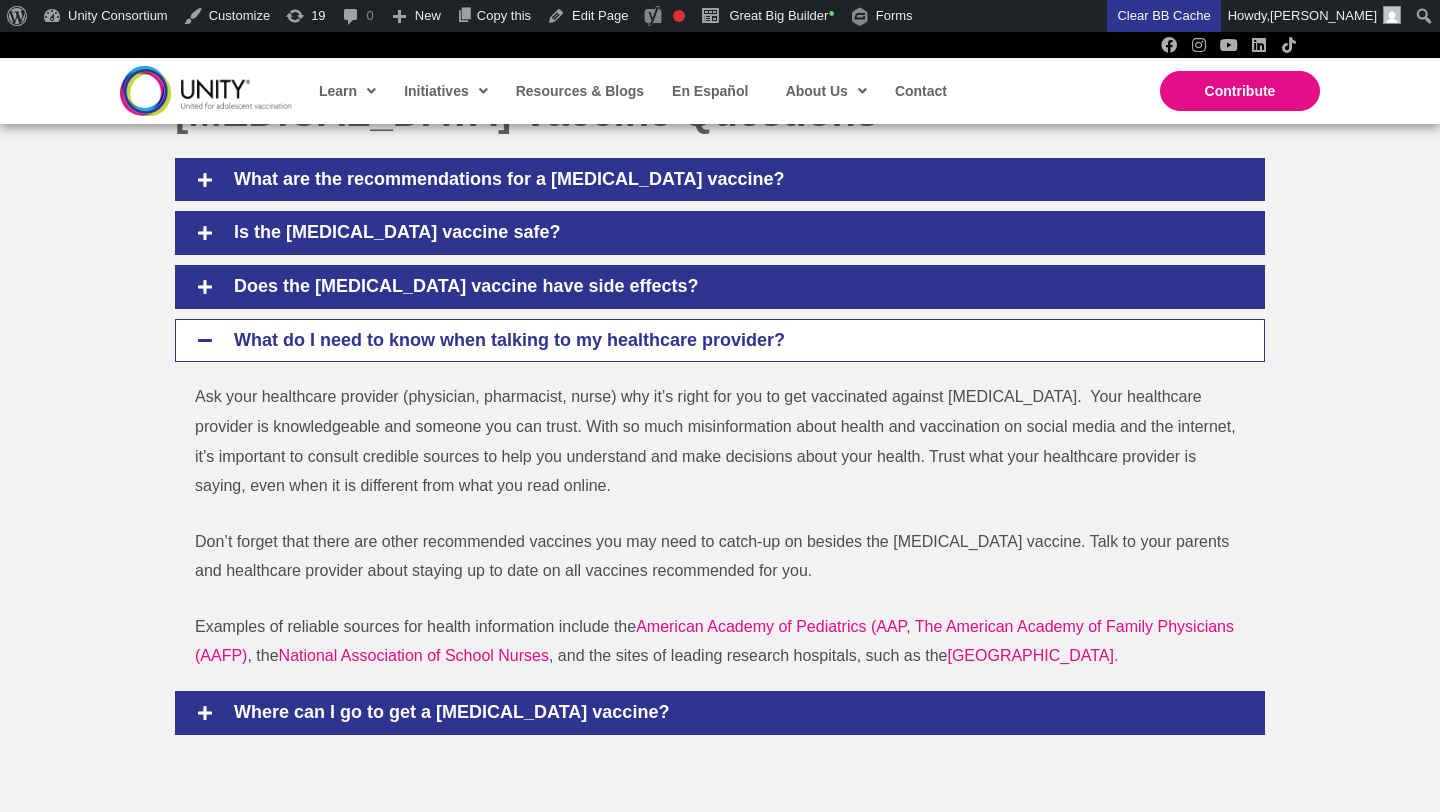 drag, startPoint x: 198, startPoint y: 651, endPoint x: 458, endPoint y: 714, distance: 267.52383 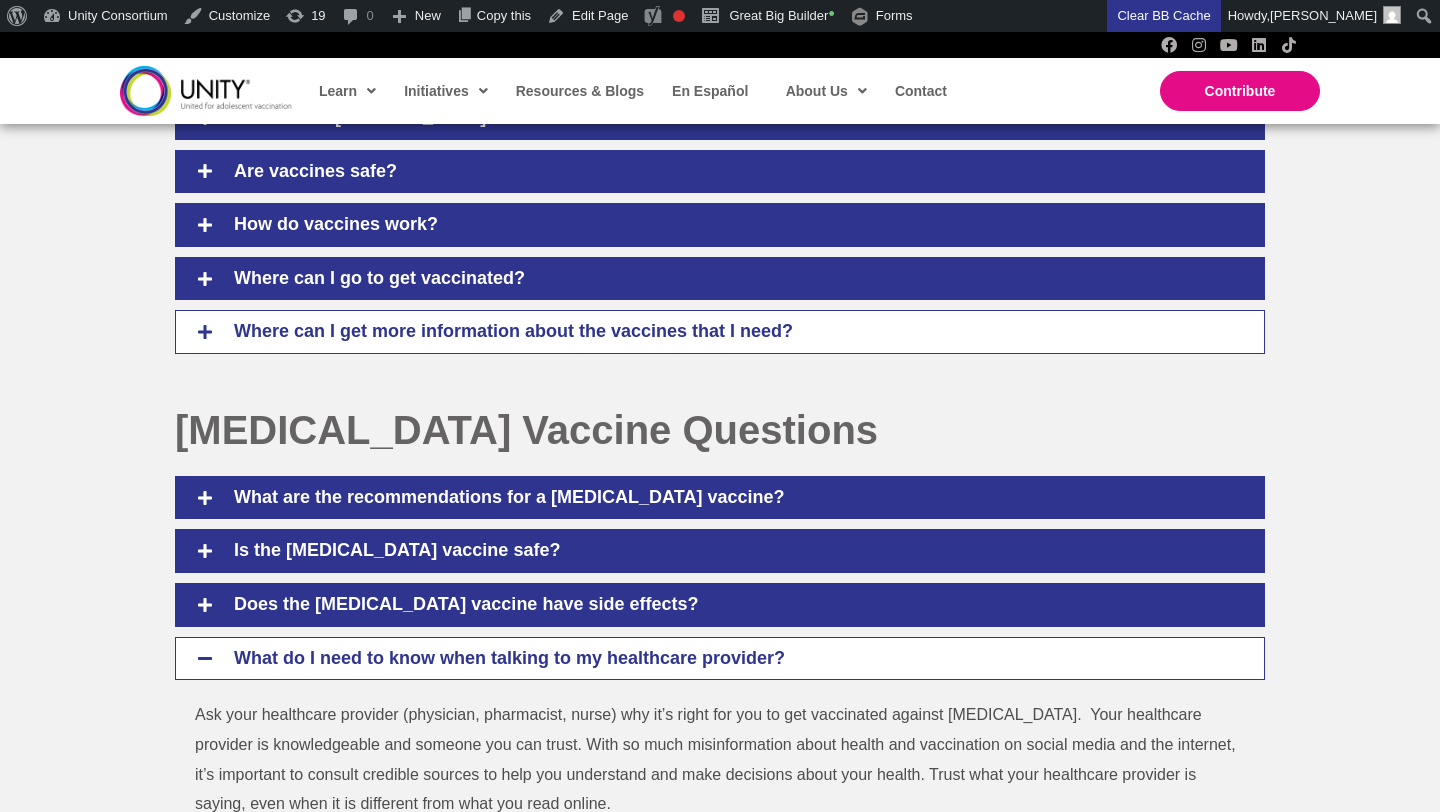 click on "Where can I get more information about the vaccines that I need?" at bounding box center (734, 332) 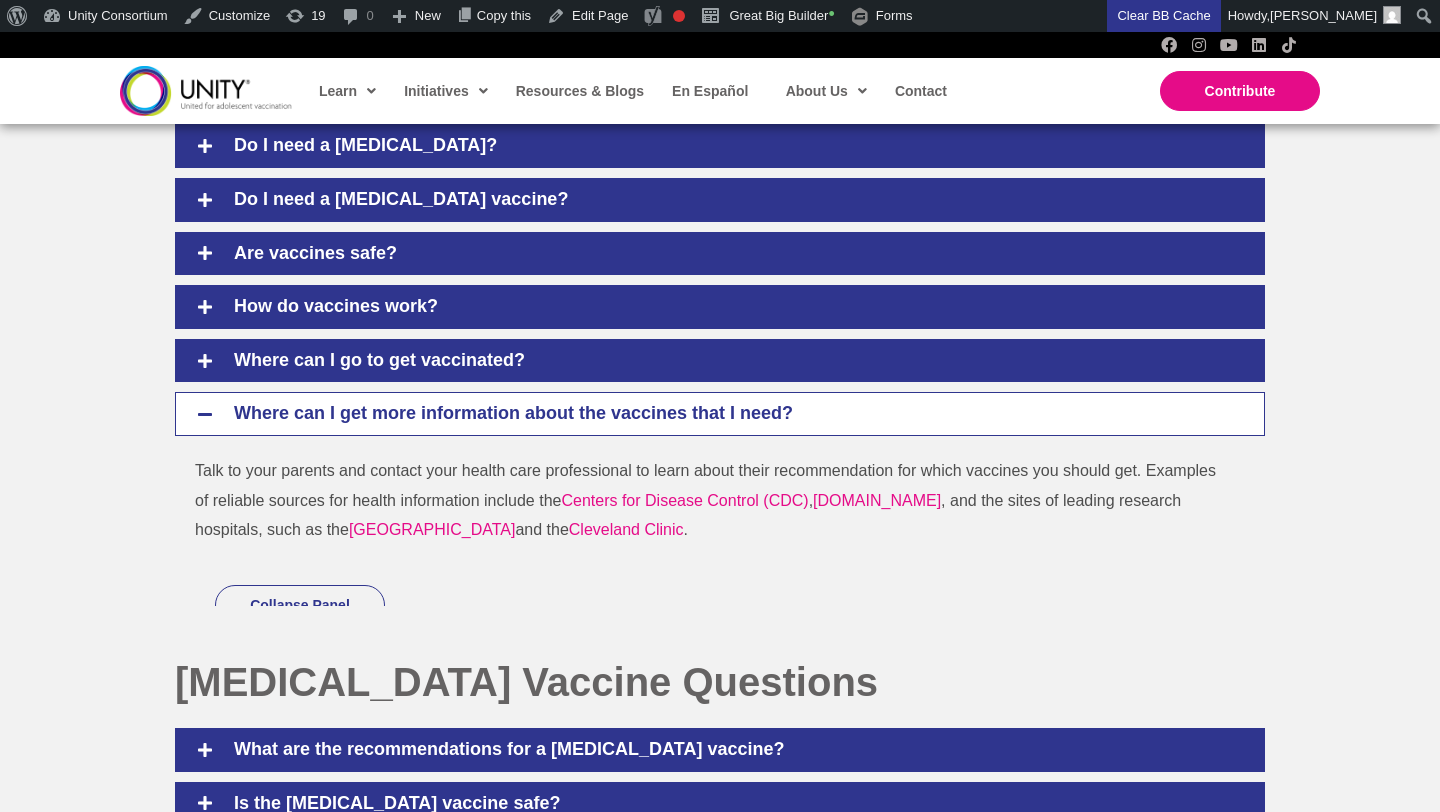 scroll, scrollTop: 1256, scrollLeft: 0, axis: vertical 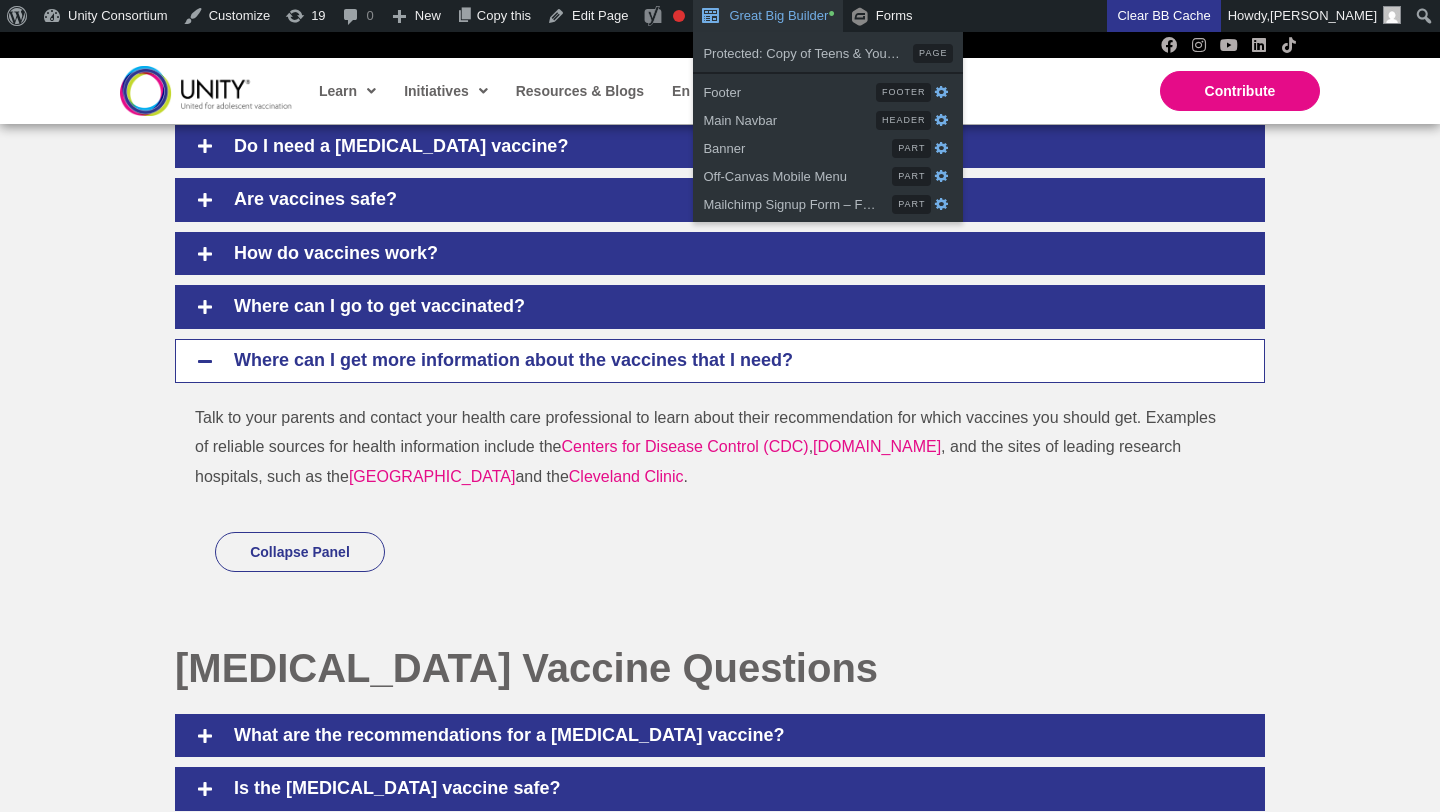 click on "Great Big Builder  •" at bounding box center [767, 16] 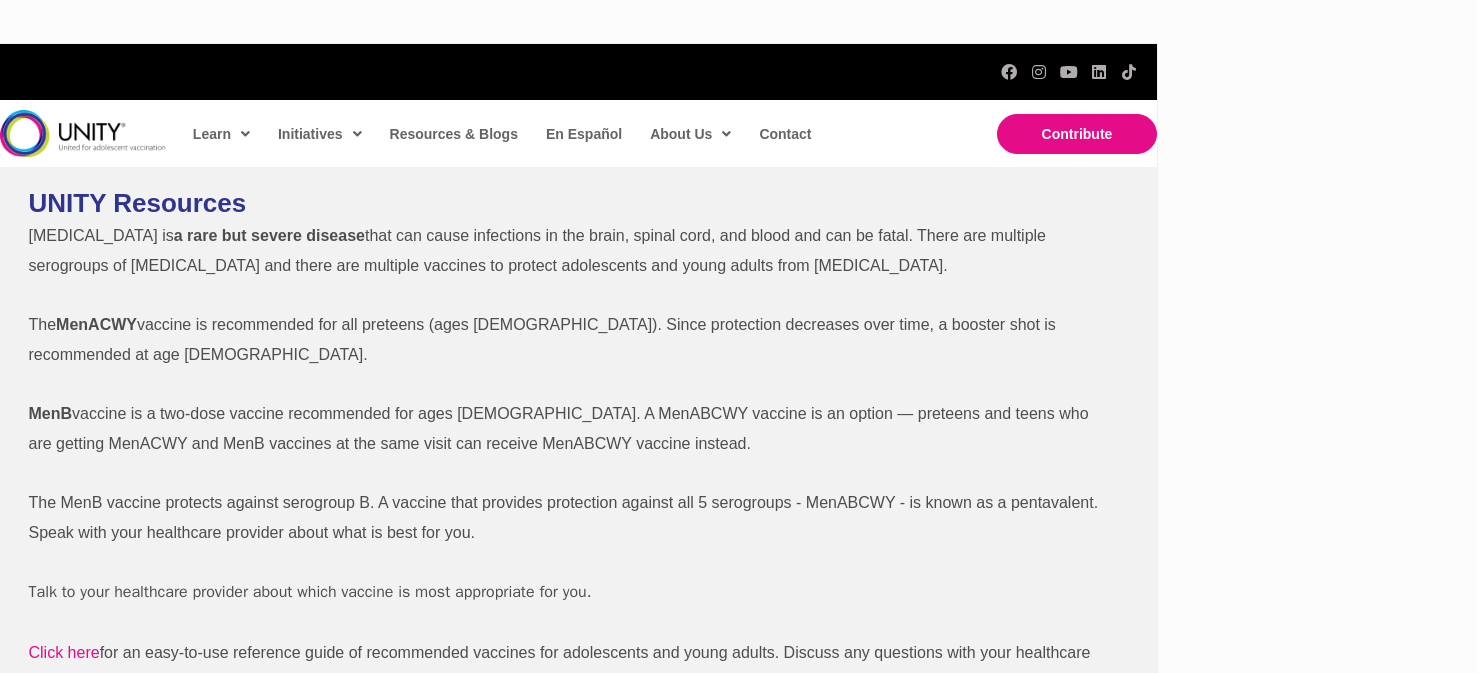 scroll, scrollTop: 0, scrollLeft: 0, axis: both 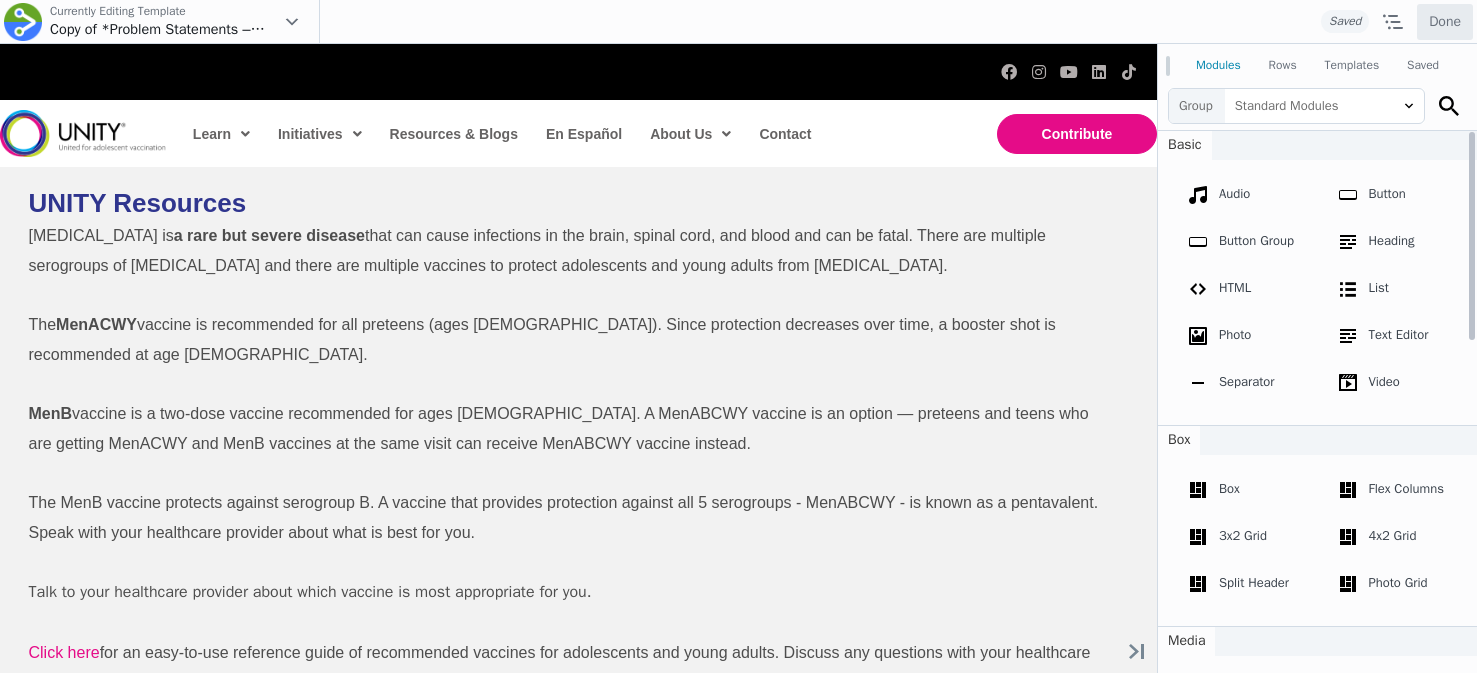 click on "The MenB vaccine protects against serogroup B. A vaccine that provides protection against all 5 serogroups - MenABCWY - is known as a pentavalent. Speak with your healthcare provider about what is best for you." at bounding box center (569, 517) 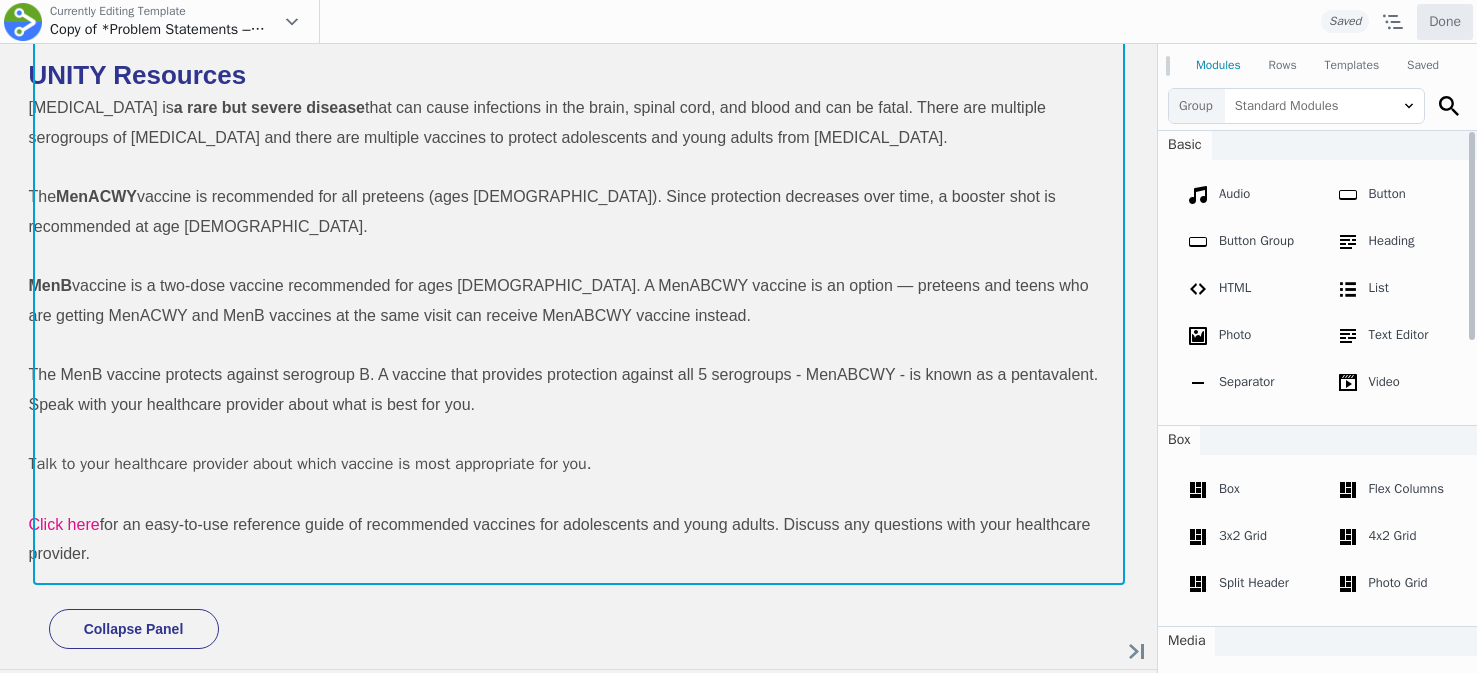scroll, scrollTop: 127, scrollLeft: 0, axis: vertical 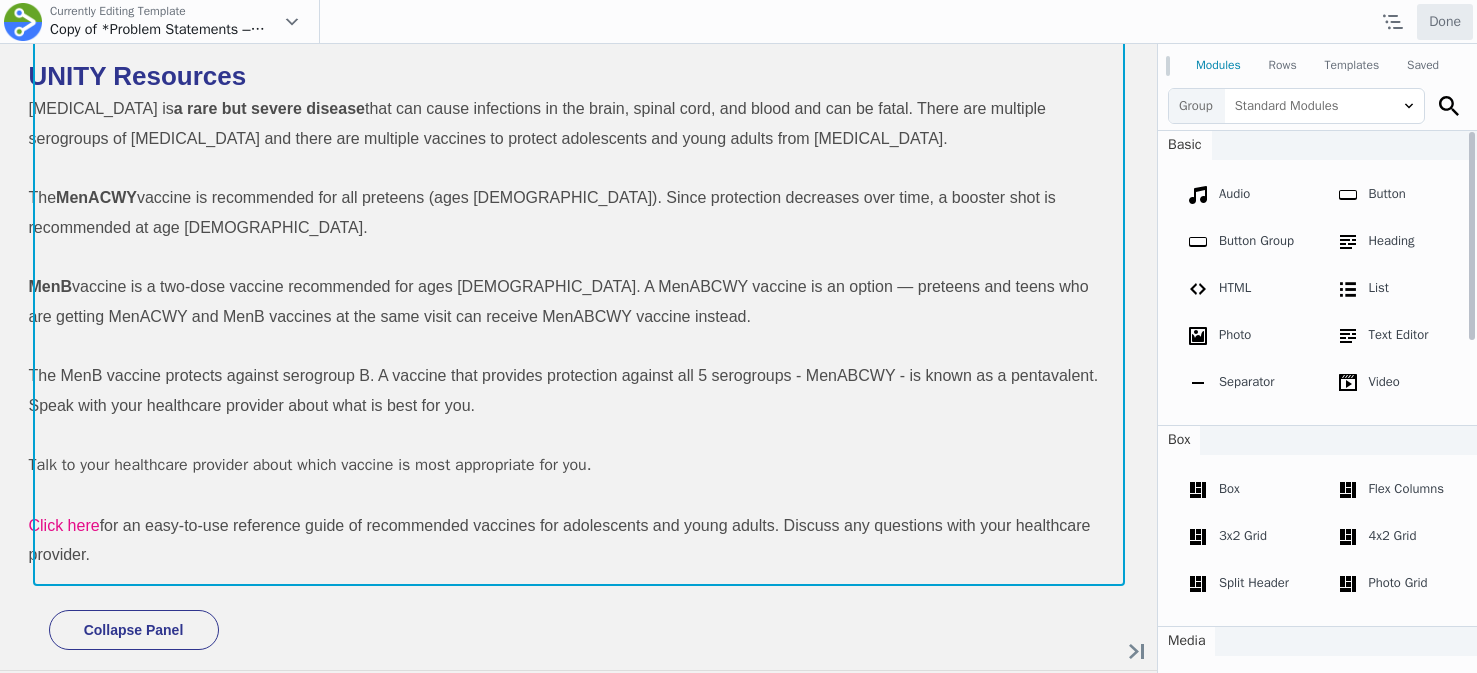 click on "Talk to your healthcare provider about which vaccine is most appropriate for you." at bounding box center [310, 465] 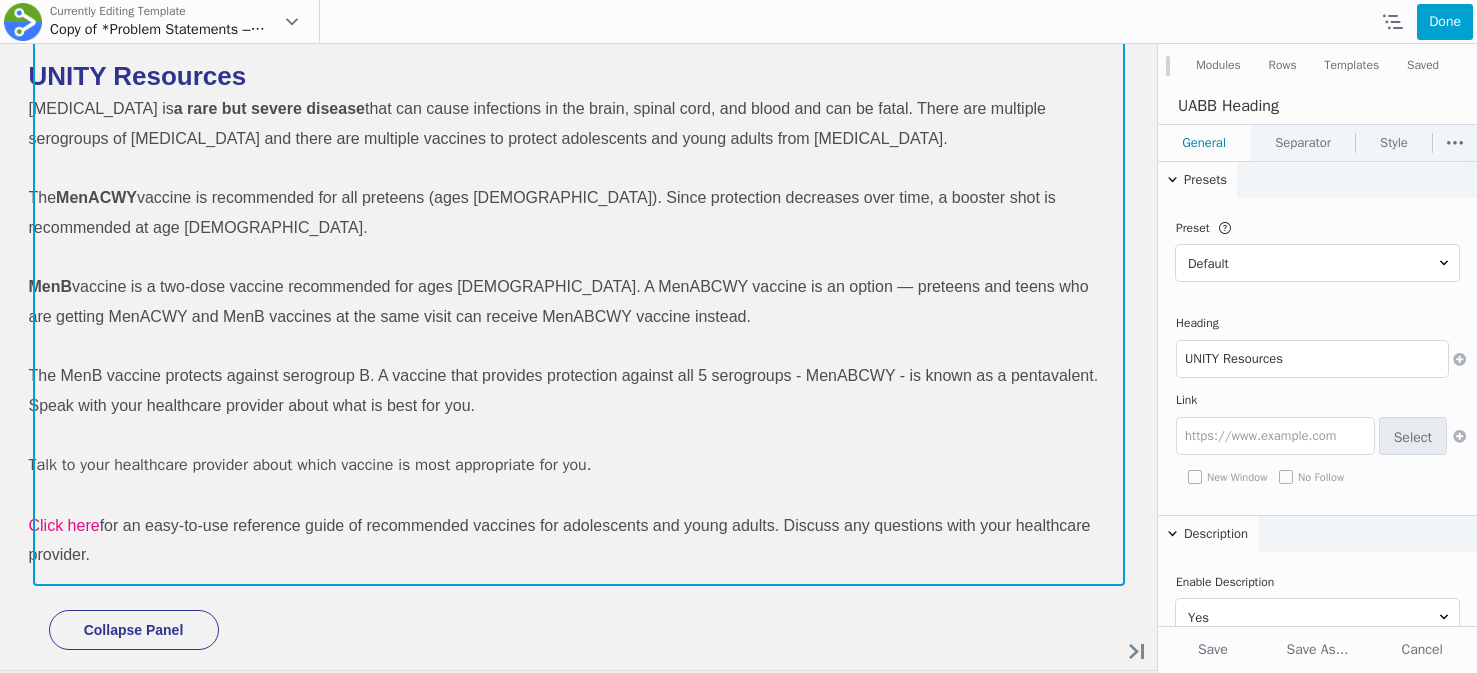 click on "Talk to your healthcare provider about which vaccine is most appropriate for you." at bounding box center [310, 465] 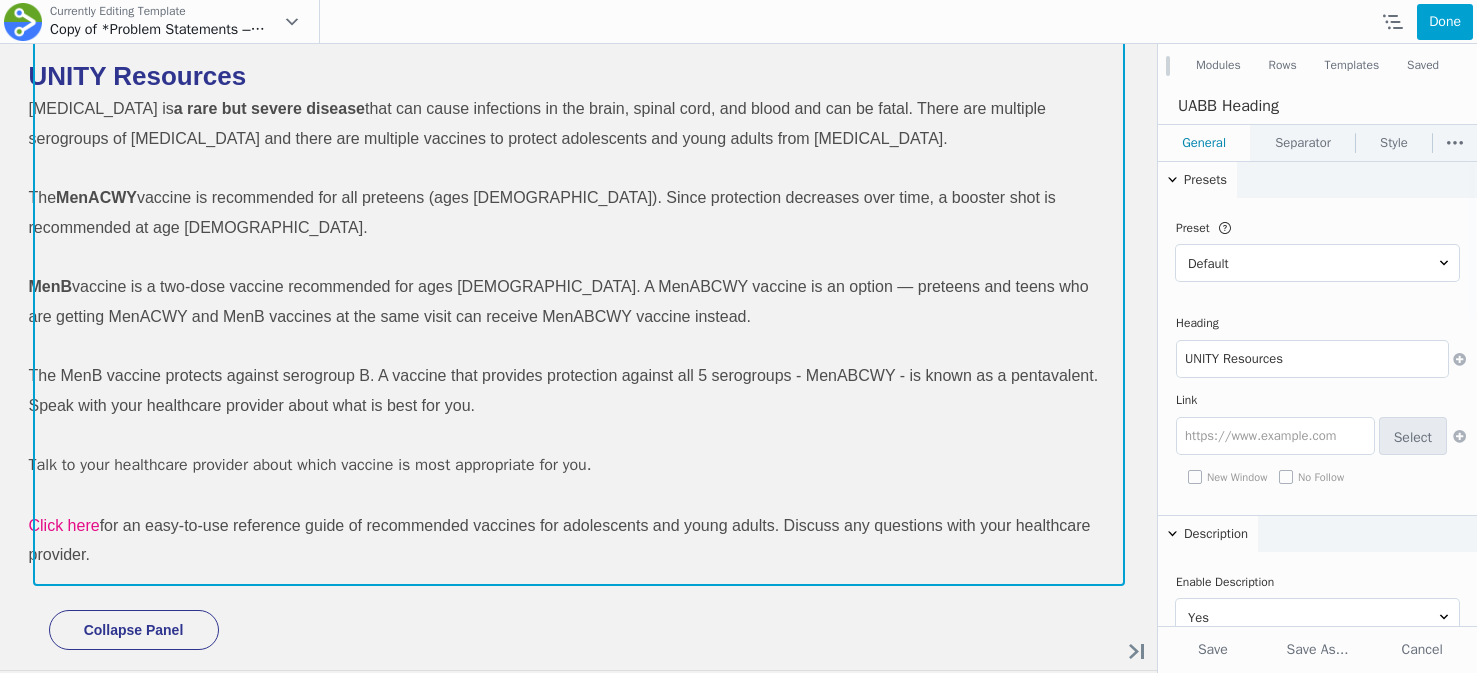scroll, scrollTop: 0, scrollLeft: 0, axis: both 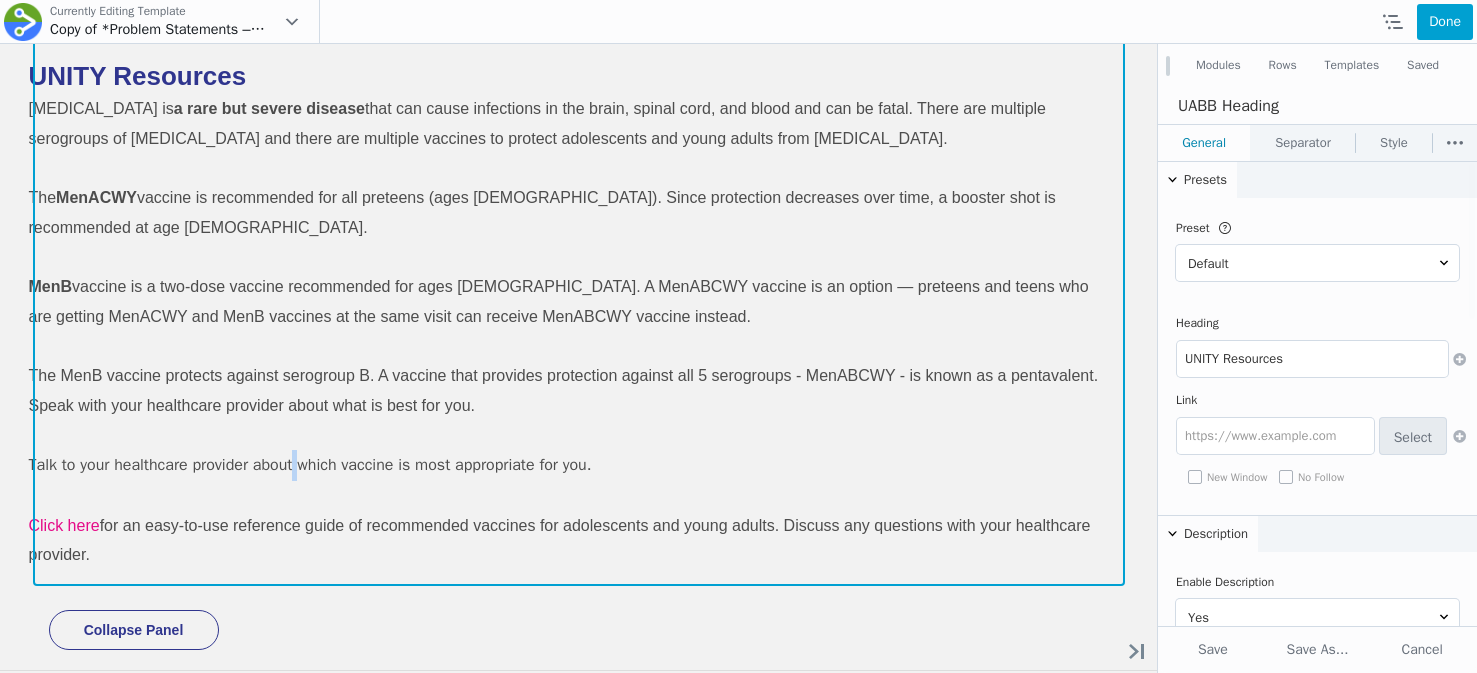 click on "Talk to your healthcare provider about which vaccine is most appropriate for you." at bounding box center (310, 465) 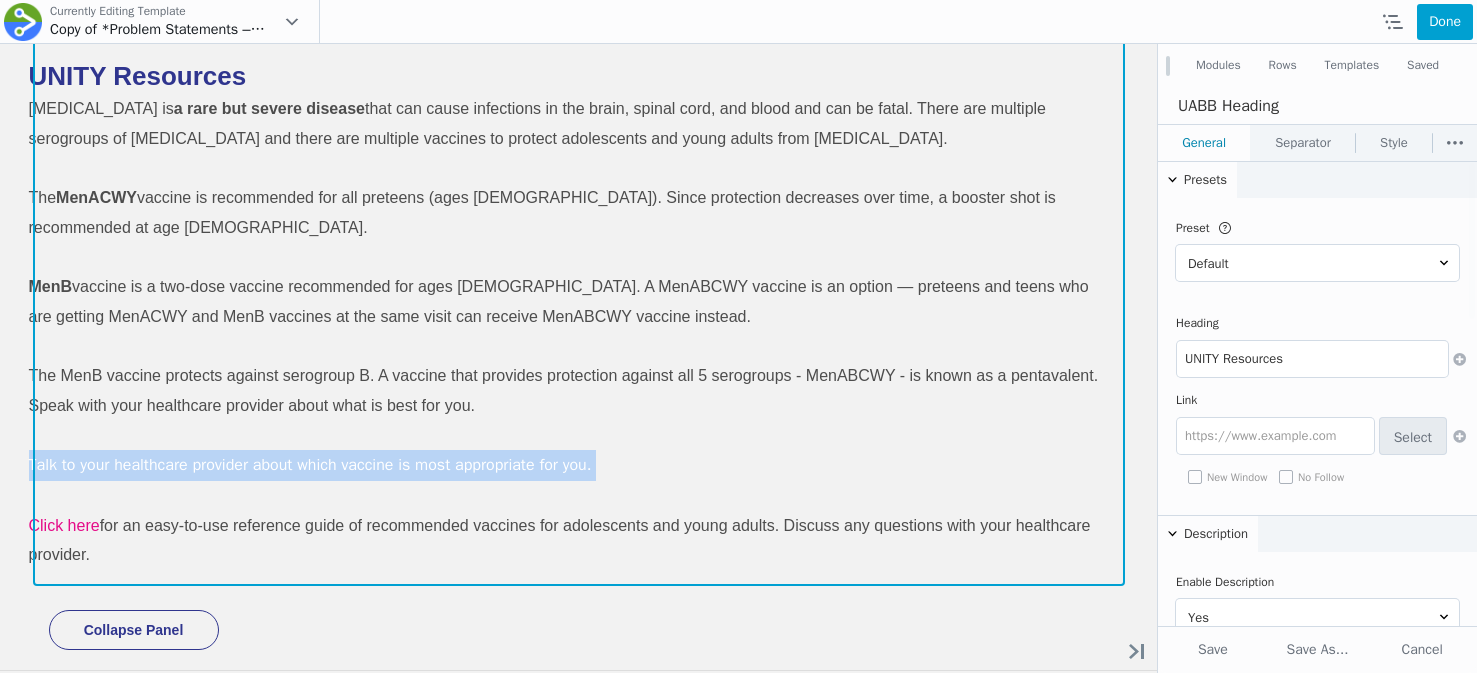 click on "Talk to your healthcare provider about which vaccine is most appropriate for you." at bounding box center (310, 465) 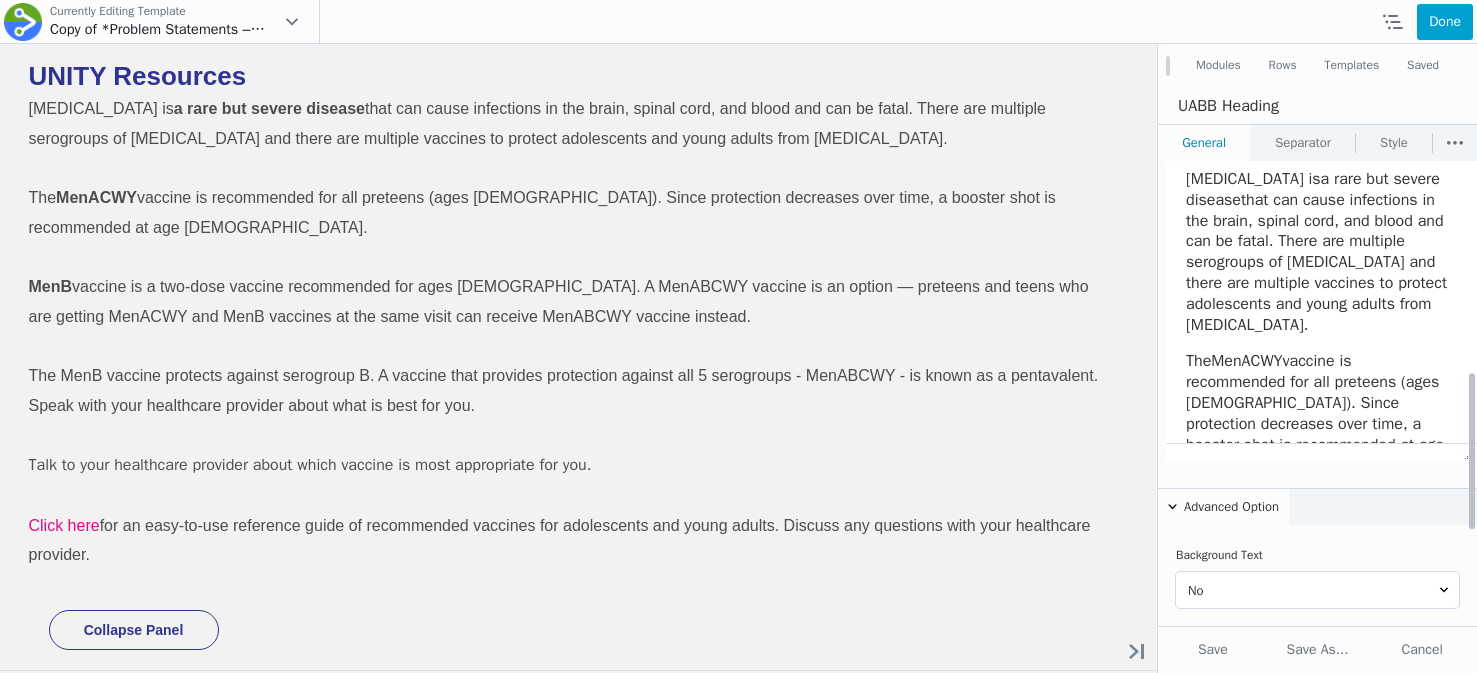scroll, scrollTop: 604, scrollLeft: 0, axis: vertical 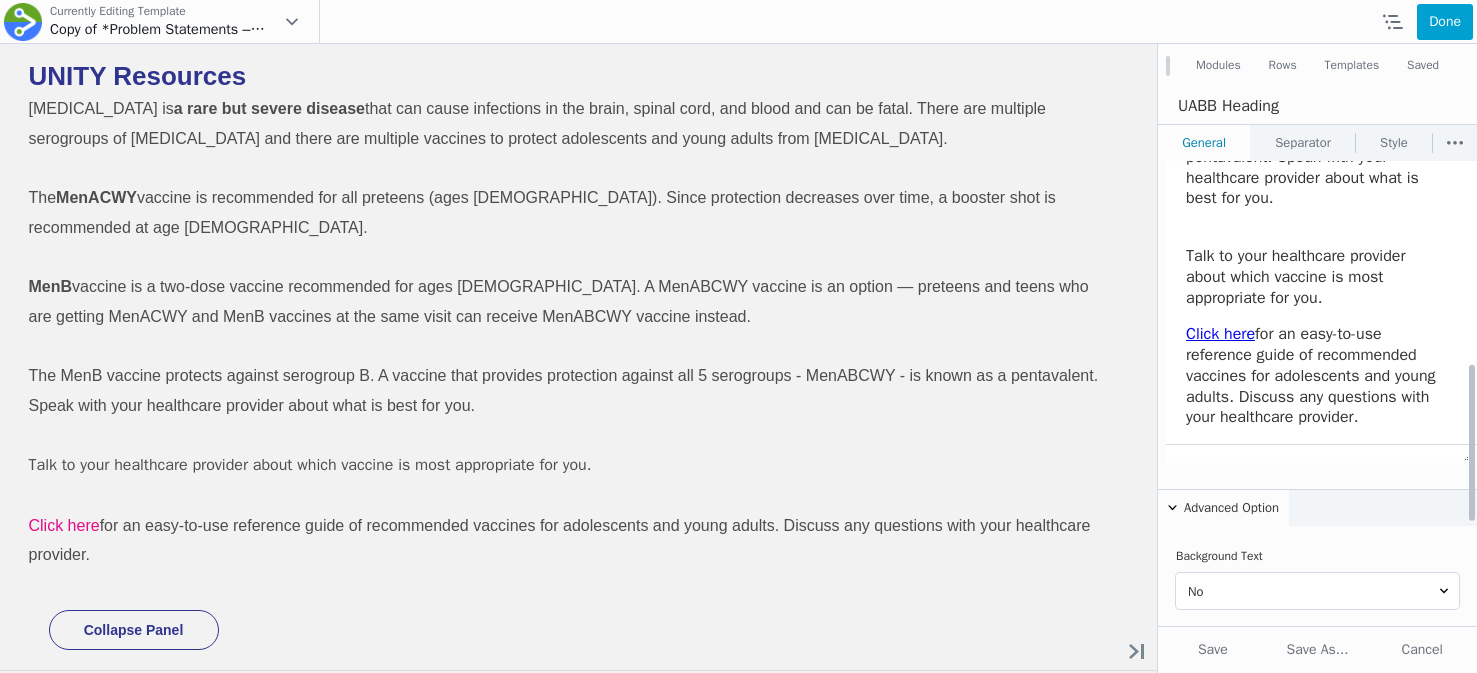 click on "Talk to your healthcare provider about which vaccine is most appropriate for you." at bounding box center (1296, 277) 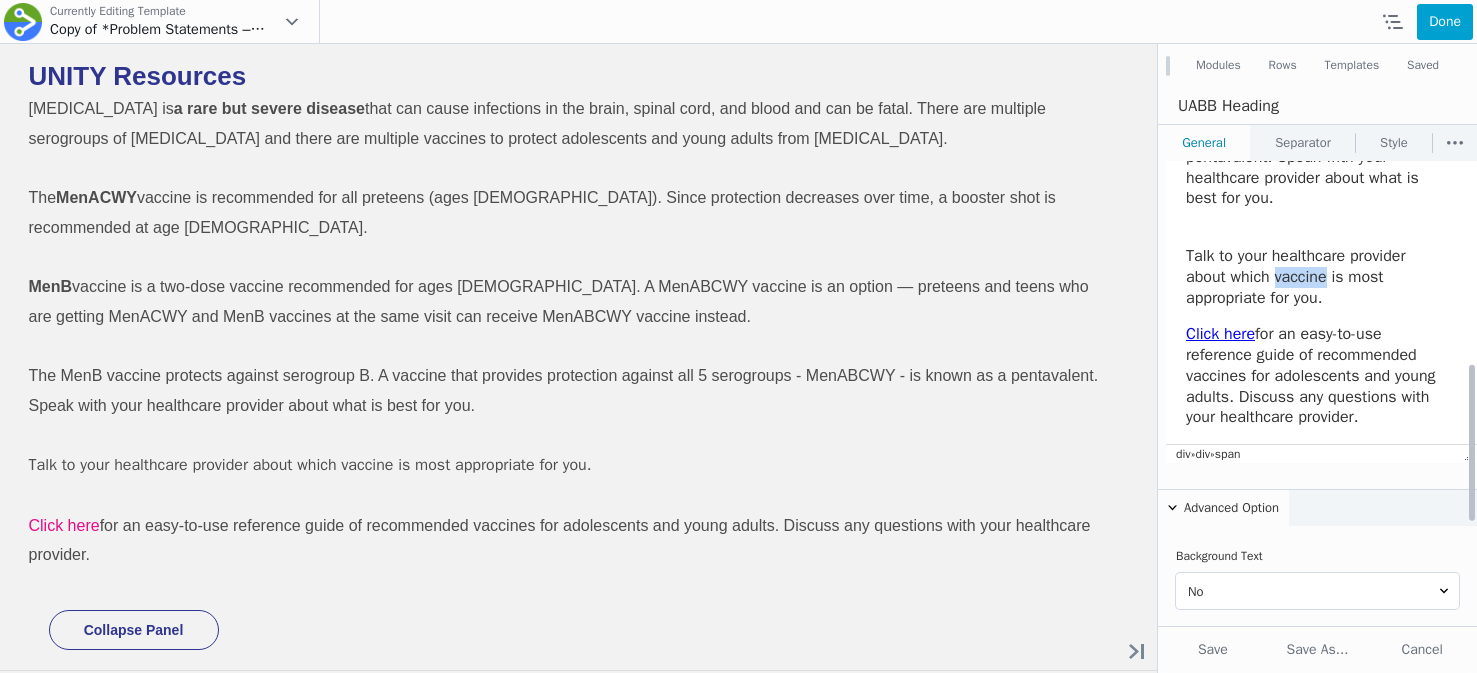 click on "Talk to your healthcare provider about which vaccine is most appropriate for you." at bounding box center [1296, 277] 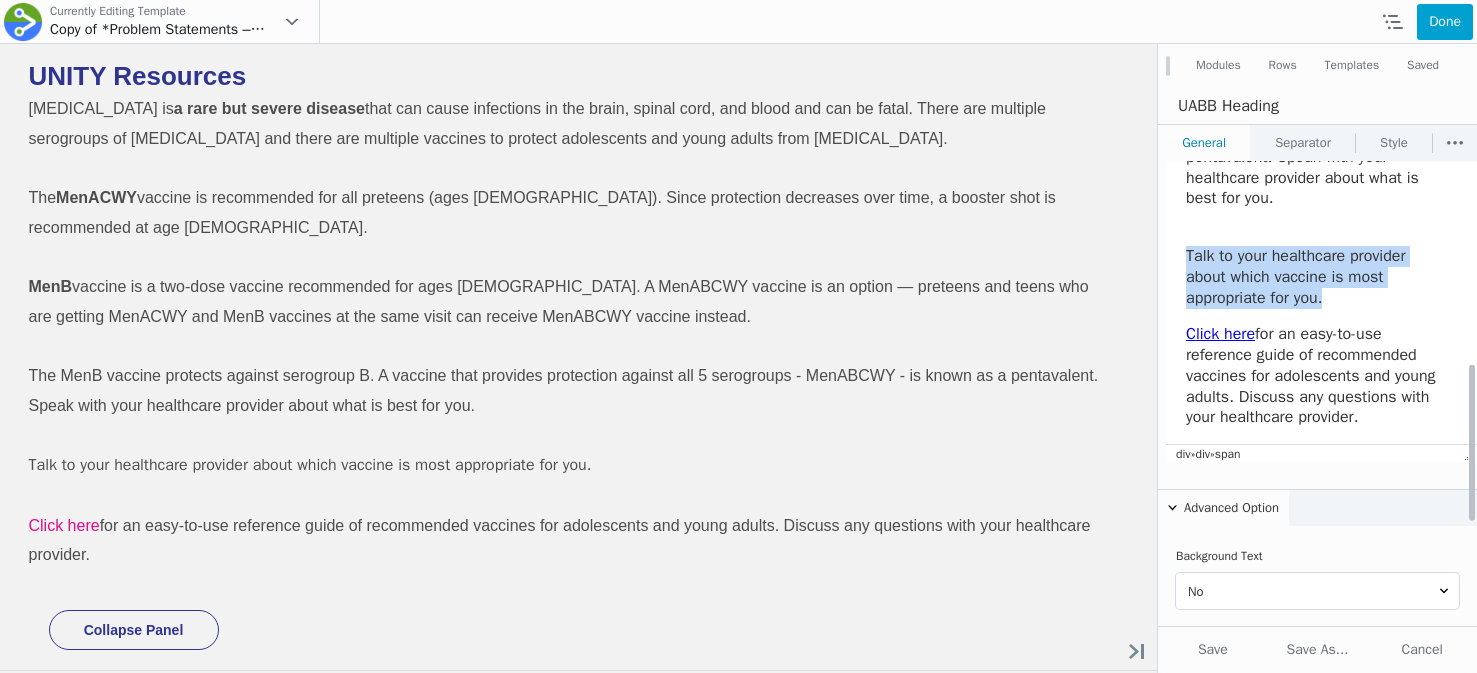 click on "Talk to your healthcare provider about which vaccine is most appropriate for you." at bounding box center (1296, 277) 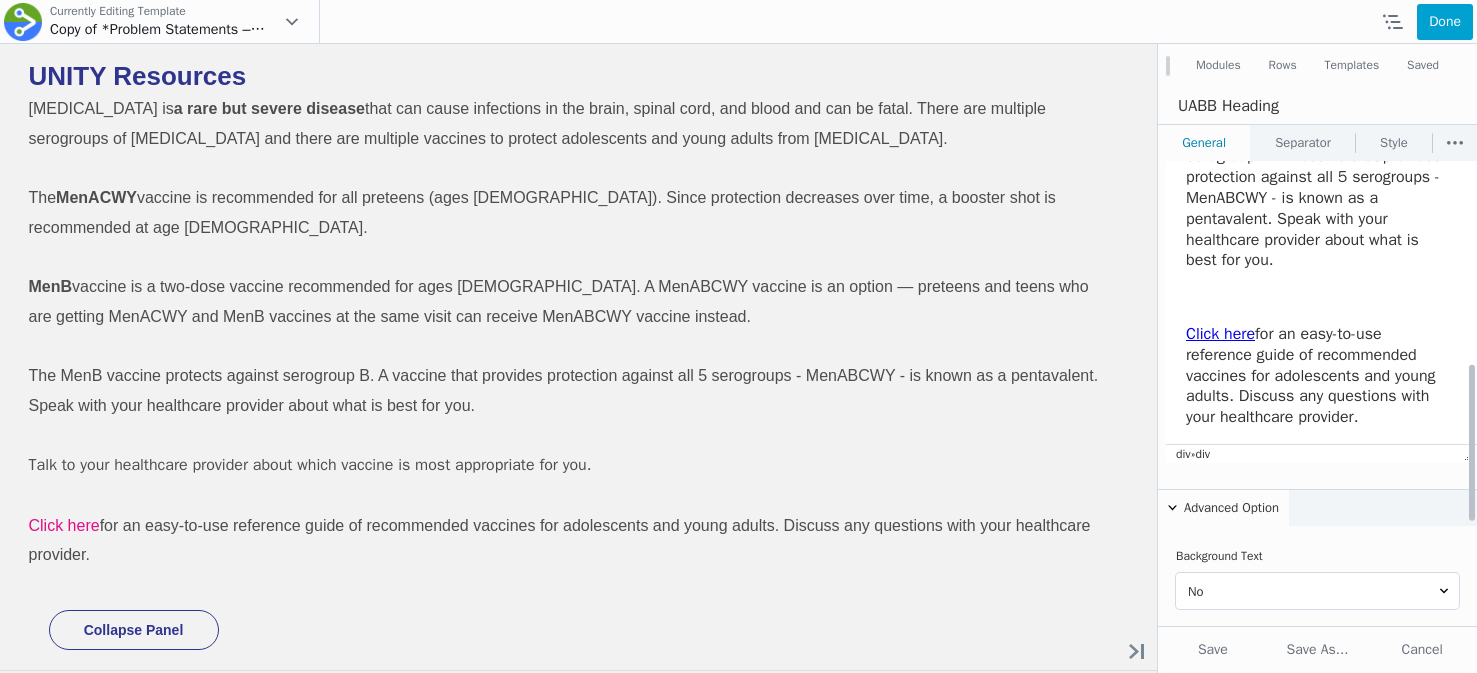 scroll, scrollTop: 513, scrollLeft: 0, axis: vertical 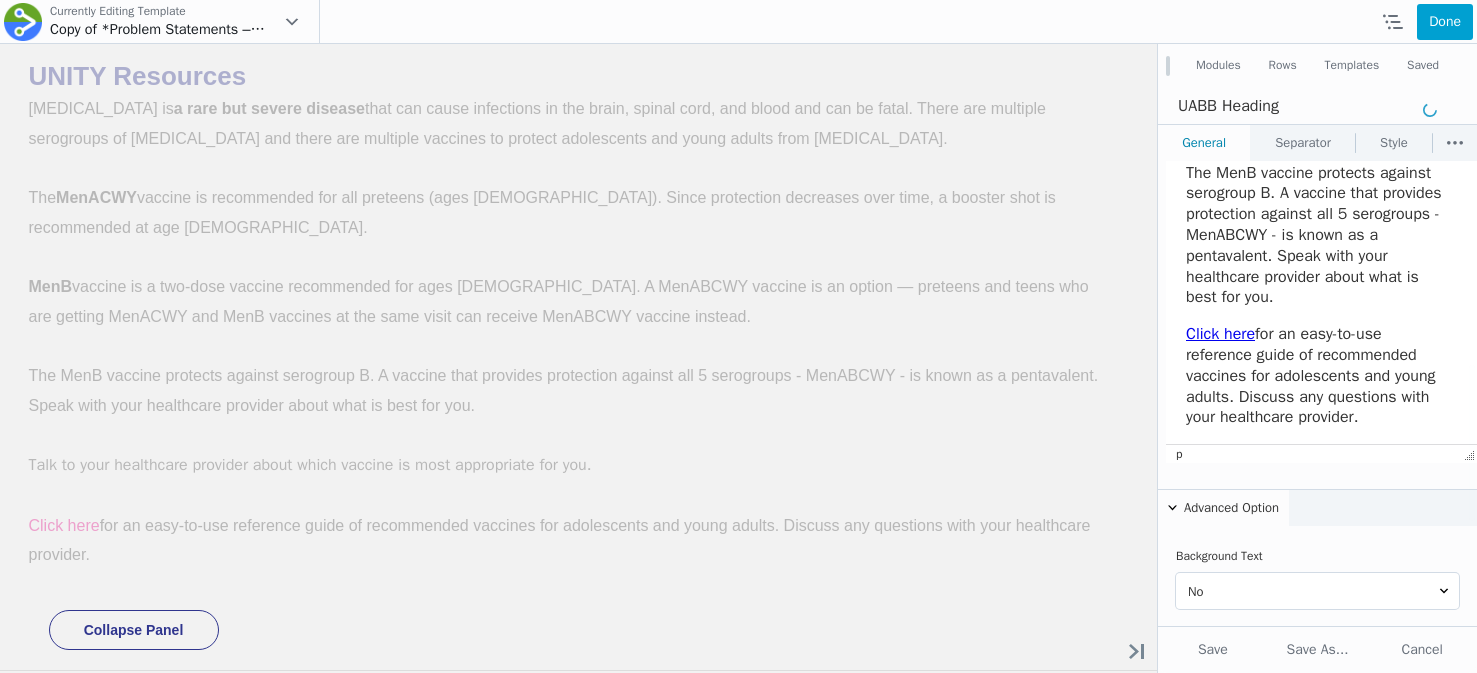 drag, startPoint x: 1240, startPoint y: 397, endPoint x: 1377, endPoint y: 420, distance: 138.91724 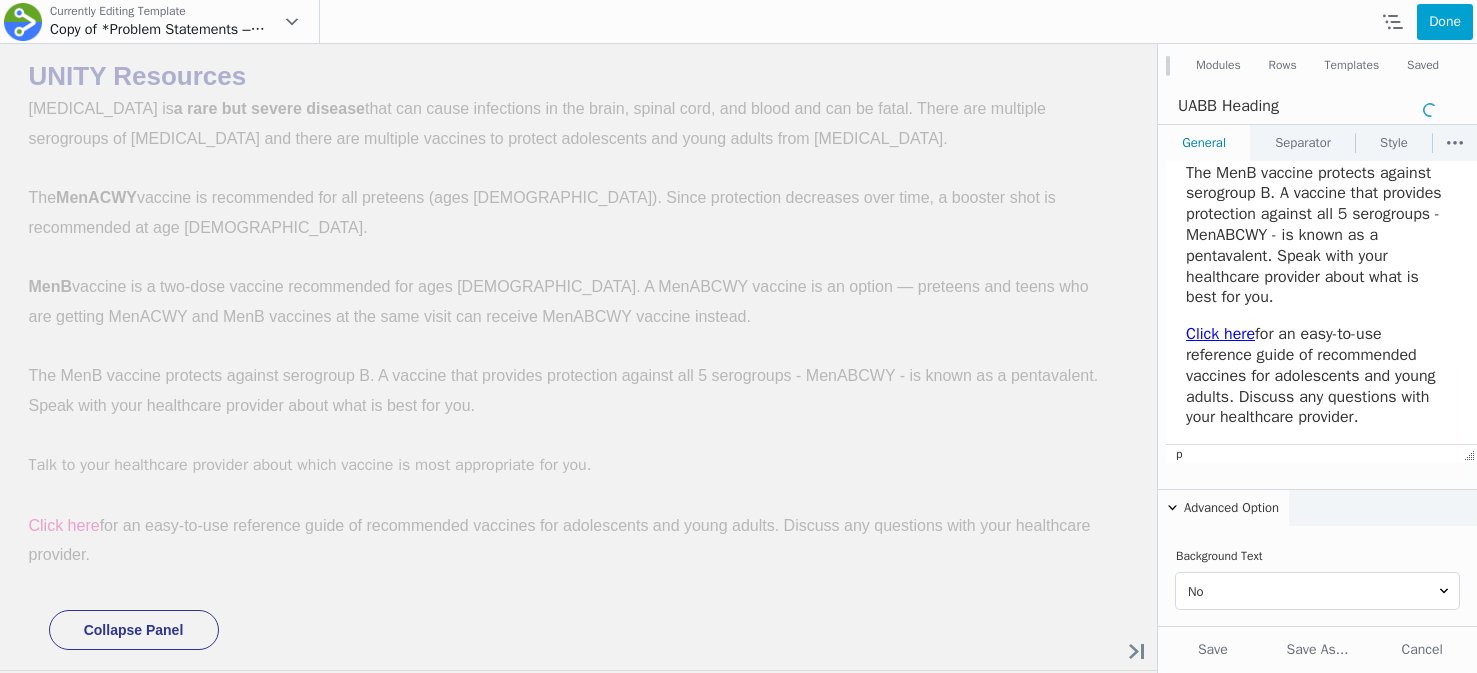 click on "Click here  for an easy-to-use reference guide of recommended vaccines for adolescents and young adults. Discuss any questions with your healthcare provider." at bounding box center [1316, 376] 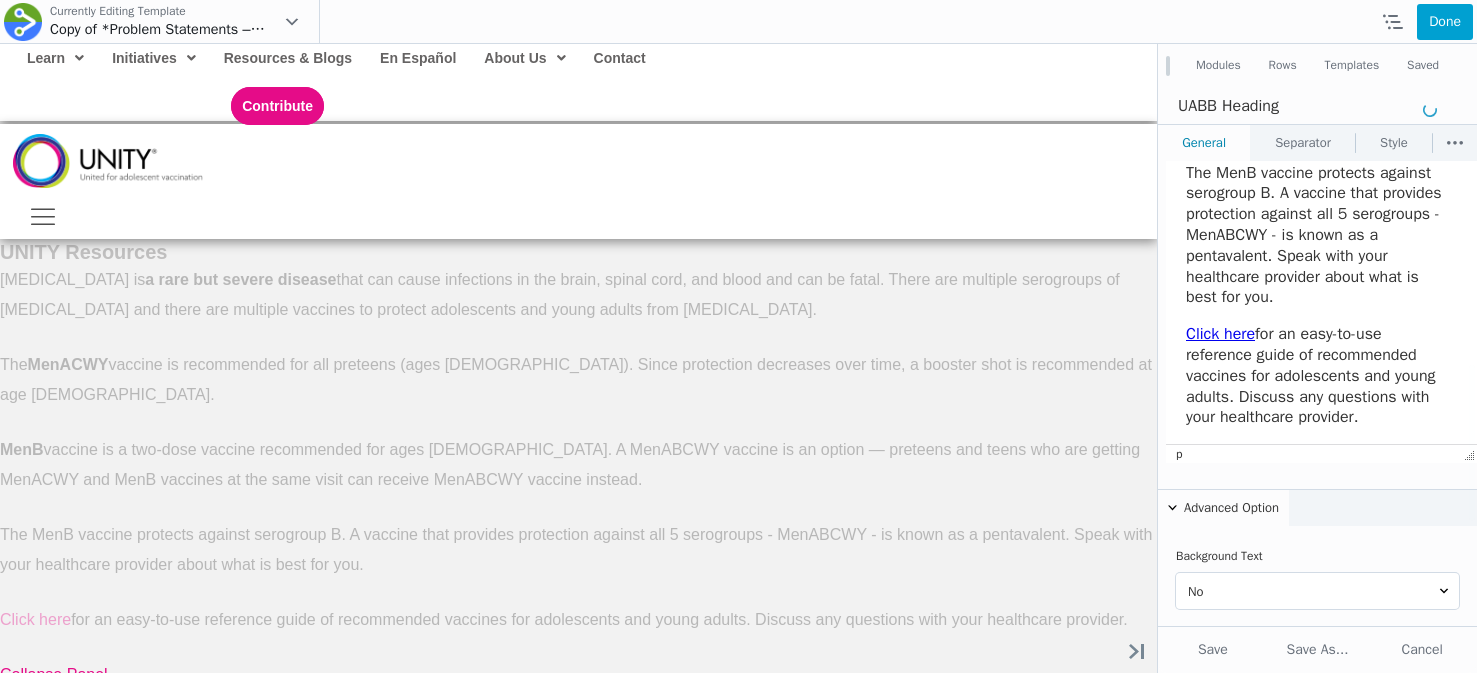 scroll, scrollTop: 492, scrollLeft: 0, axis: vertical 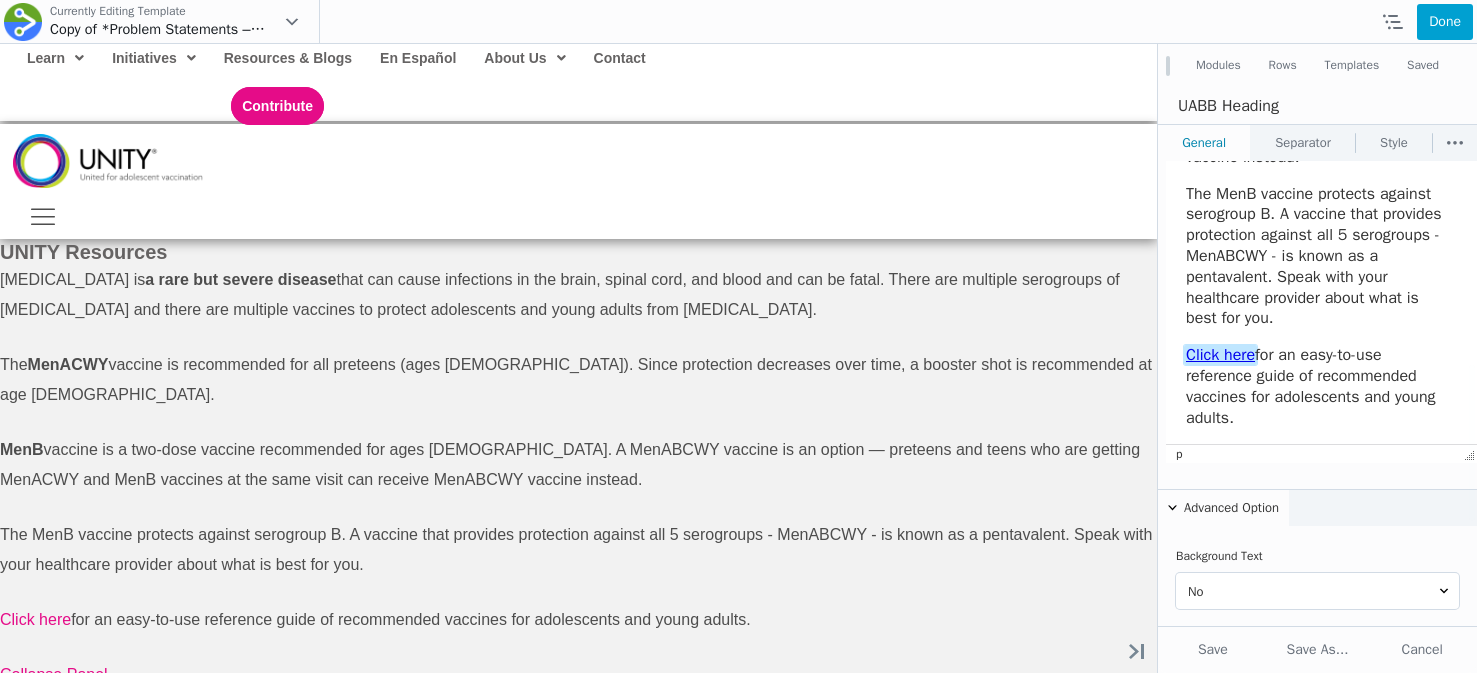 click on "﻿Click here" at bounding box center [1220, 355] 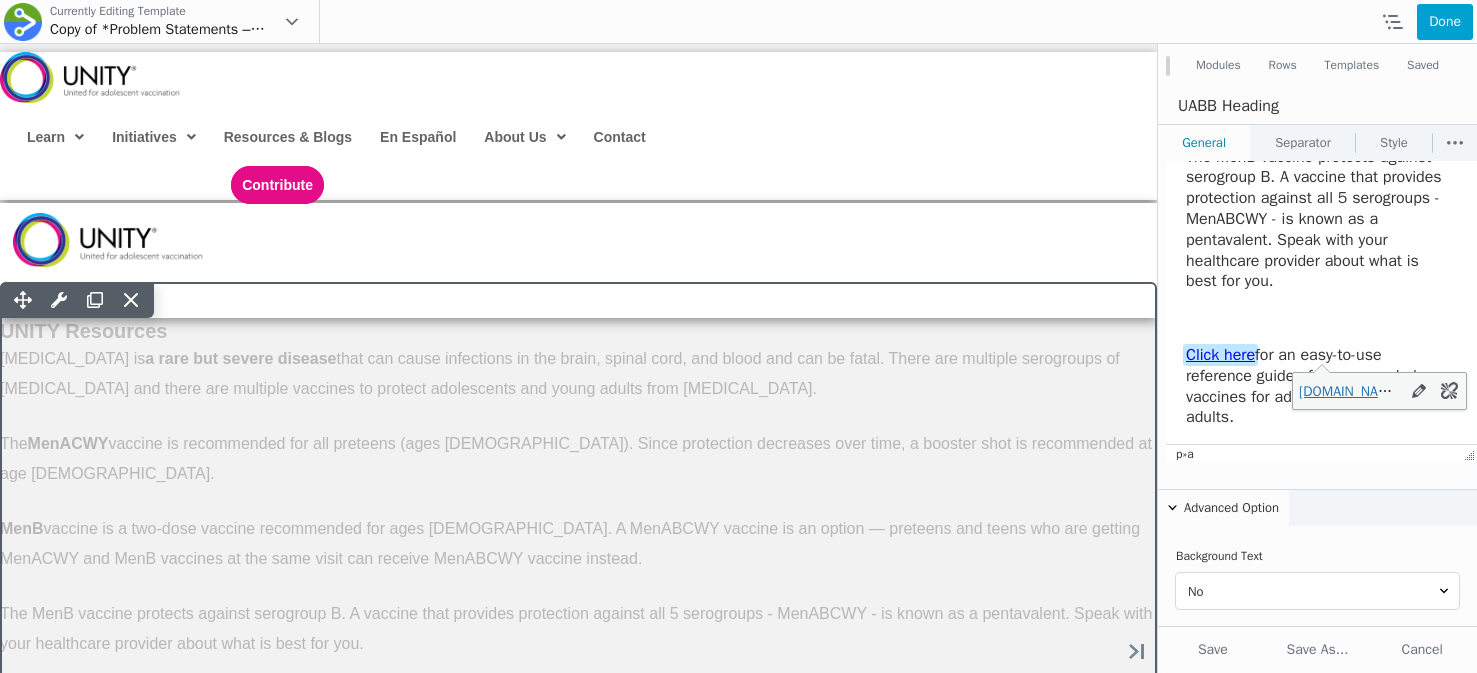 scroll, scrollTop: 47, scrollLeft: 0, axis: vertical 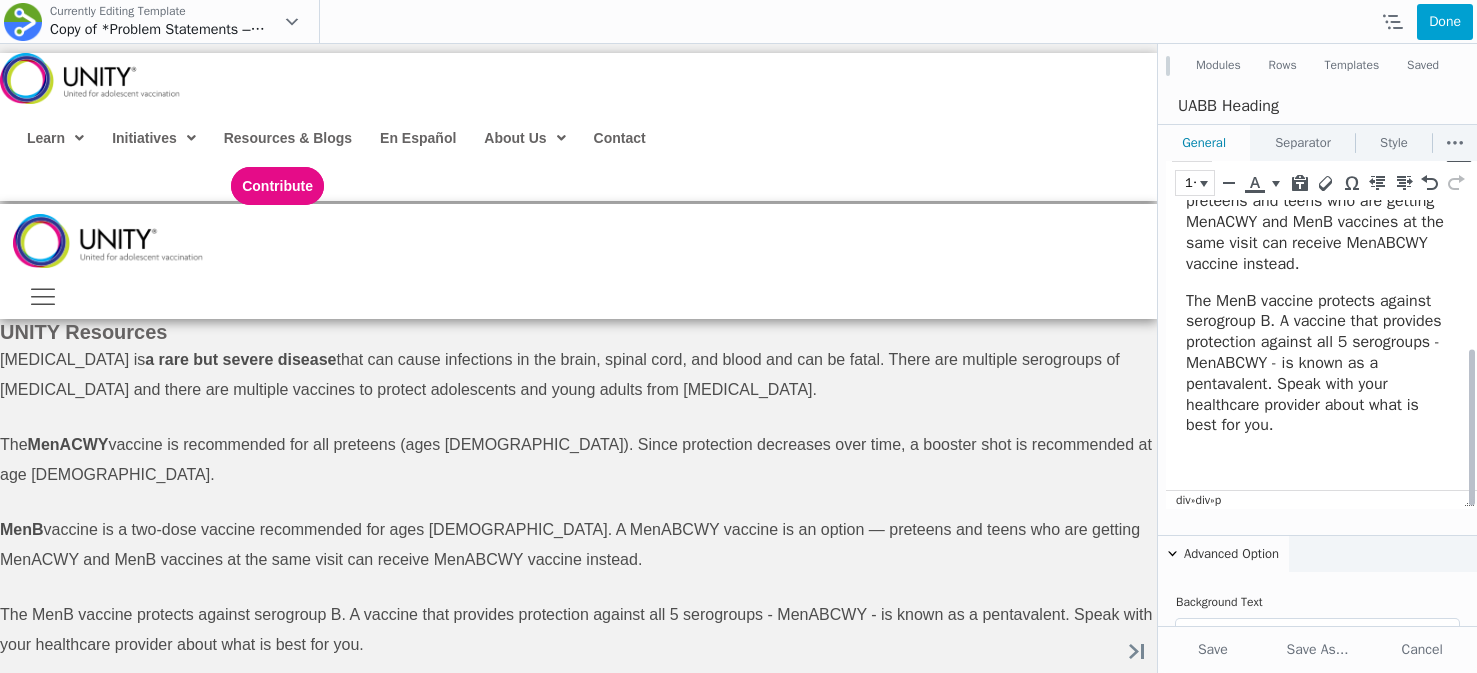 click on "The MenB vaccine protects against serogroup B. A vaccine that provides protection against all 5 serogroups - MenABCWY - is known as a pentavalent. Speak with your healthcare provider about what is best for you." at bounding box center (1316, 364) 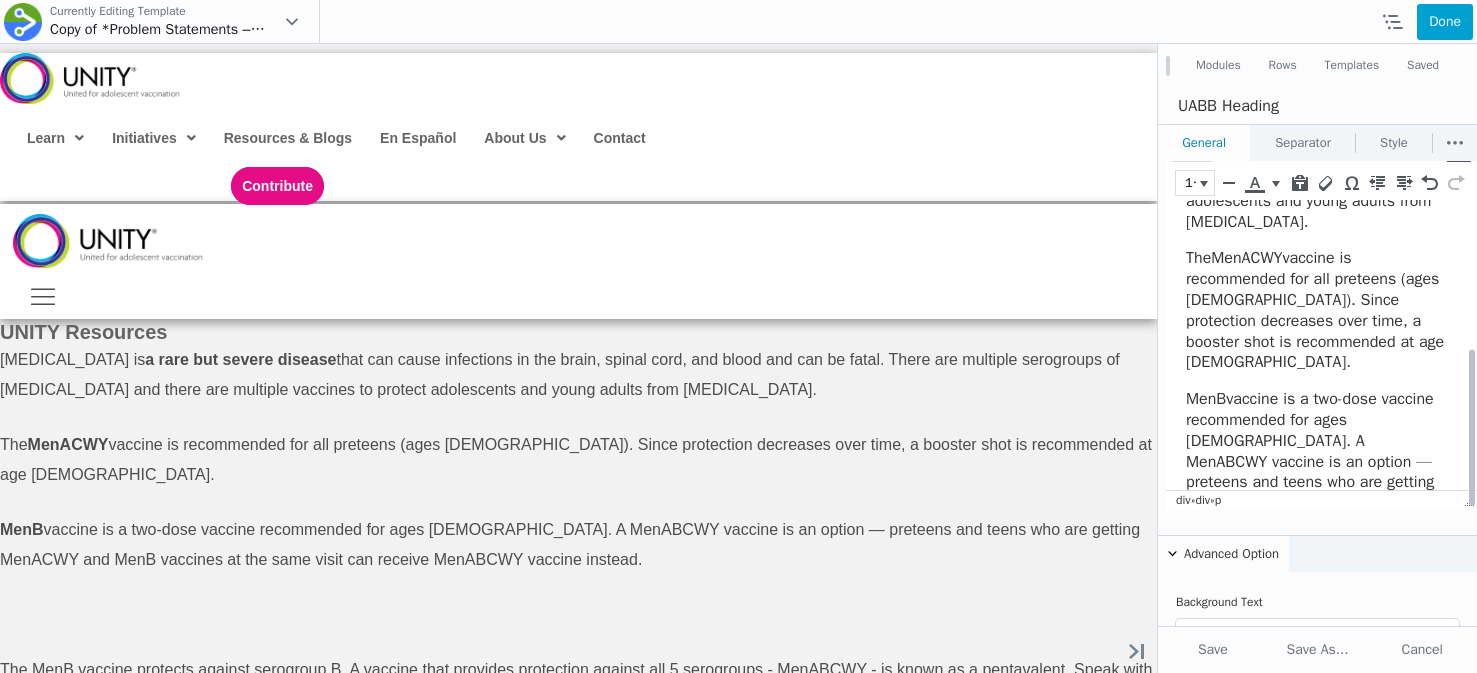 scroll, scrollTop: 149, scrollLeft: 0, axis: vertical 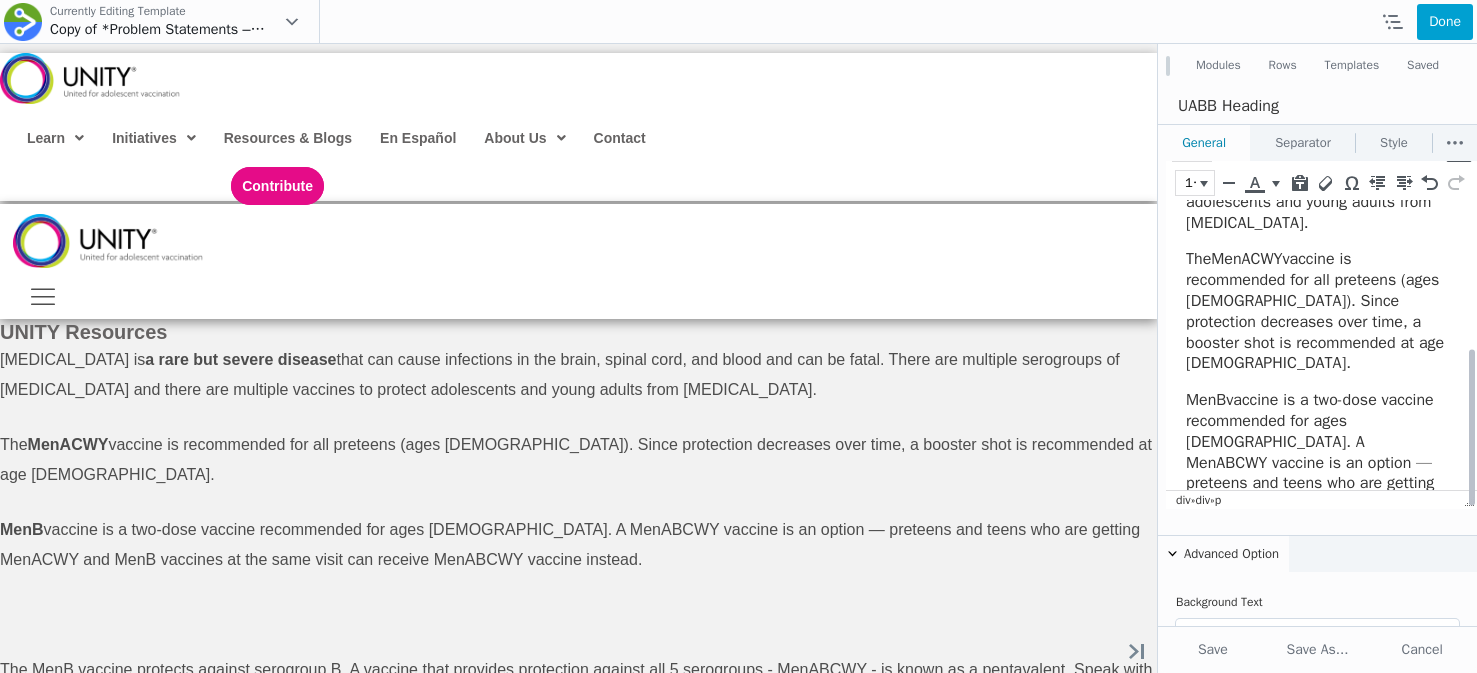 click on "The  MenACWY  vaccine is recommended for all preteens (ages 11-12). Since protection decreases over time, a booster shot is recommended at age 16." at bounding box center [1316, 311] 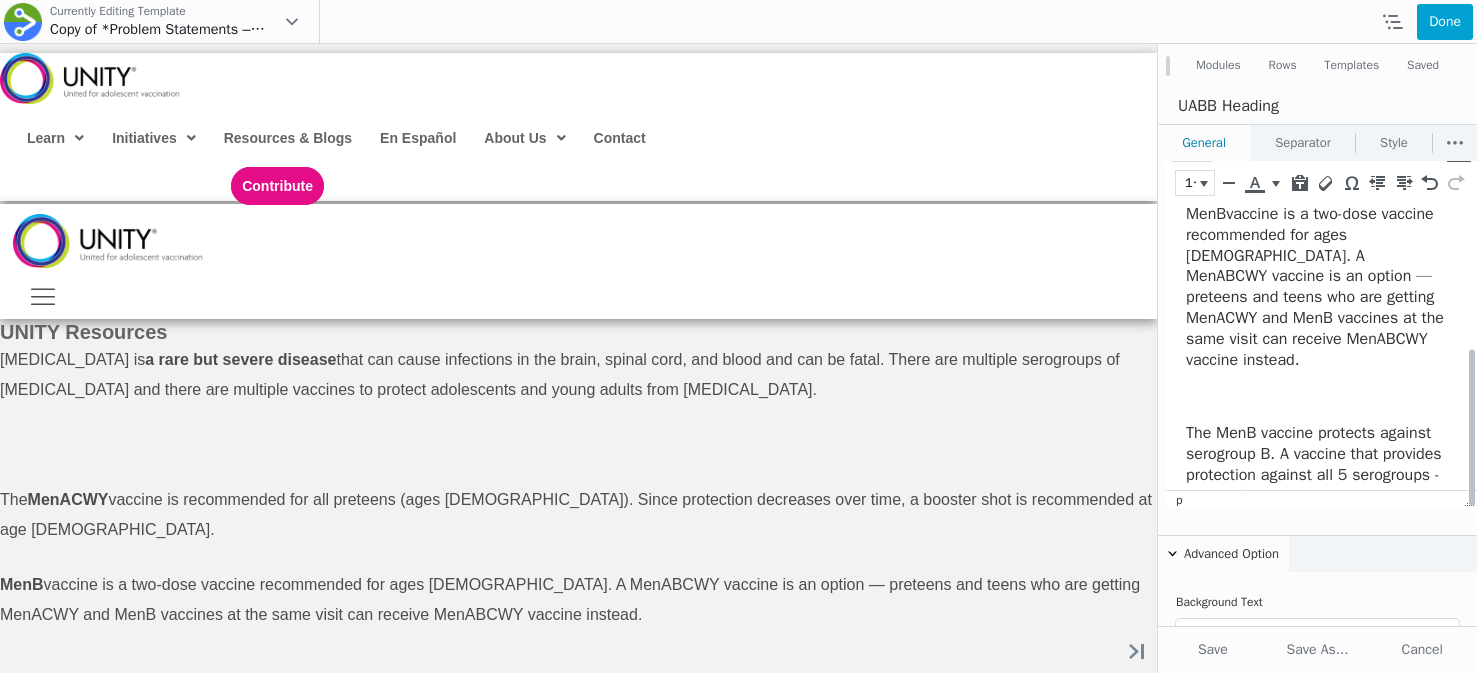 scroll, scrollTop: 302, scrollLeft: 0, axis: vertical 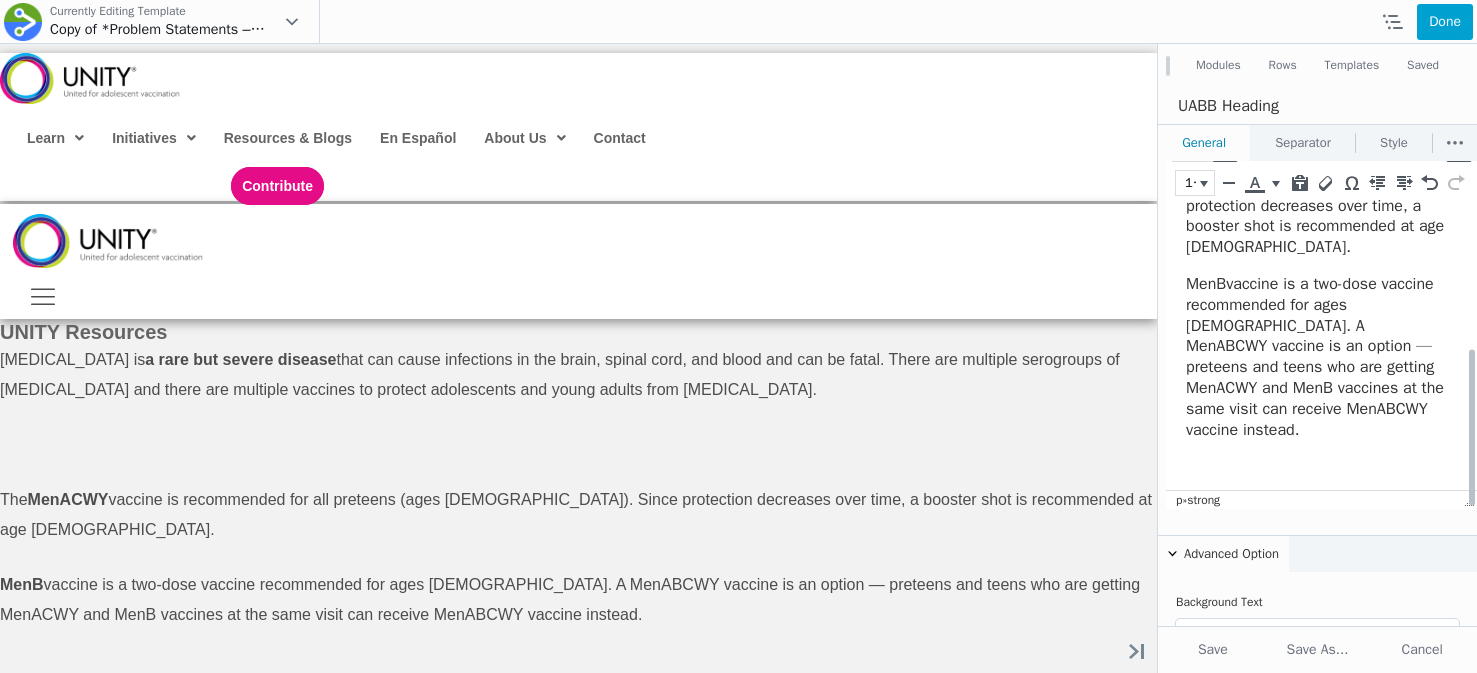 click on "Meningococcal disease is  a rare but severe disease  that can cause infections in the brain, spinal cord, and blood and can be fatal. There are multiple serogroups of meningococcal disease and there are multiple vaccines to protect adolescents and young adults from meningococcal disease. The  MenACWY  vaccine is recommended for all preteens (ages 11-12). Since protection decreases over time, a booster shot is recommended at age 16. MenB  vaccine is a two-dose vaccine recommended for ages 16-18. A MenABCWY vaccine is an option — preteens and teens who are getting MenACWY and MenB vaccines at the same visit can receive MenABCWY vaccine instead. The MenB vaccine protects against serogroup B. A vaccine that provides protection against all 5 serogroups - MenABCWY - is known as a pentavalent. Speak with your healthcare provider about what is best for you. Click here  for an easy-to-use reference guide of recommended vaccines for adolescents and young adults." at bounding box center [1321, 344] 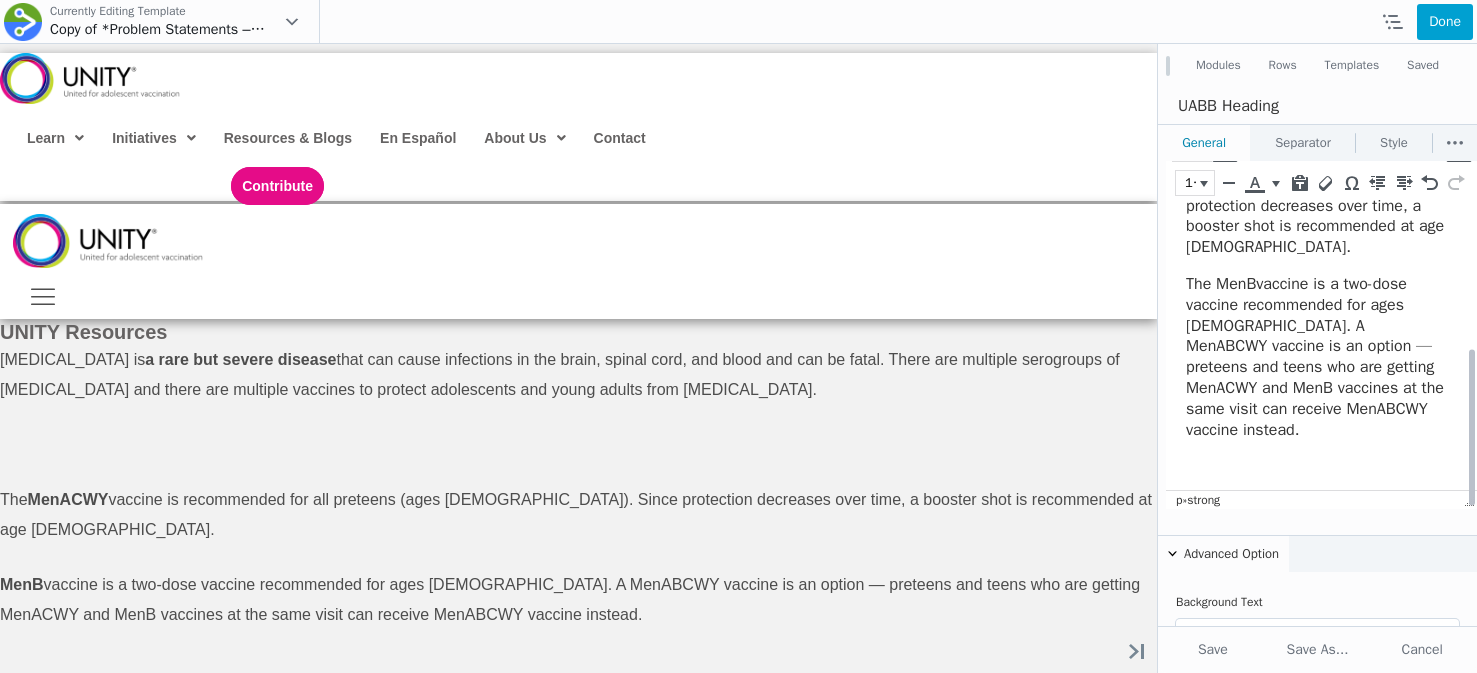 click on "The MenB" at bounding box center (1221, 284) 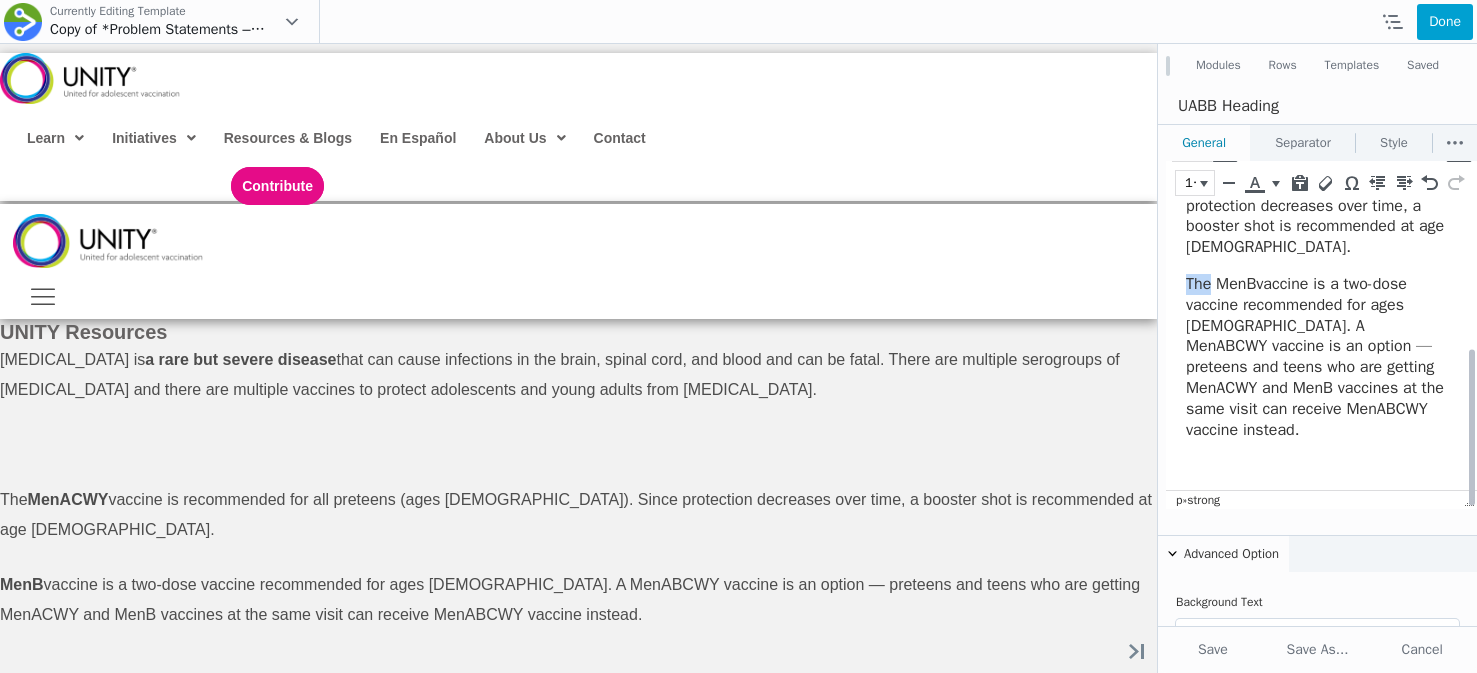 click on "The MenB" at bounding box center (1221, 284) 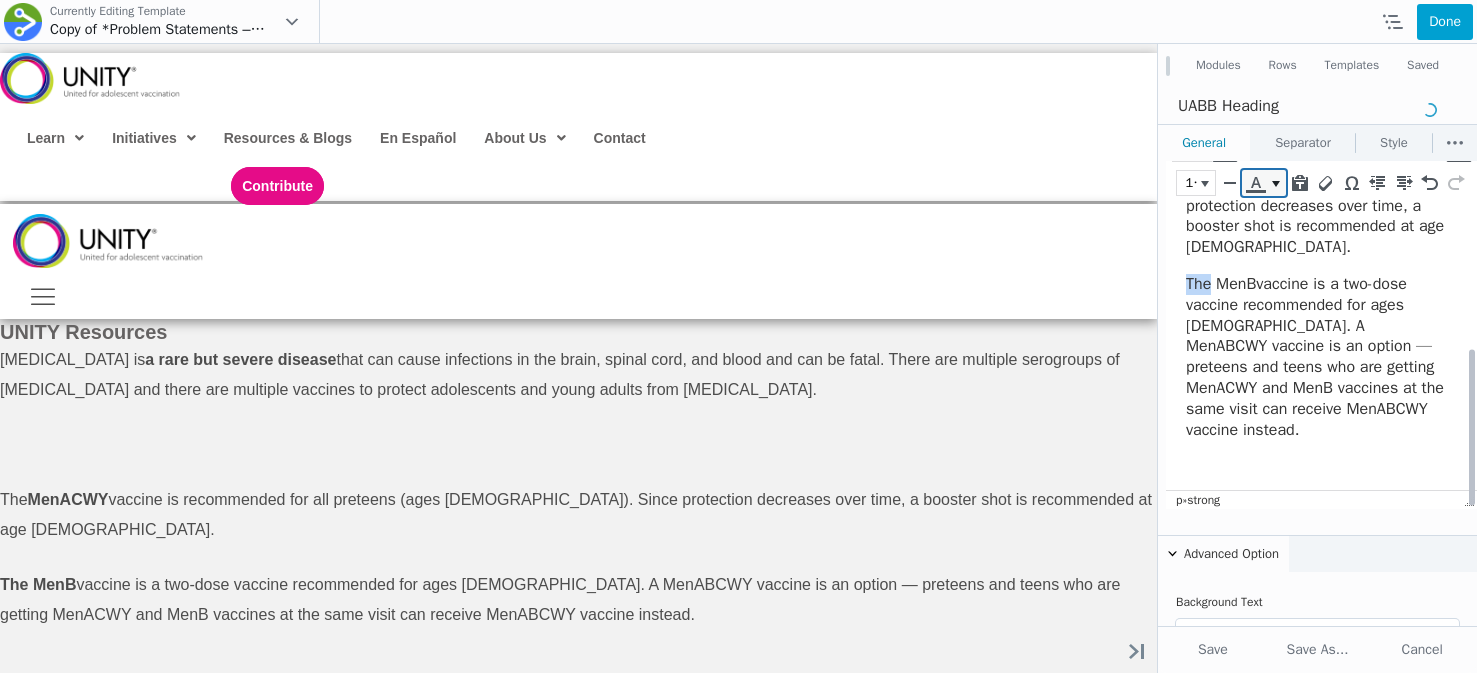 click at bounding box center [1276, 184] 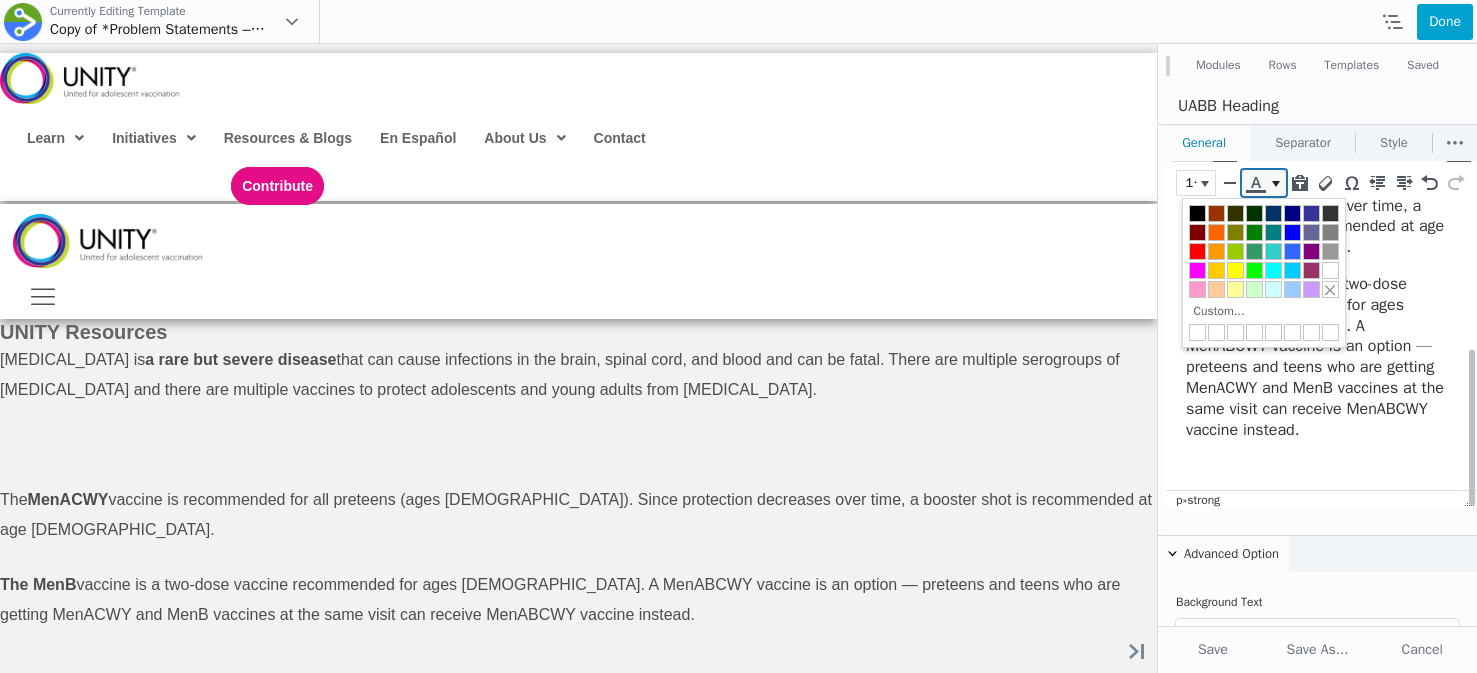 click at bounding box center (1276, 184) 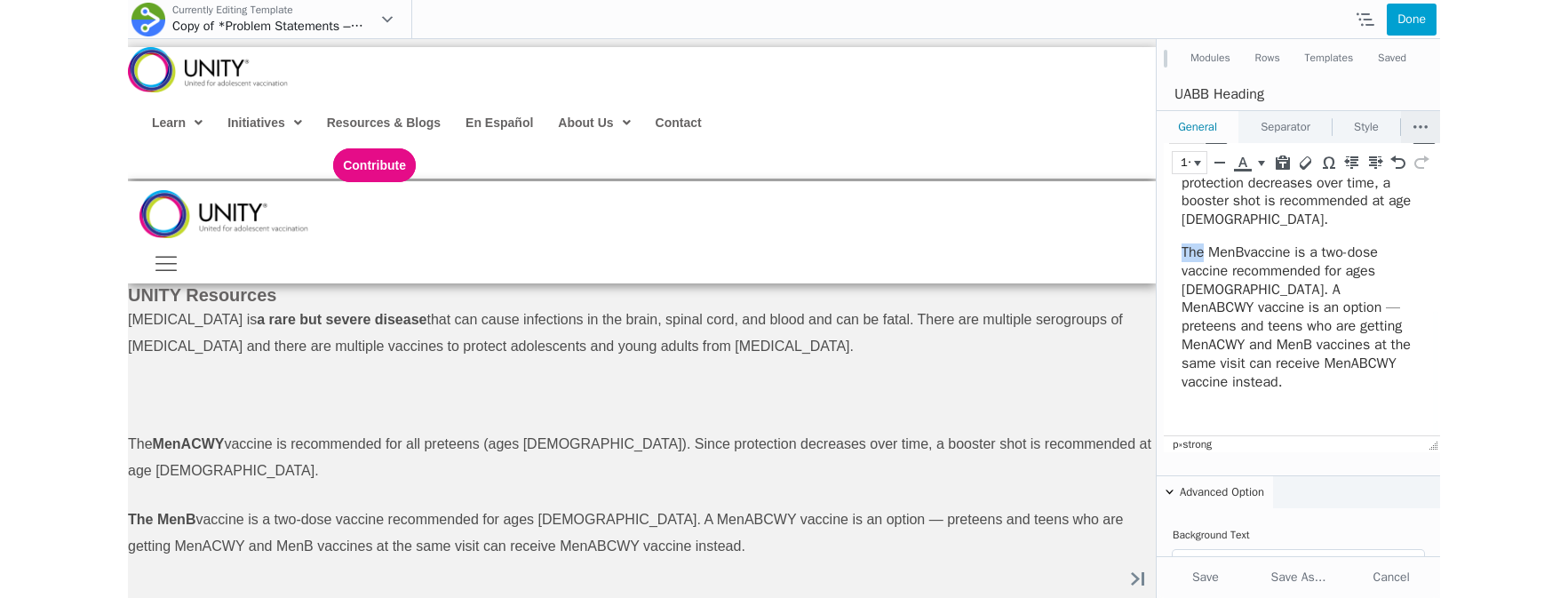 scroll, scrollTop: 41, scrollLeft: 0, axis: vertical 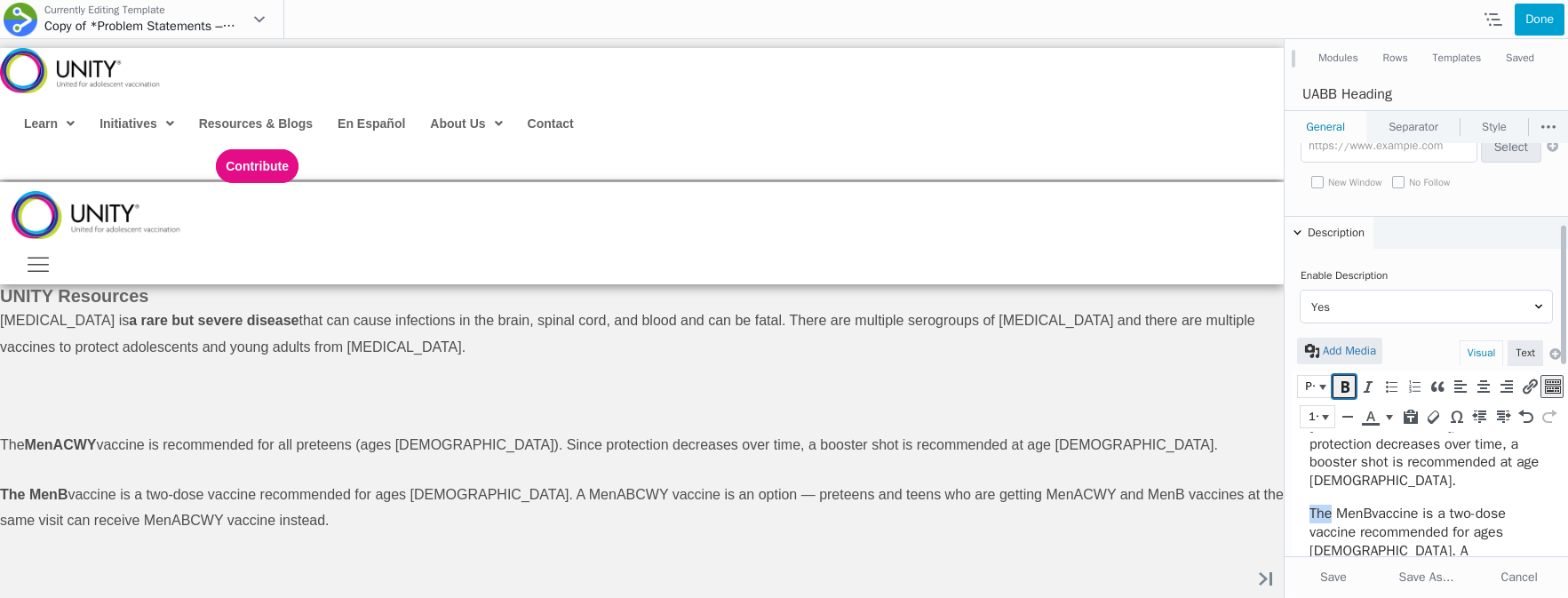 click at bounding box center [1344, 387] 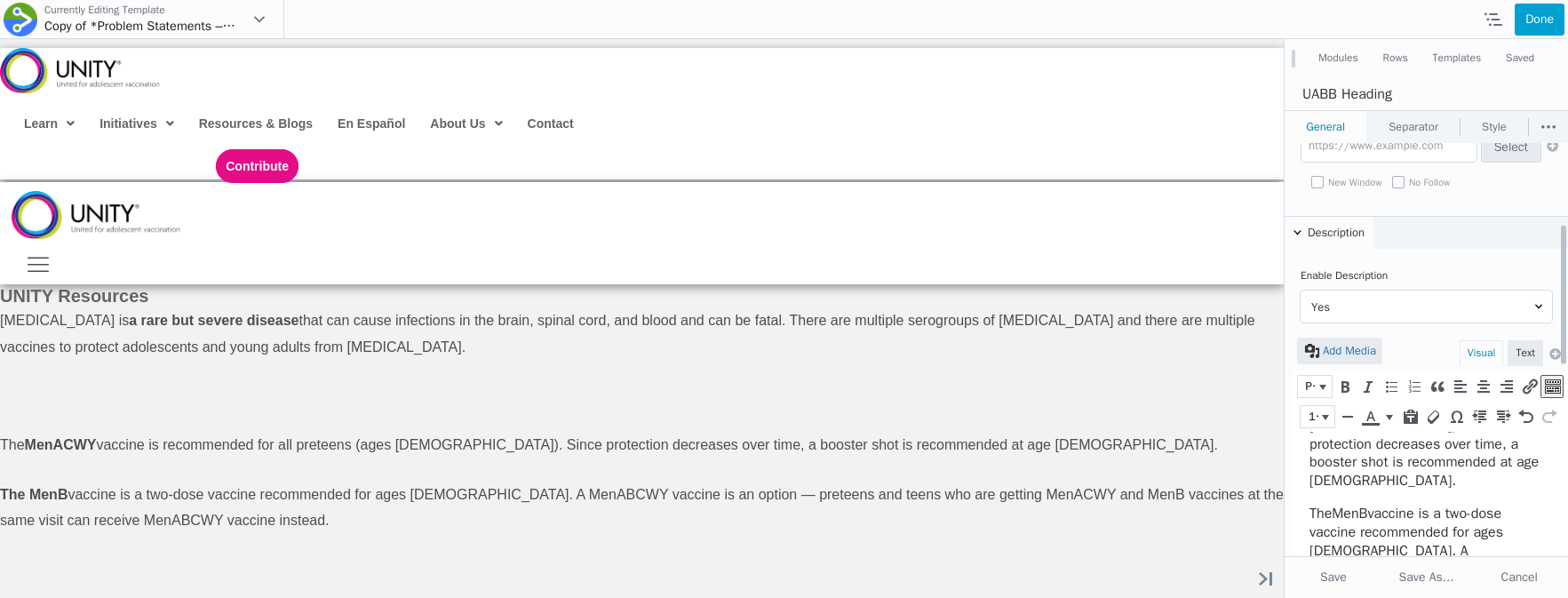 click on "The  MenB  vaccine is a two-dose vaccine recommended for ages 16-18. A MenABCWY vaccine is an option — preteens and teens who are getting MenACWY and MenB vaccines at the same visit can receive MenABCWY vaccine instead." at bounding box center [1425, 578] 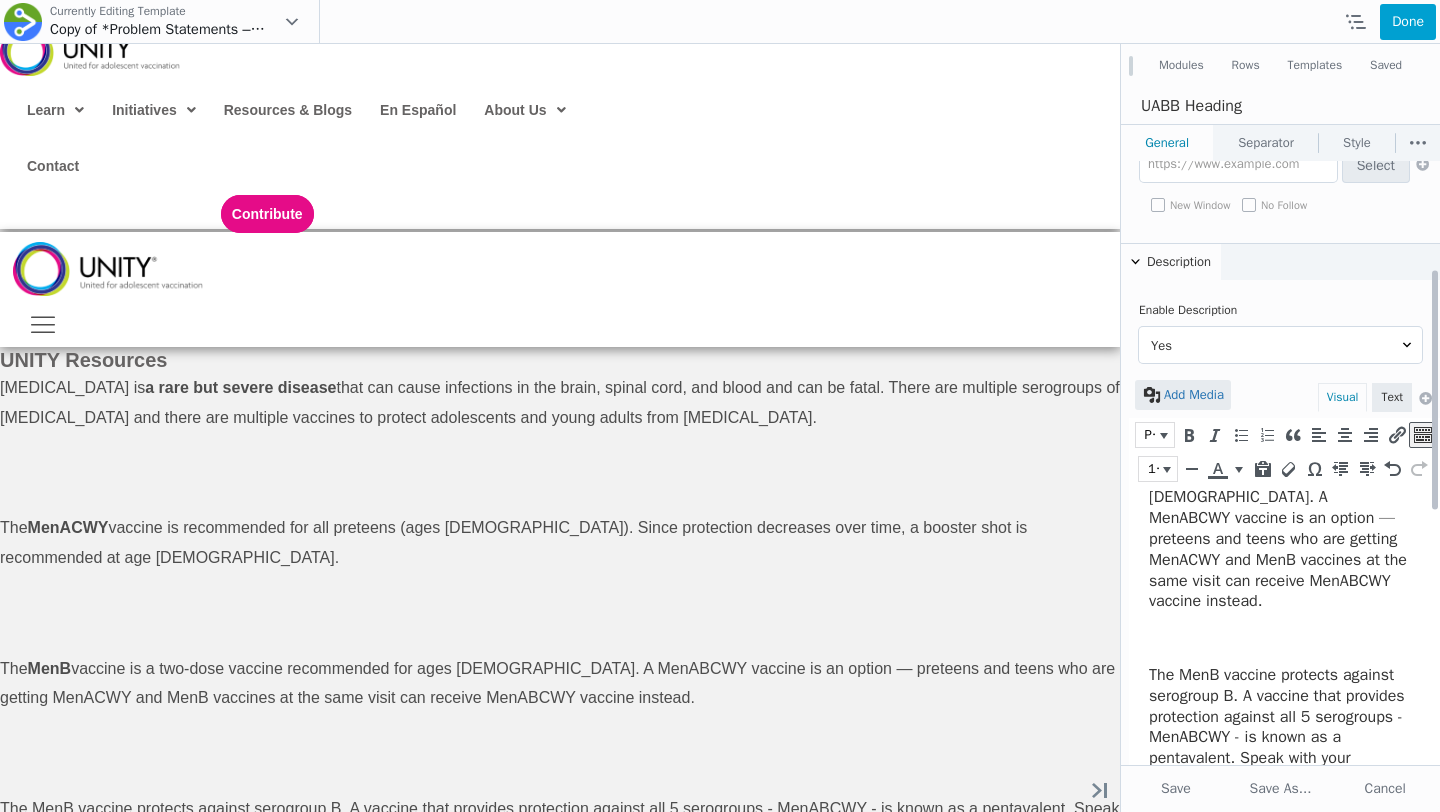scroll, scrollTop: 452, scrollLeft: 0, axis: vertical 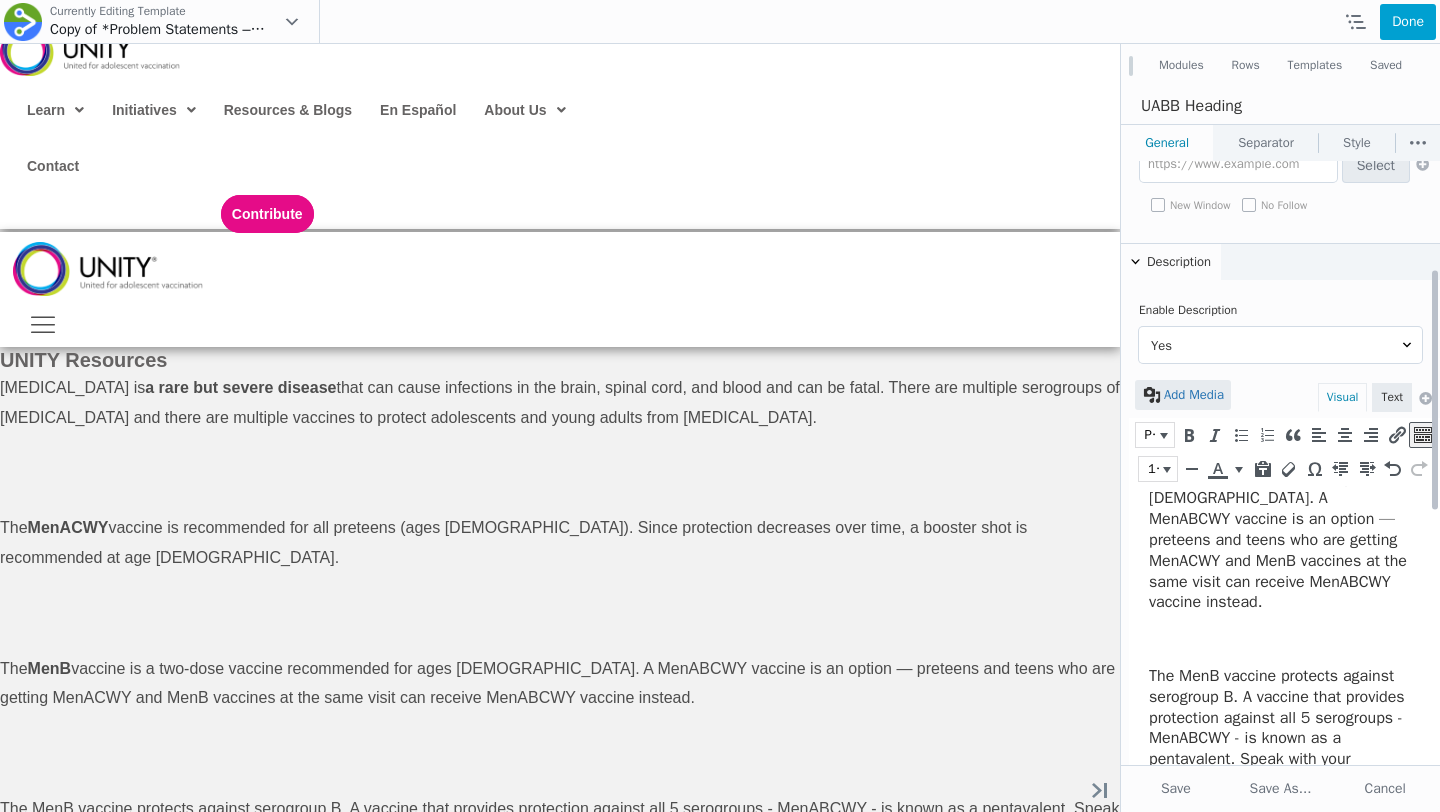 click on "Meningococcal disease is  a rare but severe disease  that can cause infections in the brain, spinal cord, and blood and can be fatal. There are multiple serogroups of meningococcal disease and there are multiple vaccines to protect adolescents and young adults from meningococcal disease. The  MenACWY  vaccine is recommended for all preteens (ages 11-12). Since protection decreases over time, a booster shot is recommended at age 16. The  MenB  vaccine is a two-dose vaccine recommended for ages 16-18. A MenABCWY vaccine is an option — preteens and teens who are getting MenACWY and MenB vaccines at the same visit can receive MenABCWY vaccine instead. The MenB vaccine protects against serogroup B. A vaccine that provides protection against all 5 serogroups - MenABCWY - is known as a pentavalent. Speak with your healthcare provider about what is best for you. Click here  for an easy-to-use reference guide of recommended vaccines for adolescents and young adults." at bounding box center (1284, 498) 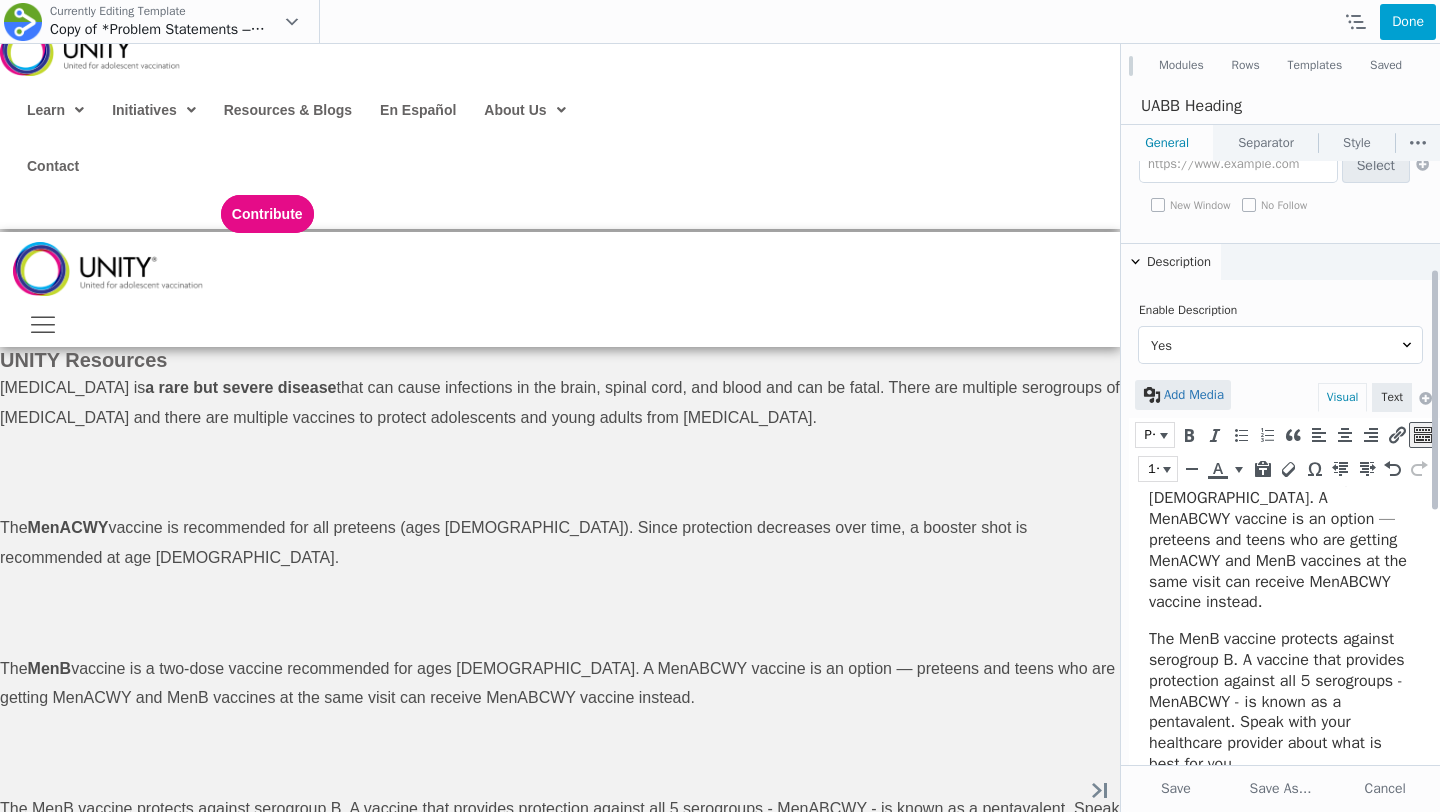 scroll, scrollTop: 427, scrollLeft: 0, axis: vertical 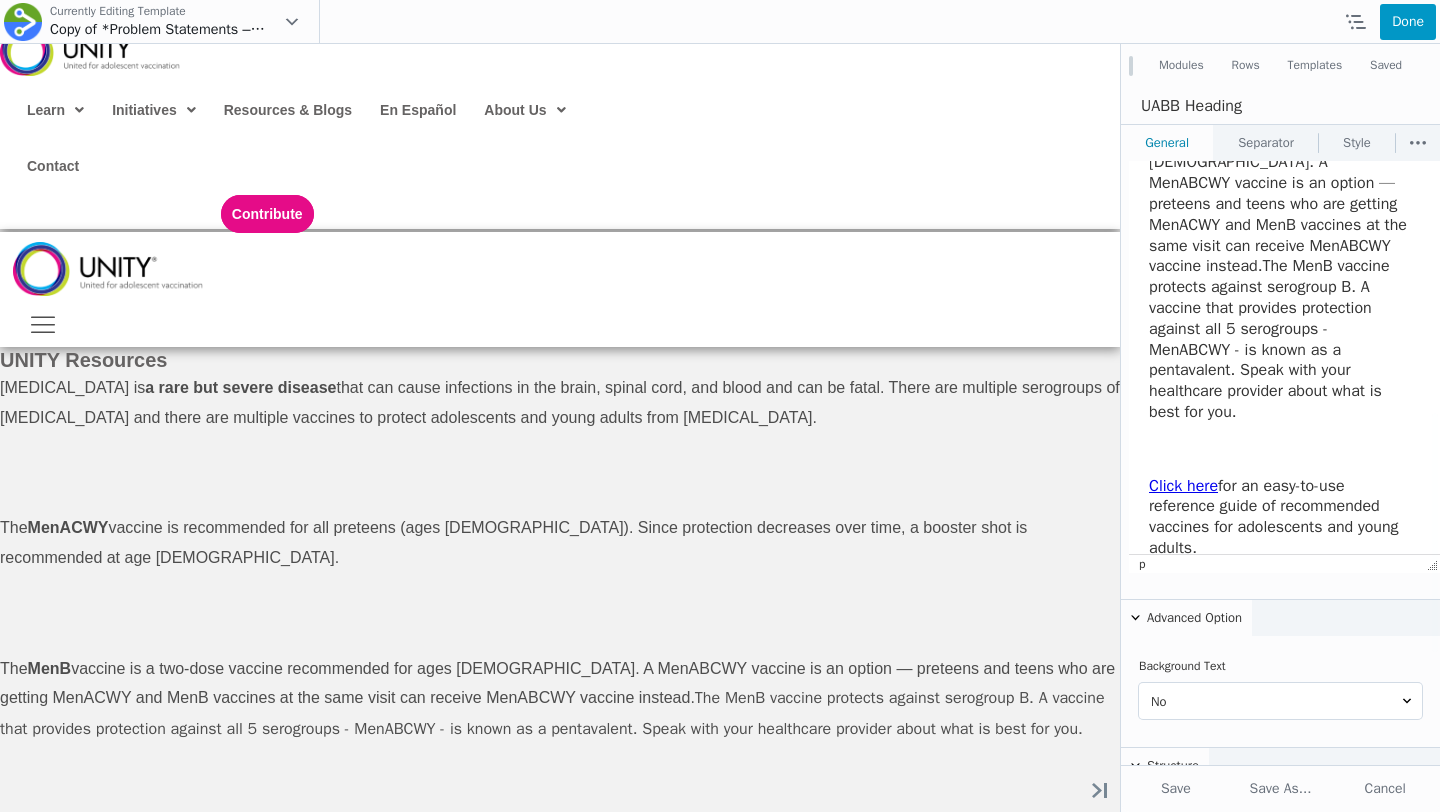 click on "Done" at bounding box center [1408, 22] 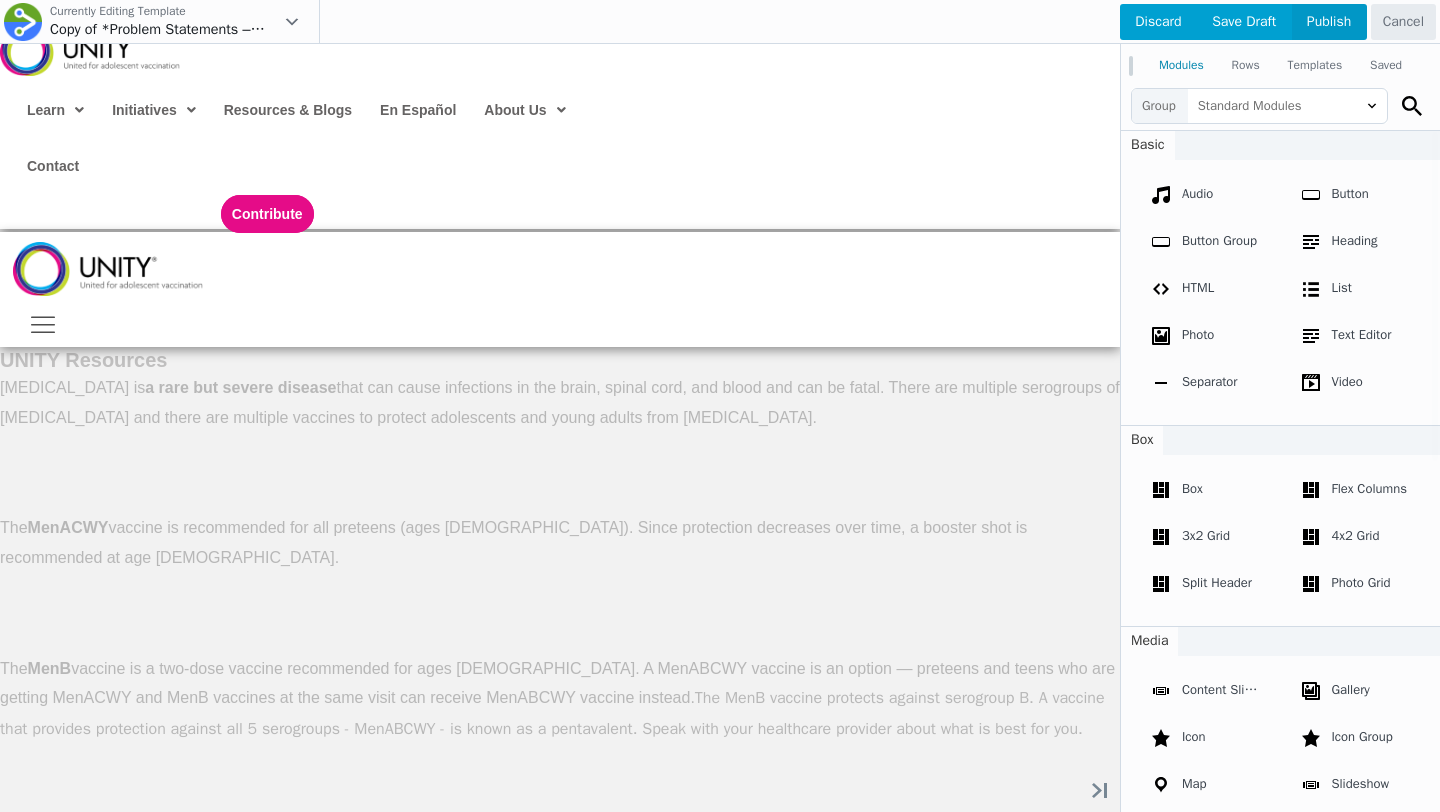 click on "Publish" at bounding box center (1329, 22) 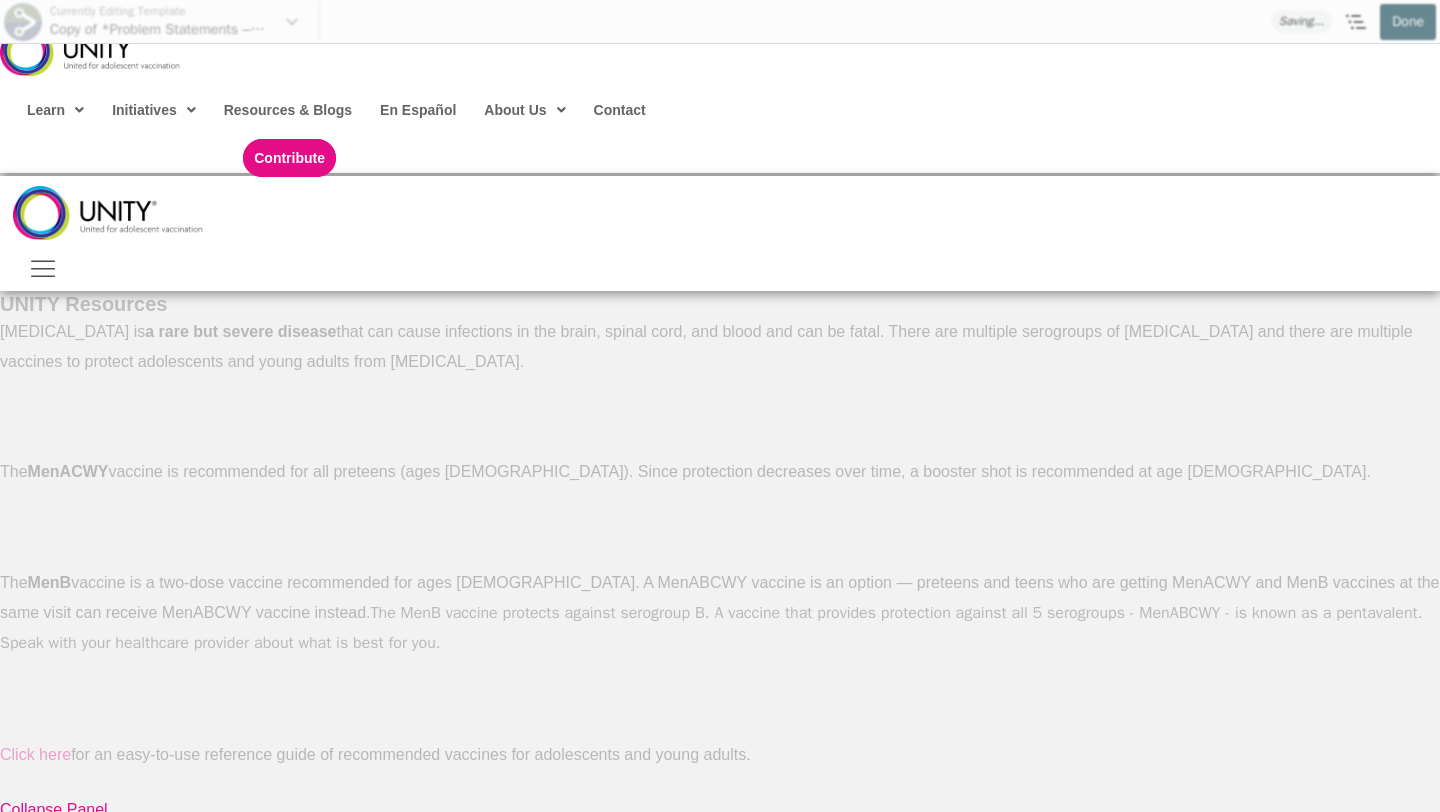scroll, scrollTop: 46, scrollLeft: 0, axis: vertical 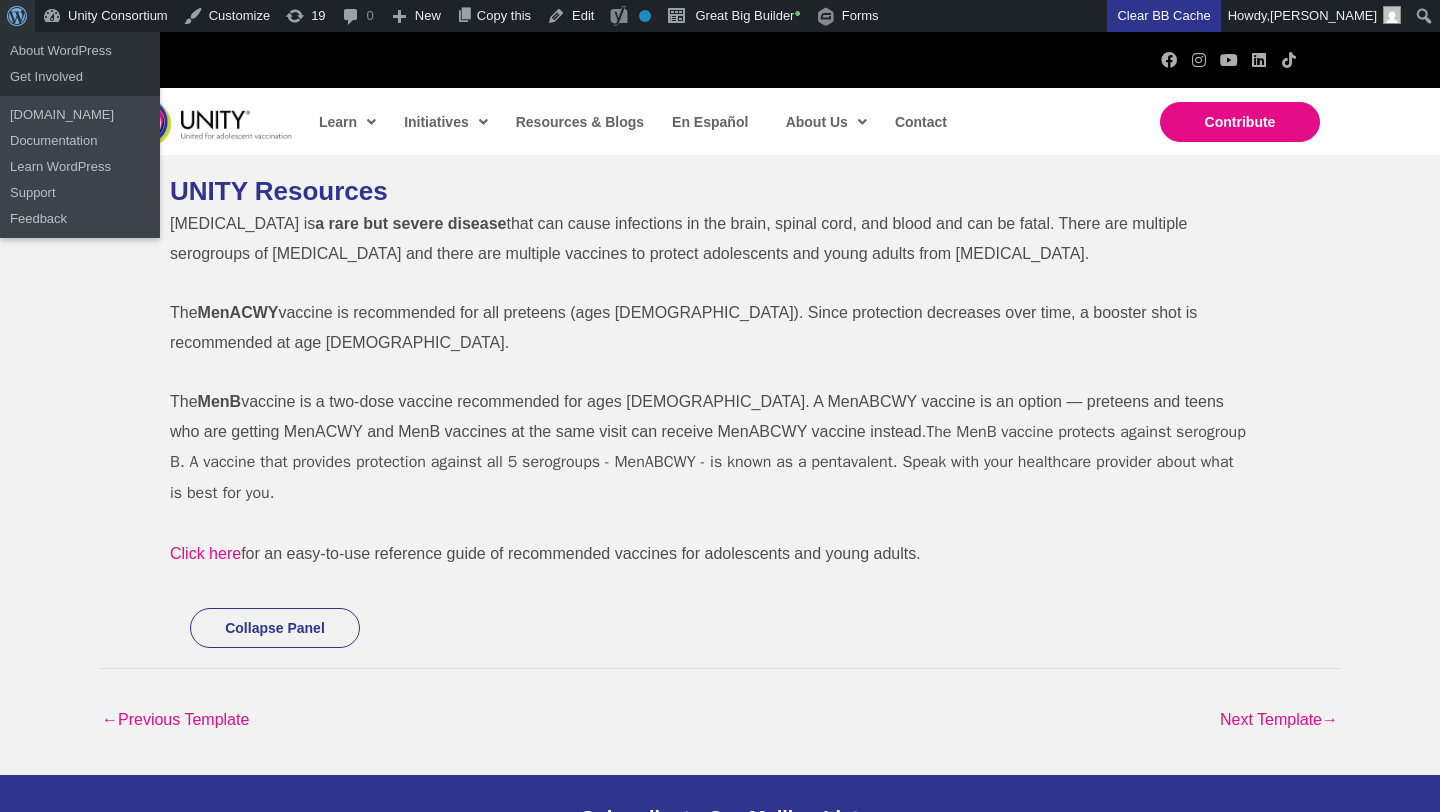 click at bounding box center (14, 14) 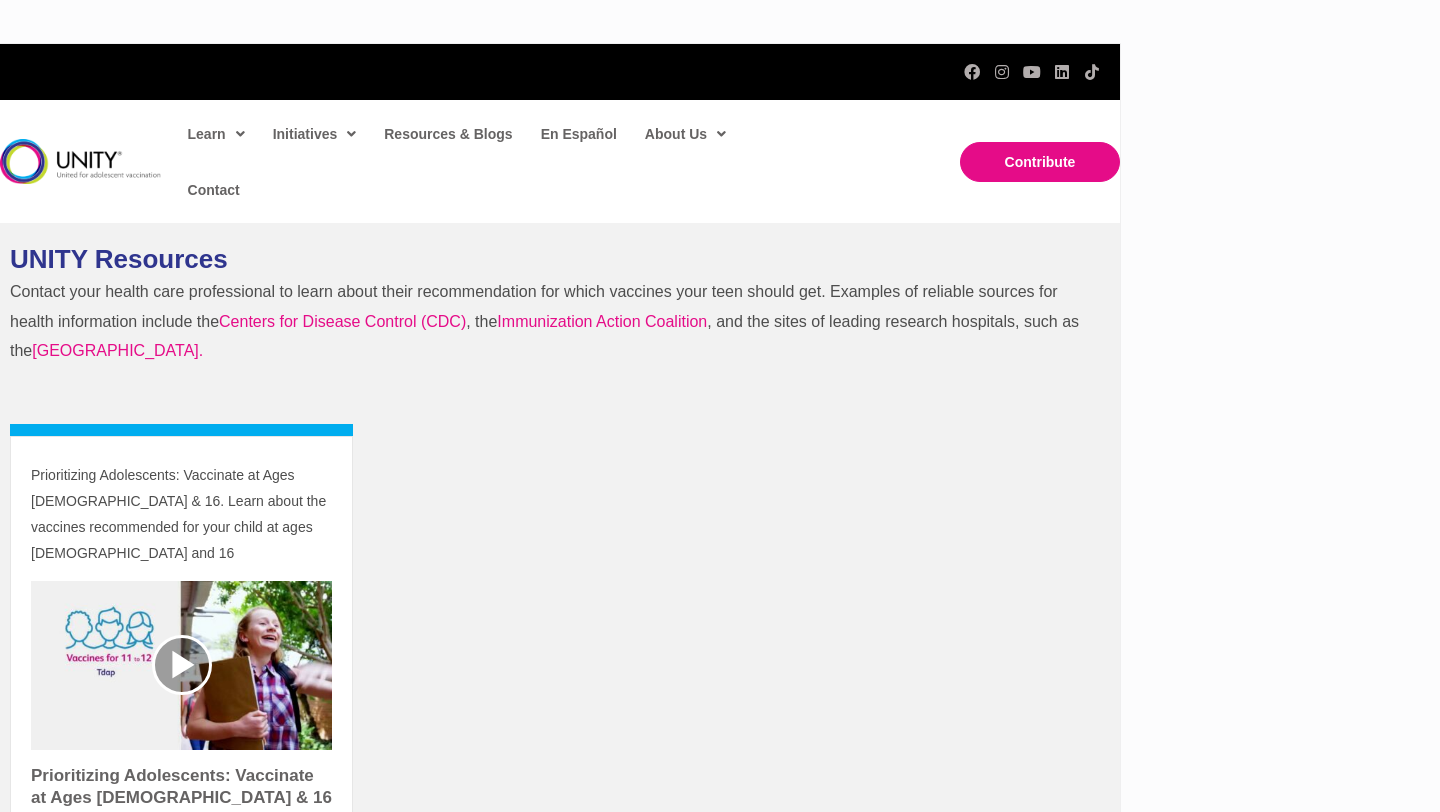 scroll, scrollTop: 0, scrollLeft: 0, axis: both 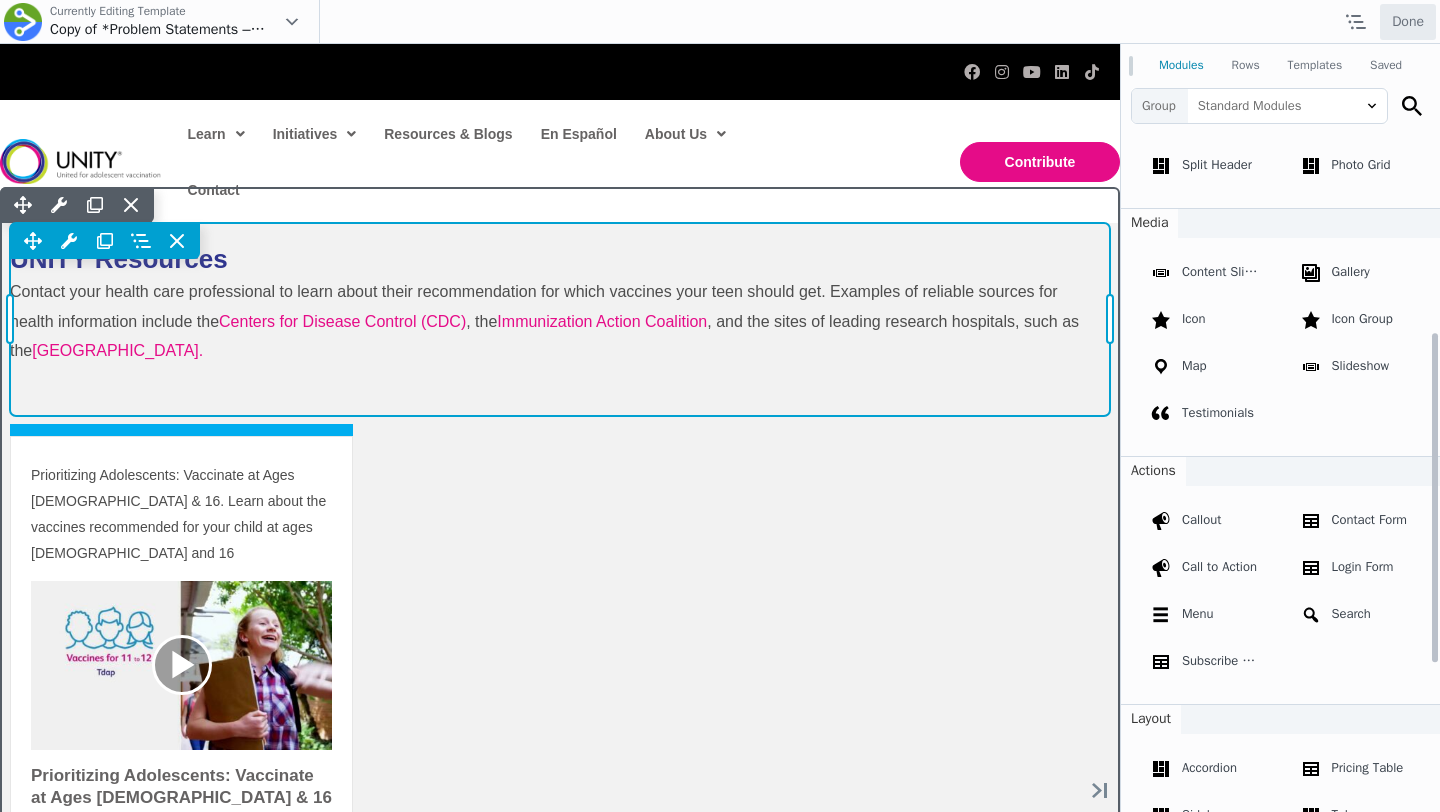 click on "Move Up
Move Down
Heading Settings
Copy Heading Settings
Paste Heading Settings
Row
Row Settings
Move Row
Duplicate Row
Remove Row" at bounding box center [560, 319] 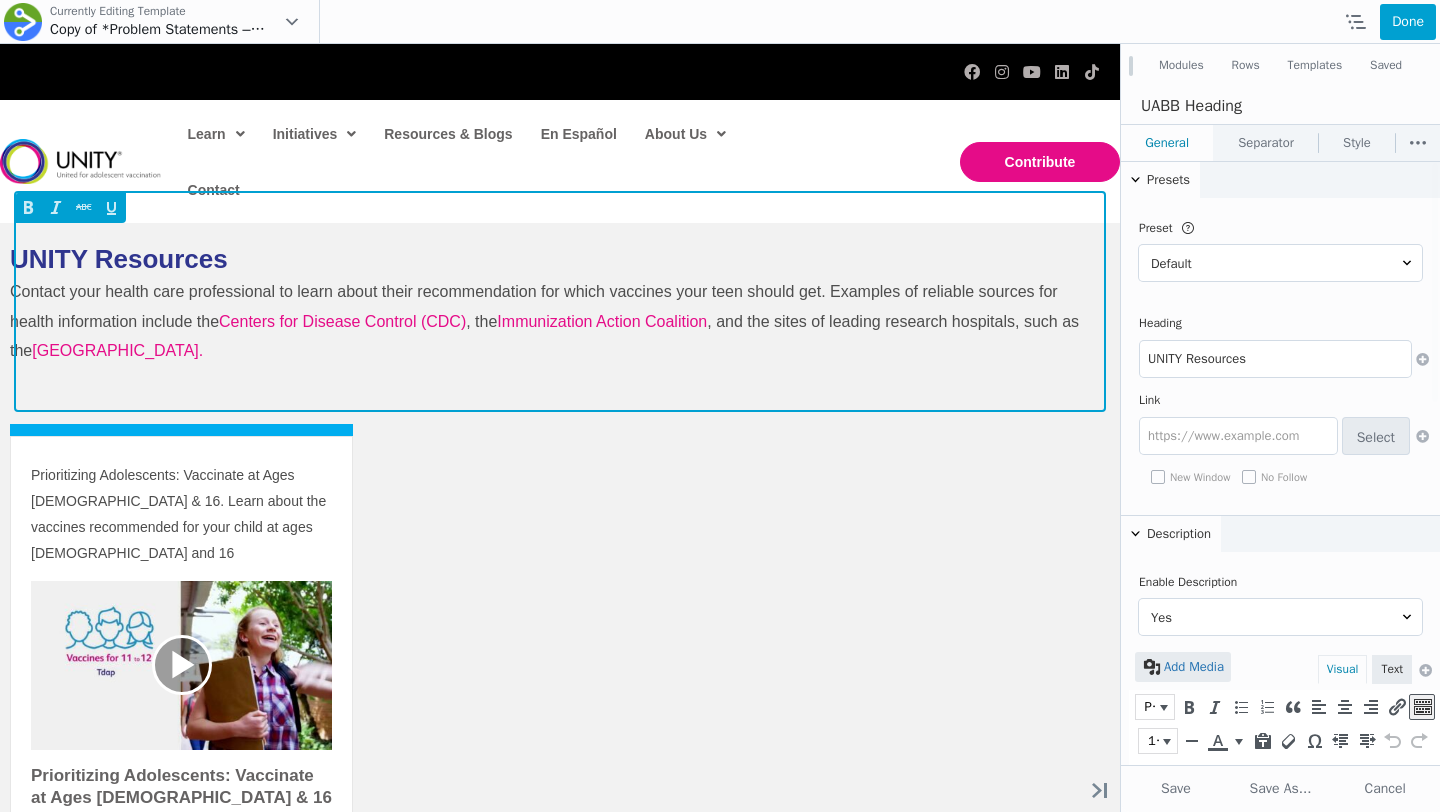 scroll, scrollTop: 0, scrollLeft: 0, axis: both 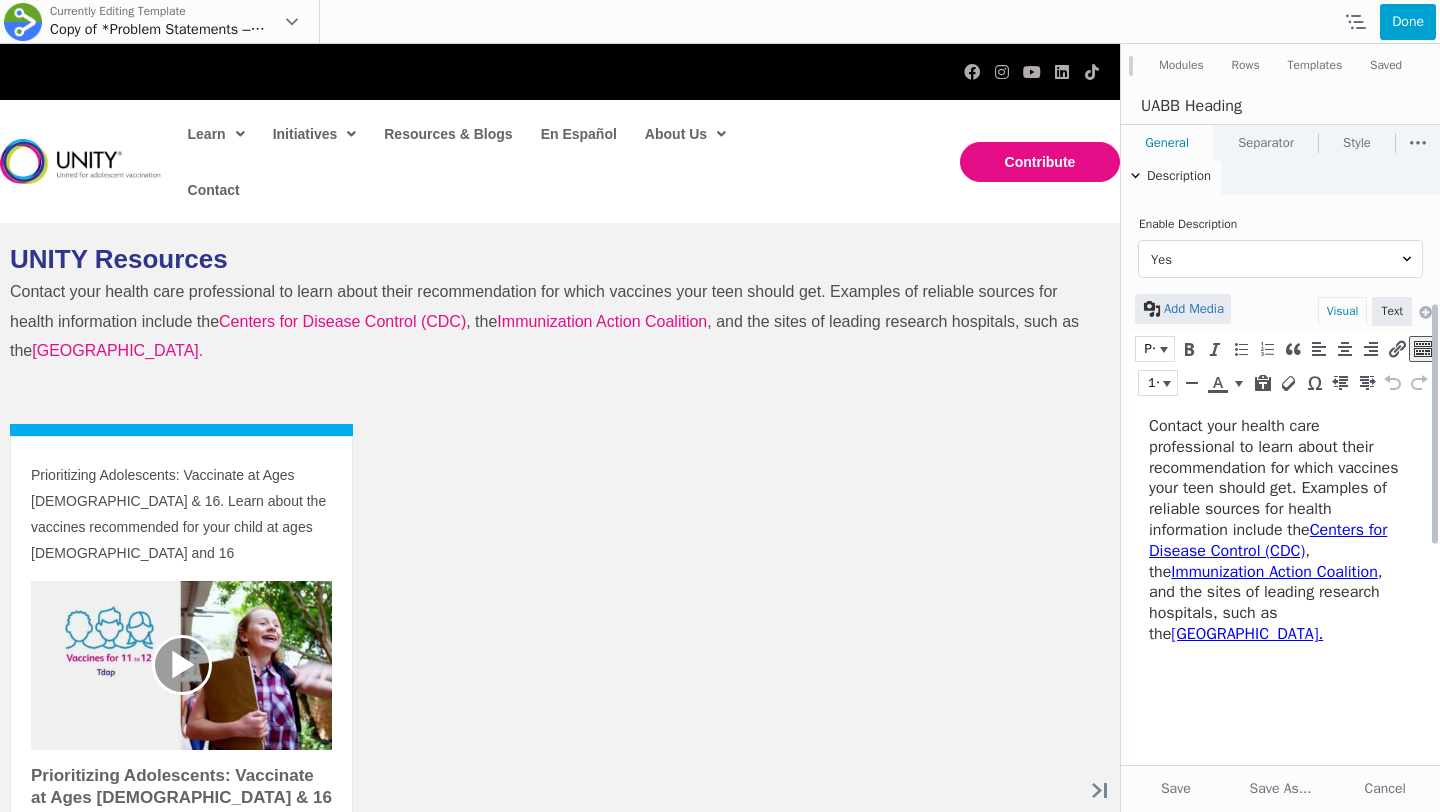 drag, startPoint x: 1310, startPoint y: 657, endPoint x: 1142, endPoint y: 518, distance: 218.04816 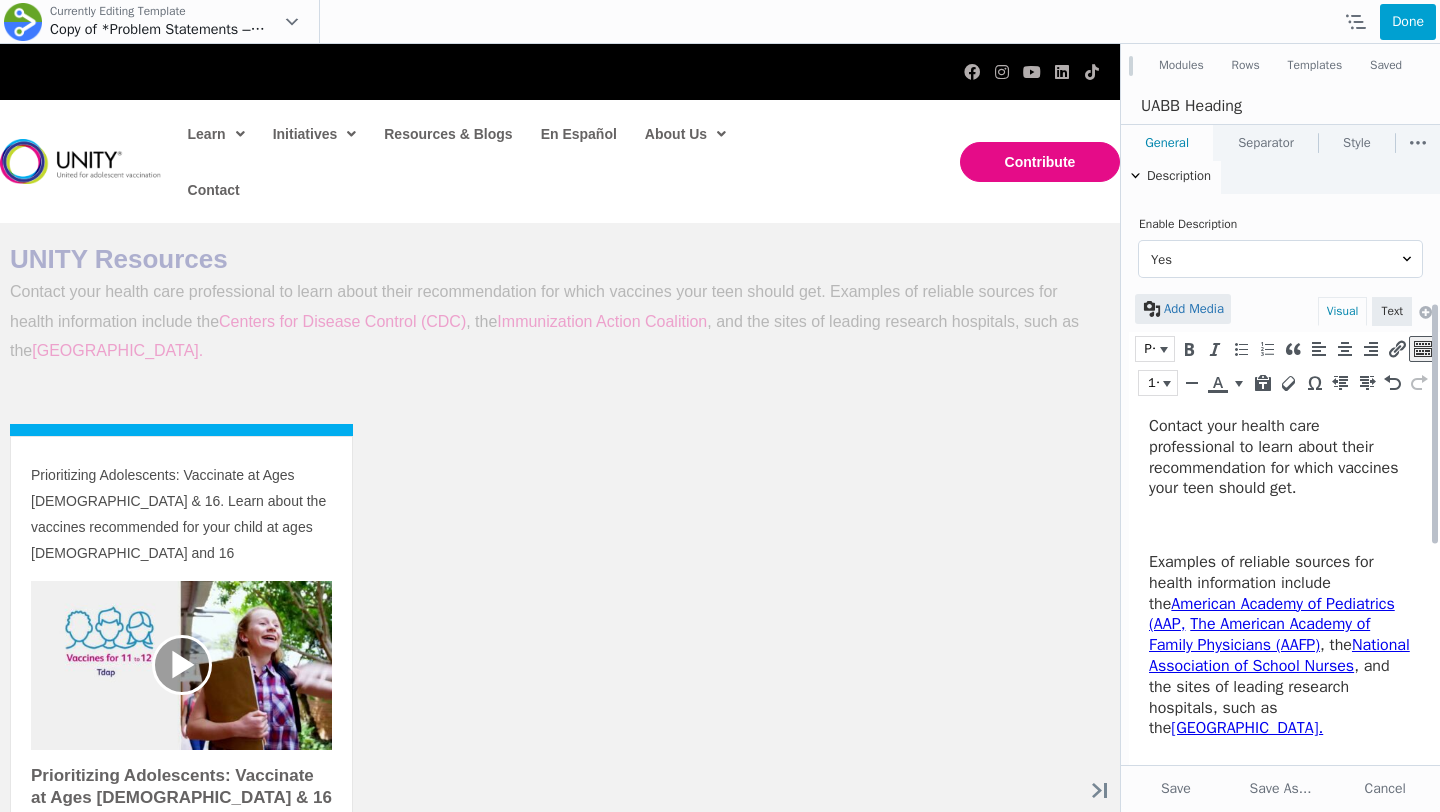 scroll, scrollTop: 0, scrollLeft: 0, axis: both 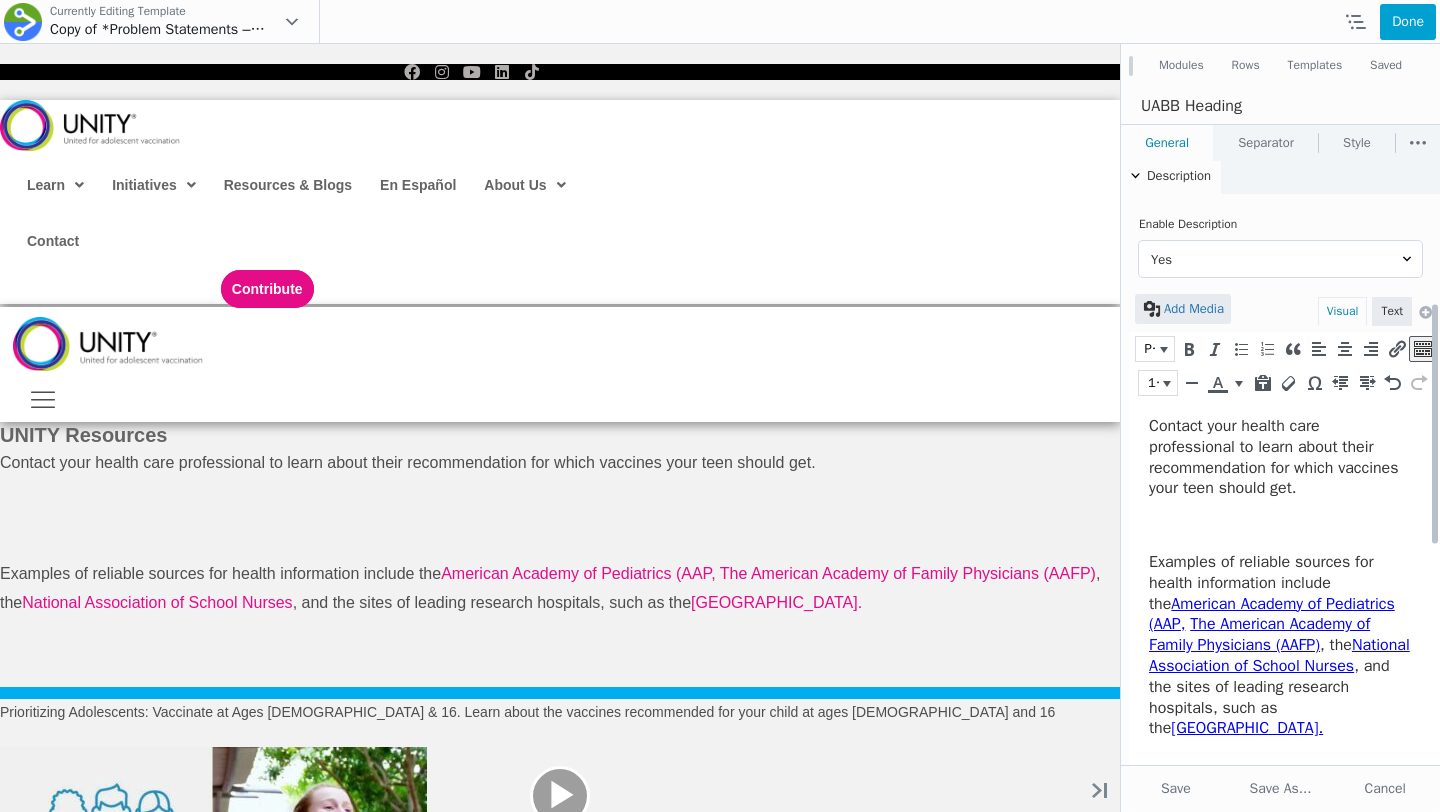 click on "American Academy of Pediatrics (AAP," at bounding box center [1272, 614] 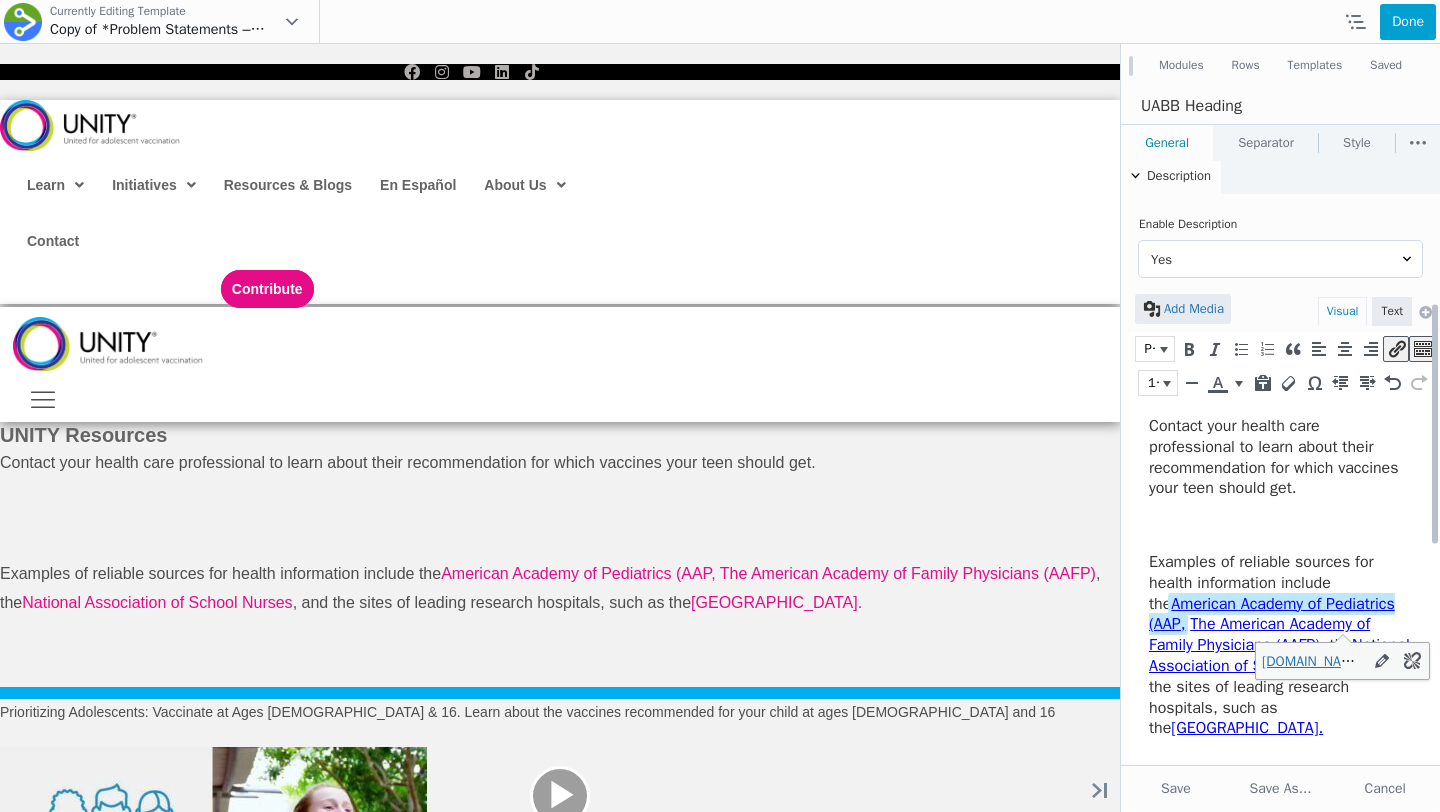 click on "Contact your health care professional to learn about their recommendation for which vaccines your teen should get.  Examples of reliable sources for health information include the  American Academy of Pediatrics (AAP,   The American Academy of Family Physicians (AAFP) , the  National Association of School Nurses , and the sites of leading research hospitals, such as the  Children’s Hospital of Philadelphia Vaccine Education Center." at bounding box center [1279, 596] 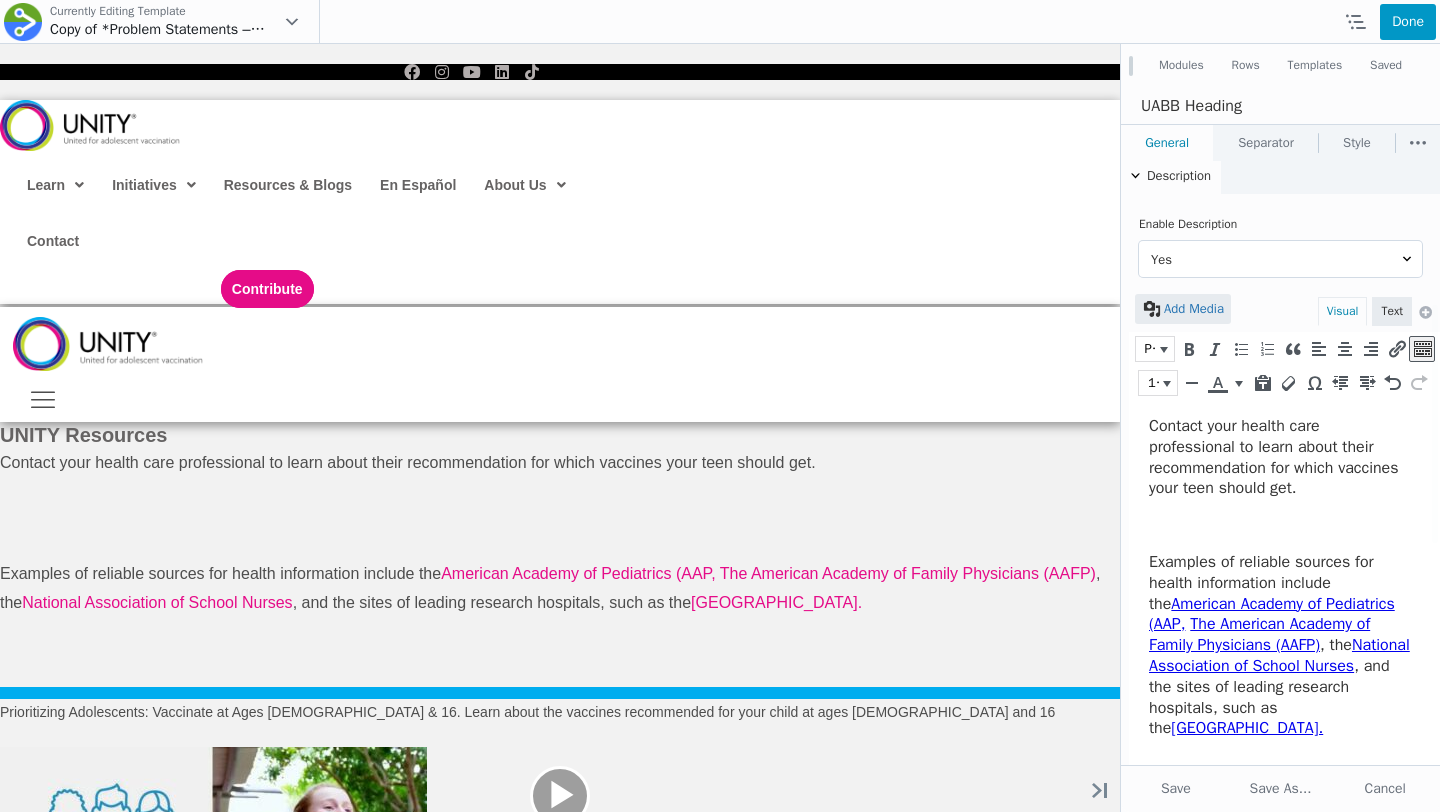 click on "Done" at bounding box center (1408, 22) 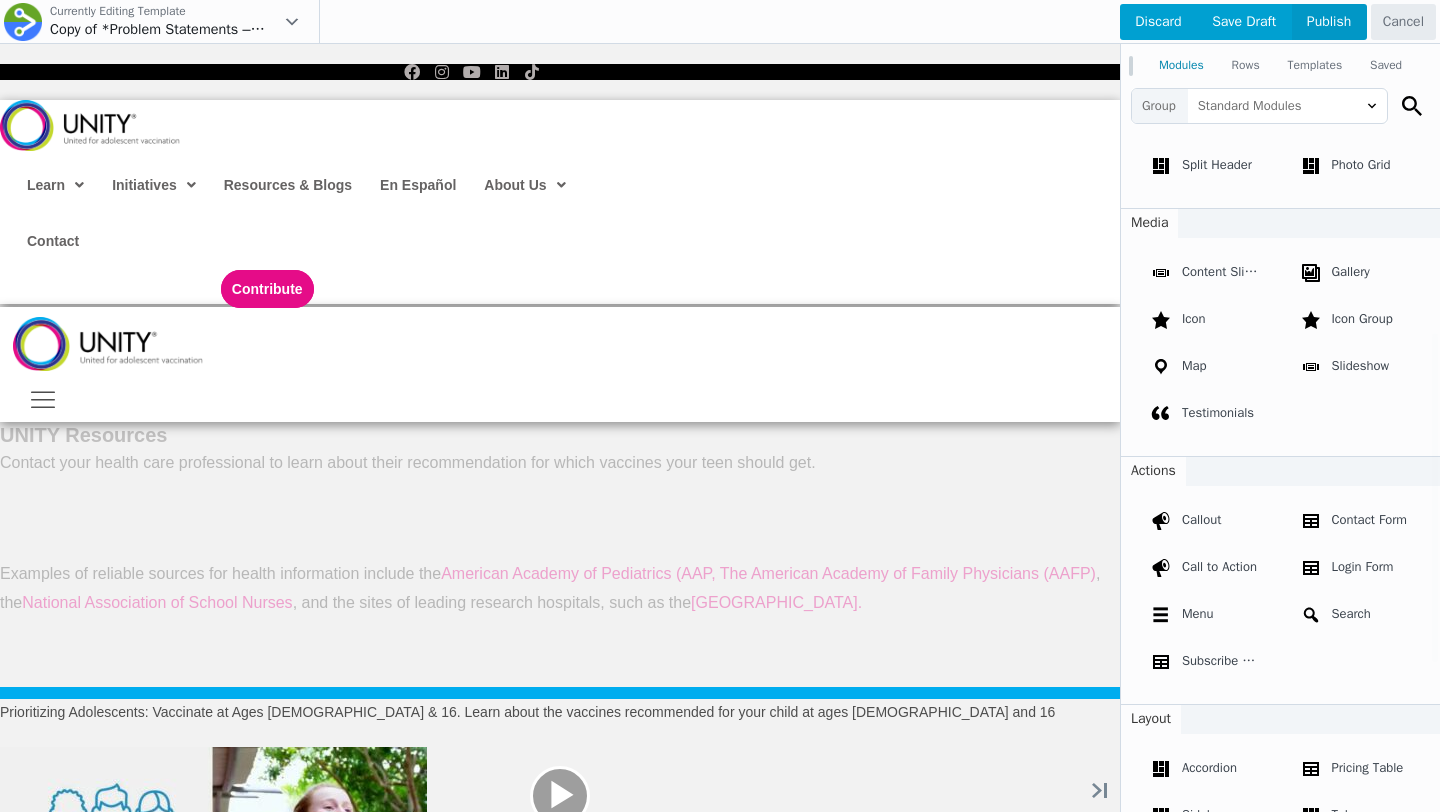 click on "Publish" at bounding box center [1329, 22] 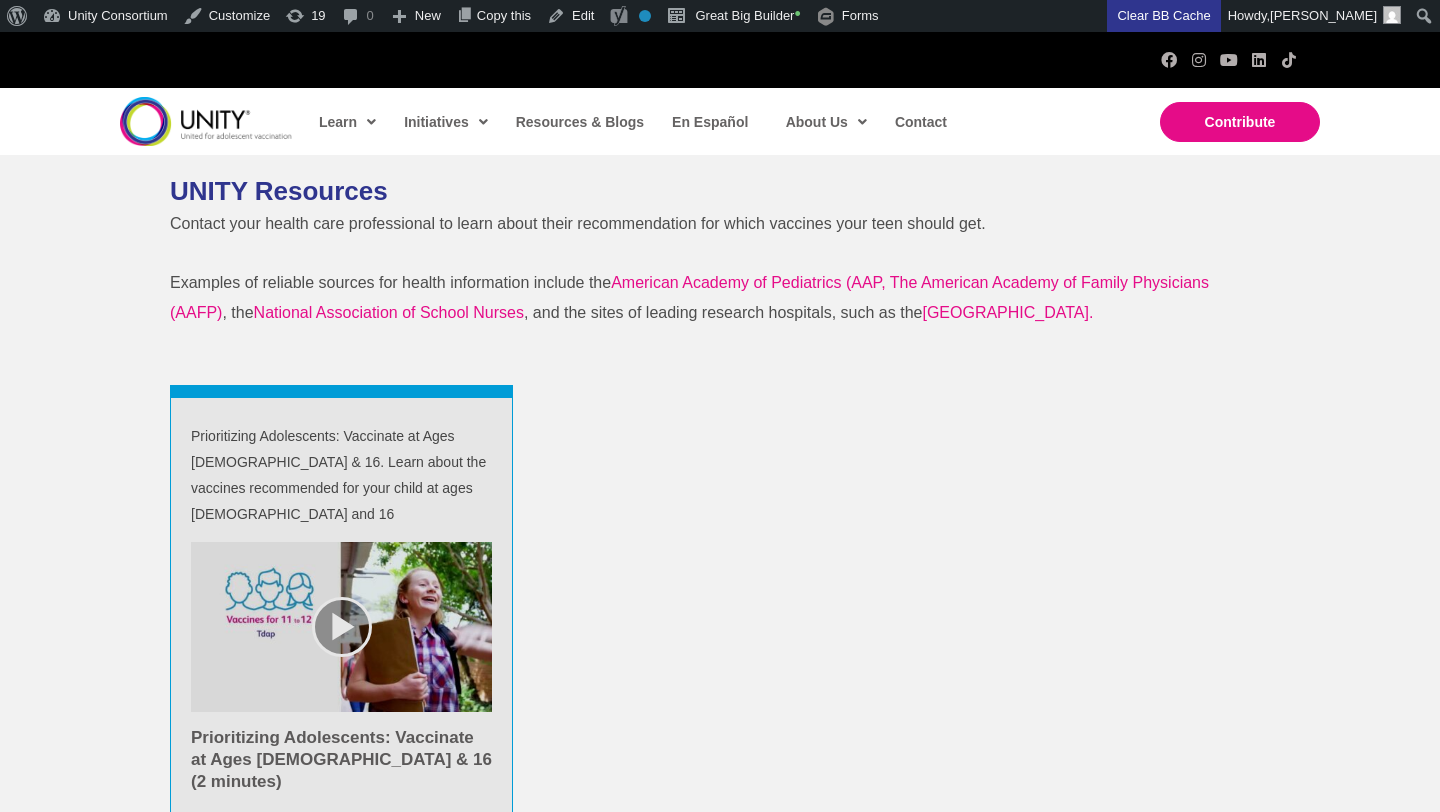 scroll, scrollTop: 0, scrollLeft: 0, axis: both 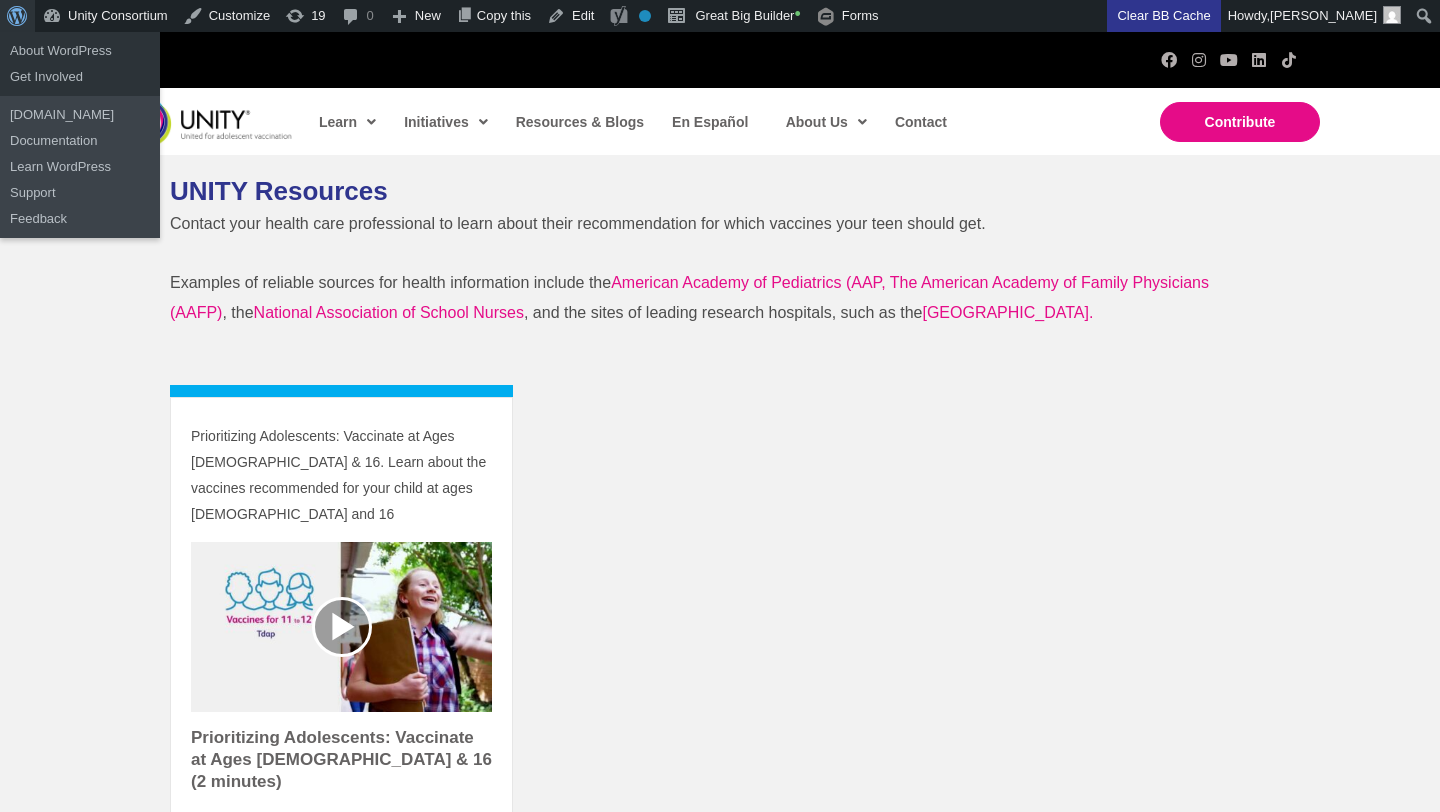 click at bounding box center [14, 14] 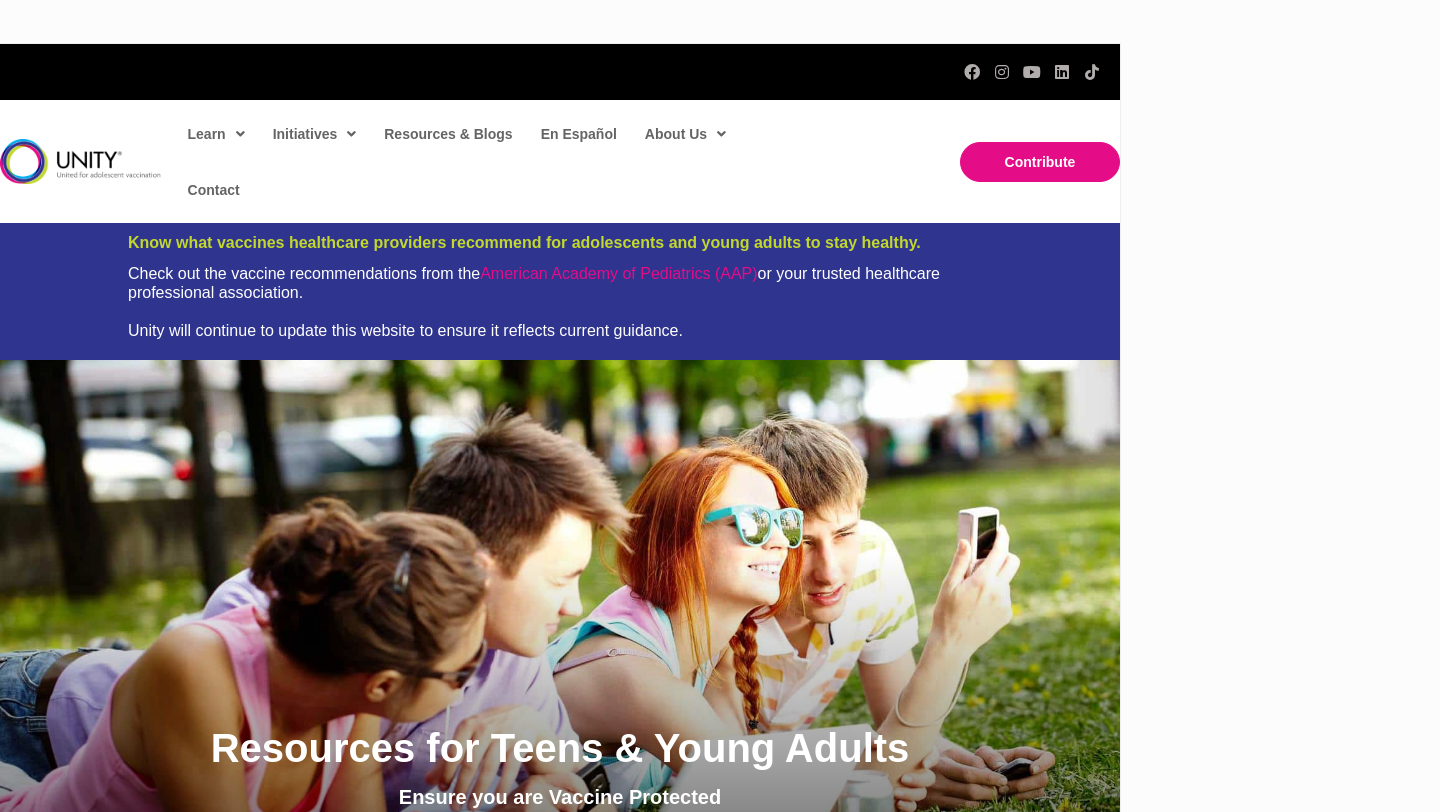 scroll, scrollTop: 0, scrollLeft: 0, axis: both 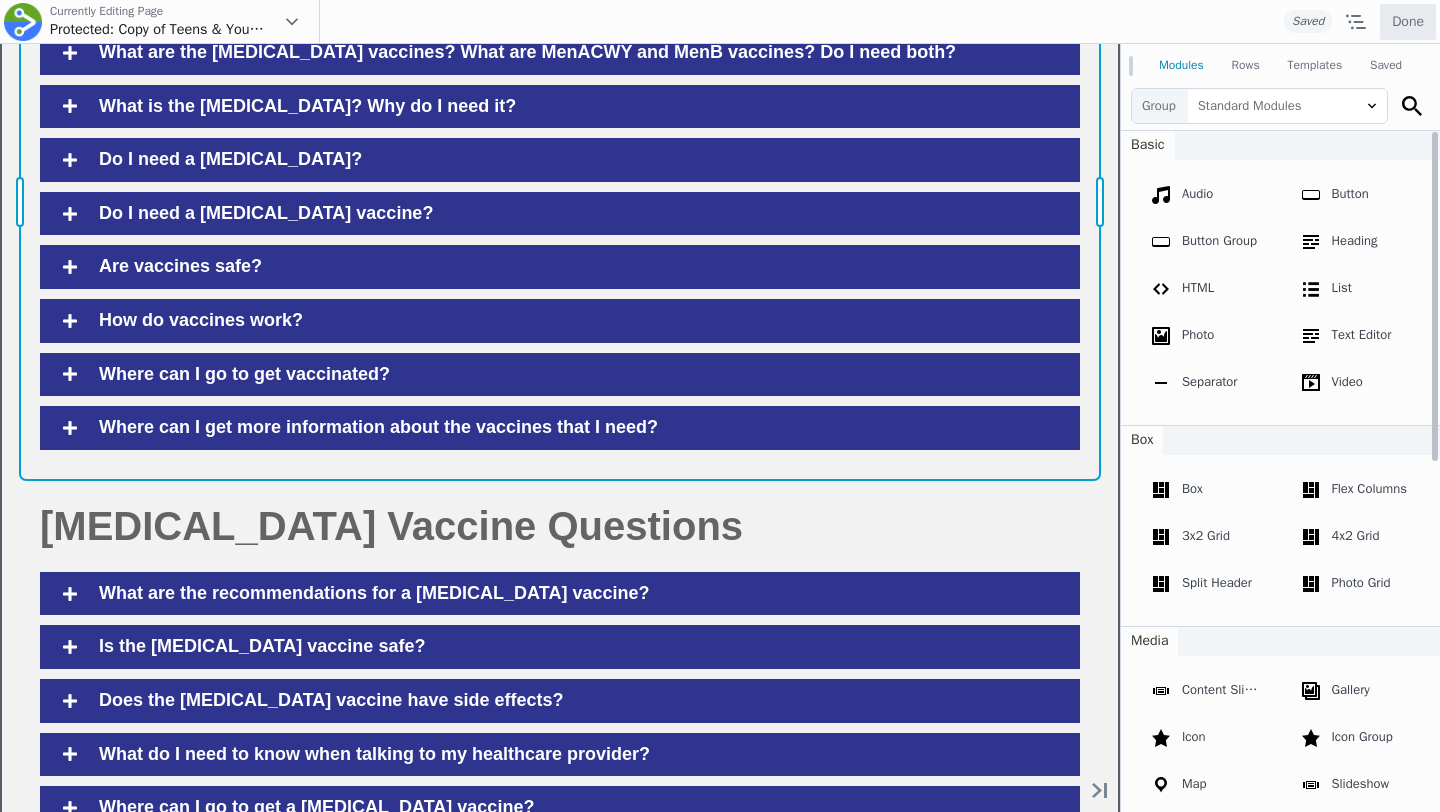 click on "Move Up
Move Down
Advanced Accordion Settings
Copy Advanced Accordion Settings
Paste Advanced Accordion Settings
Row
Row Settings
Move Row
Duplicate Row
Remove Row" at bounding box center [560, 202] 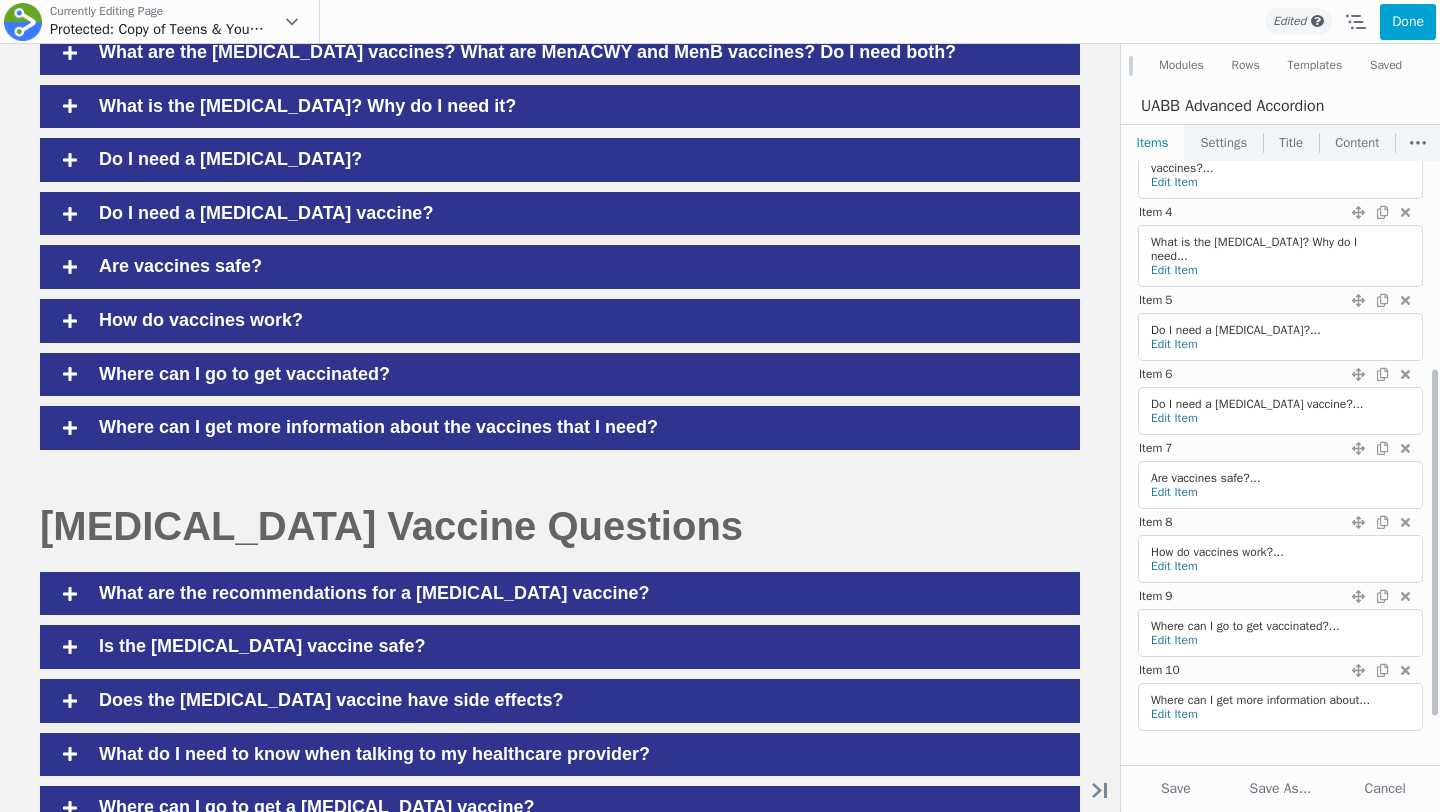 scroll, scrollTop: 444, scrollLeft: 0, axis: vertical 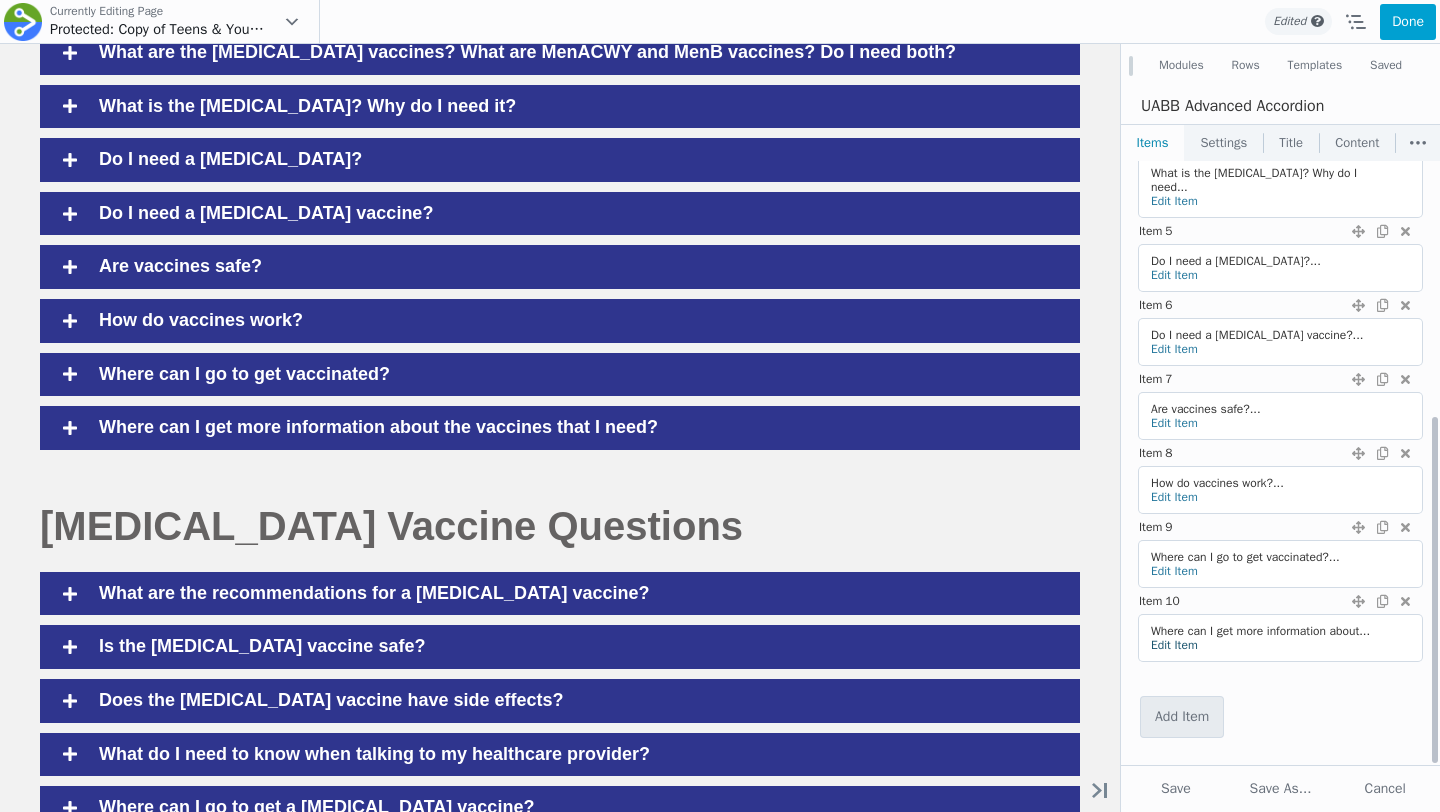 click on "Edit Item" at bounding box center (1174, 645) 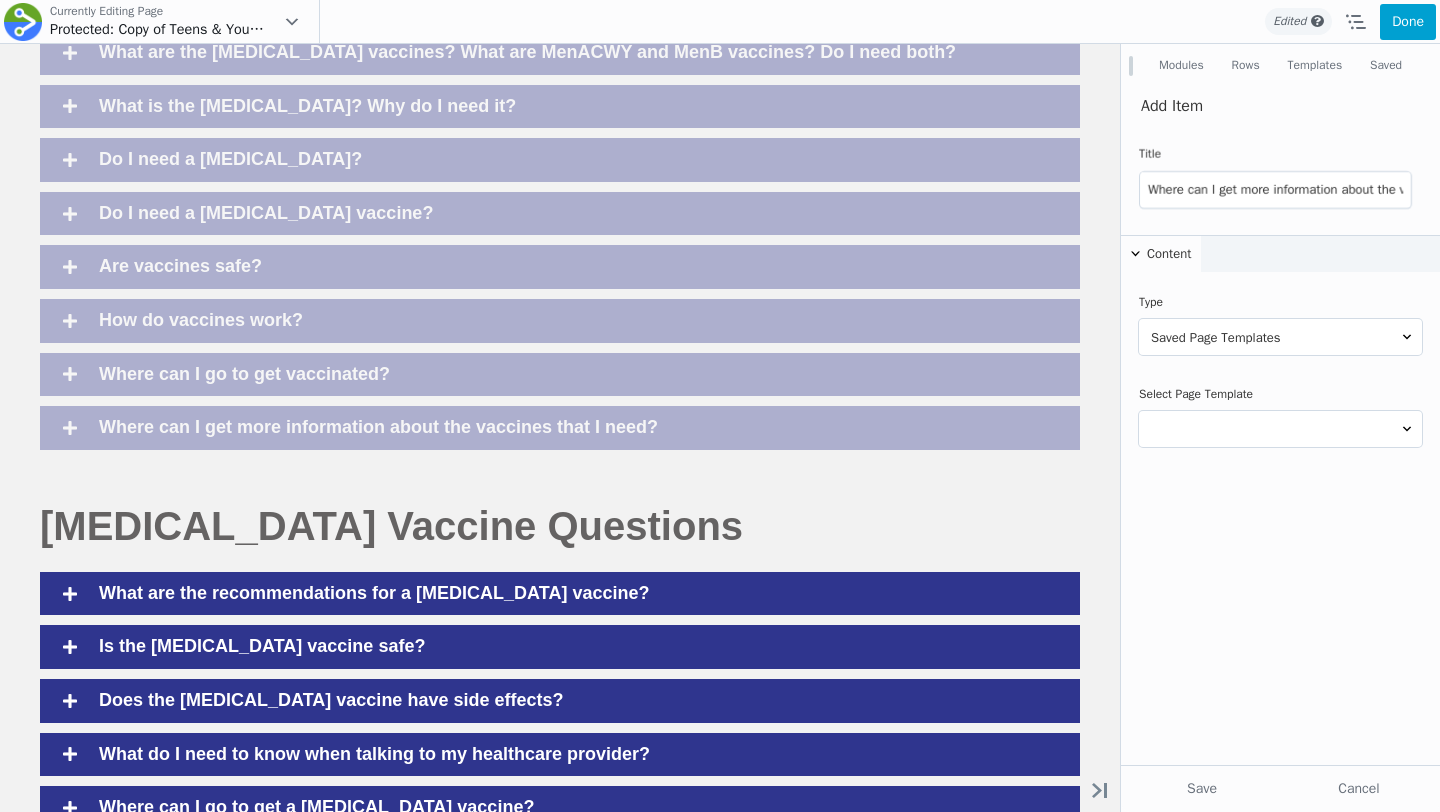 scroll, scrollTop: 0, scrollLeft: 0, axis: both 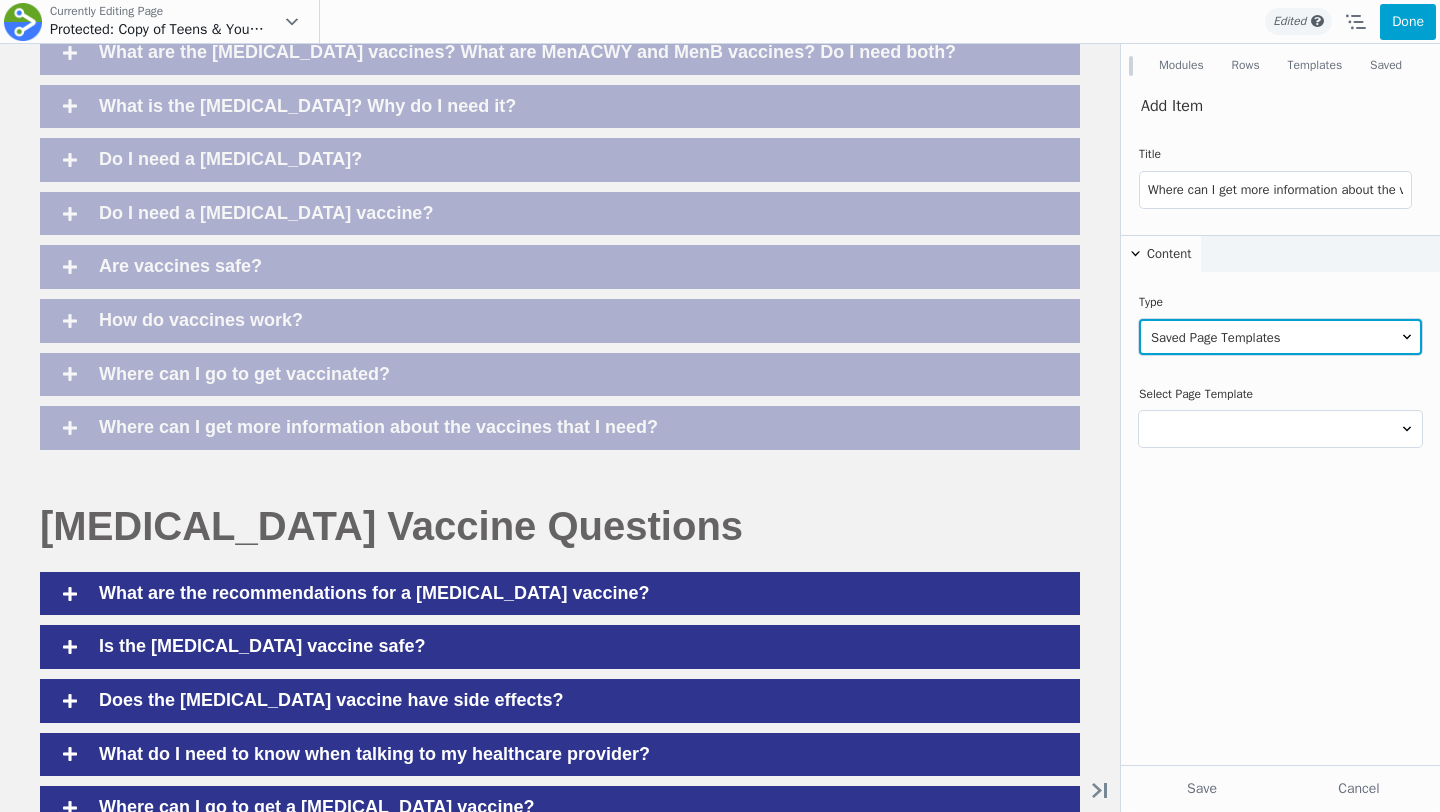 click on "Content
Photo
Video Embed Code
Saved Rows
Saved Modules
Saved Page Templates" at bounding box center (1280, 337) 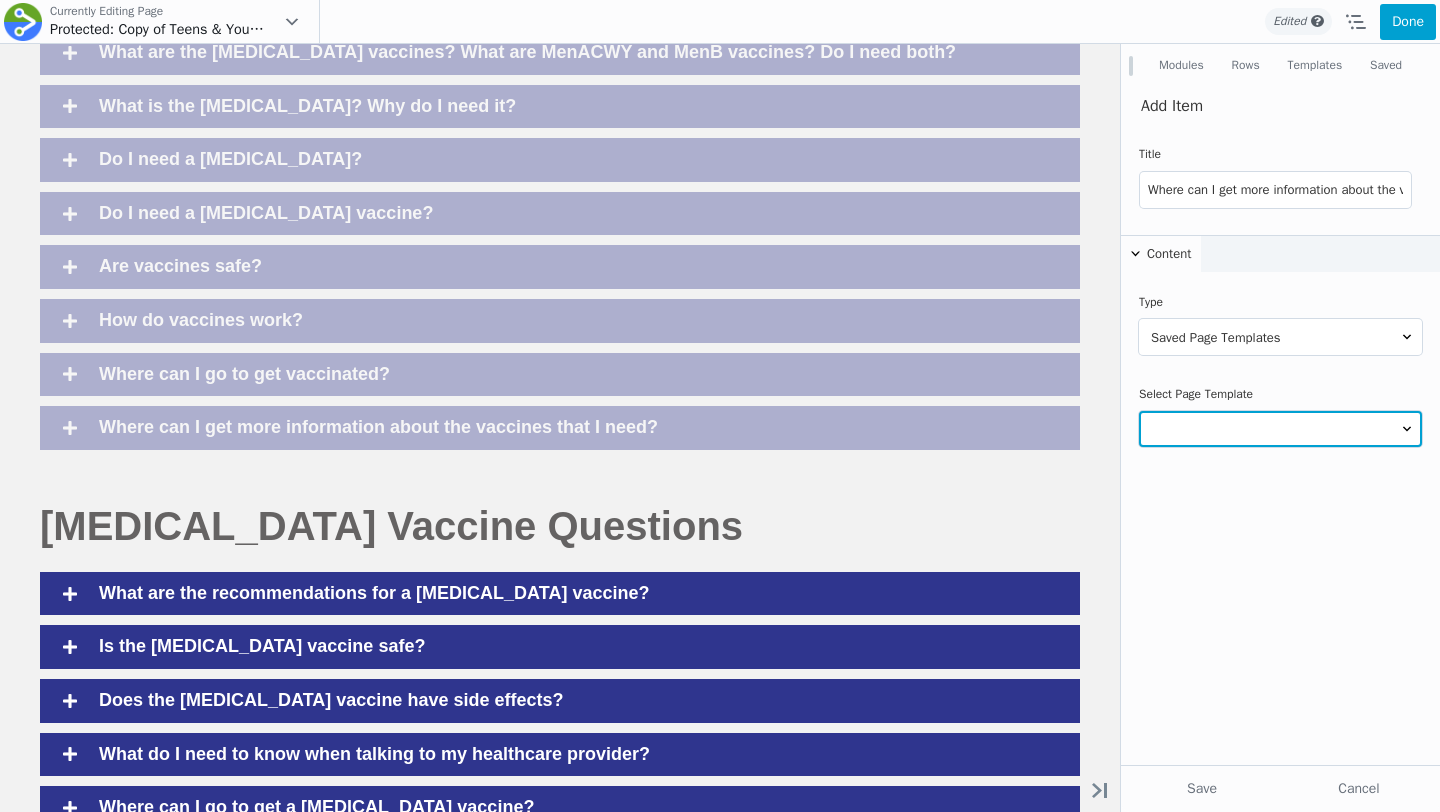 click at bounding box center (1280, 429) 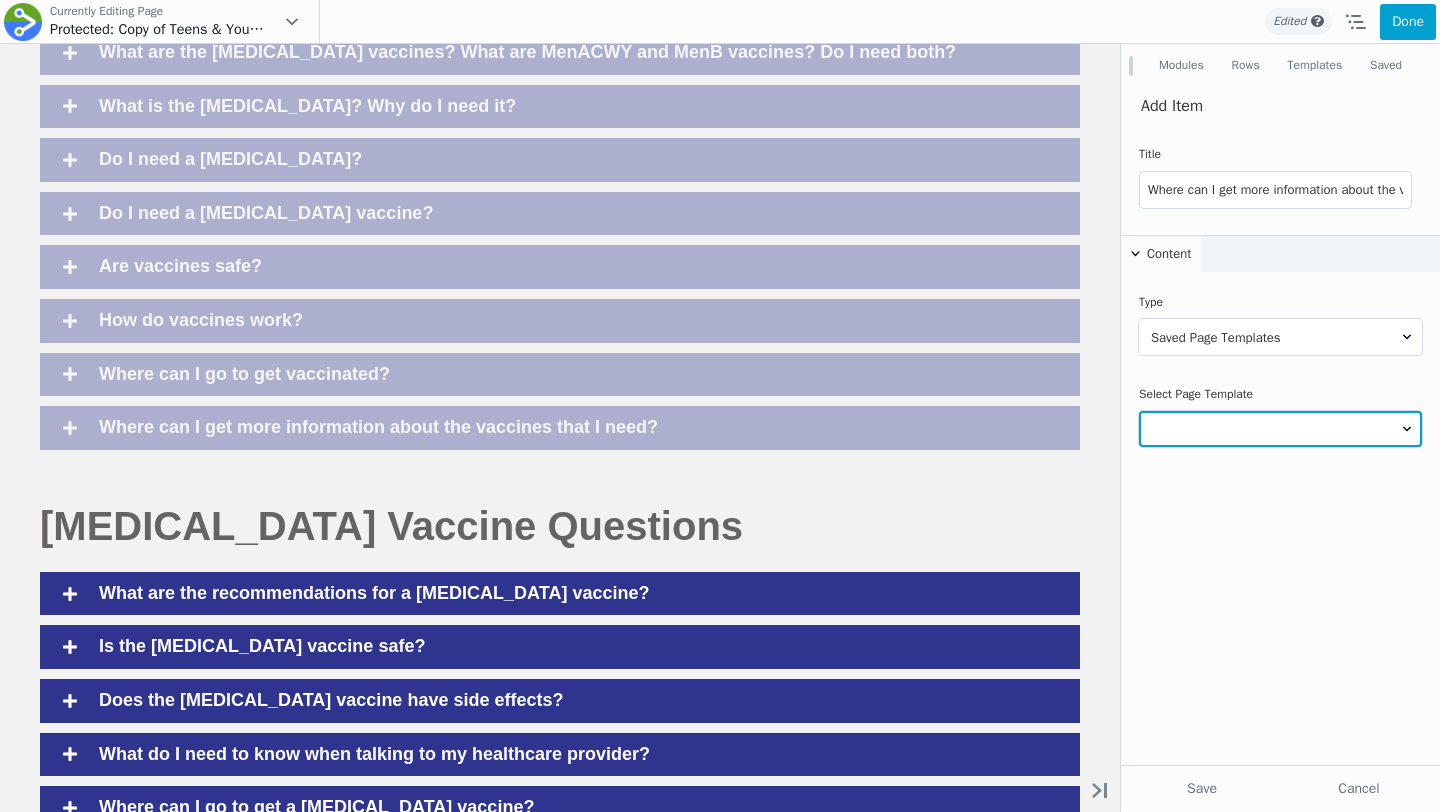 click at bounding box center [1280, 429] 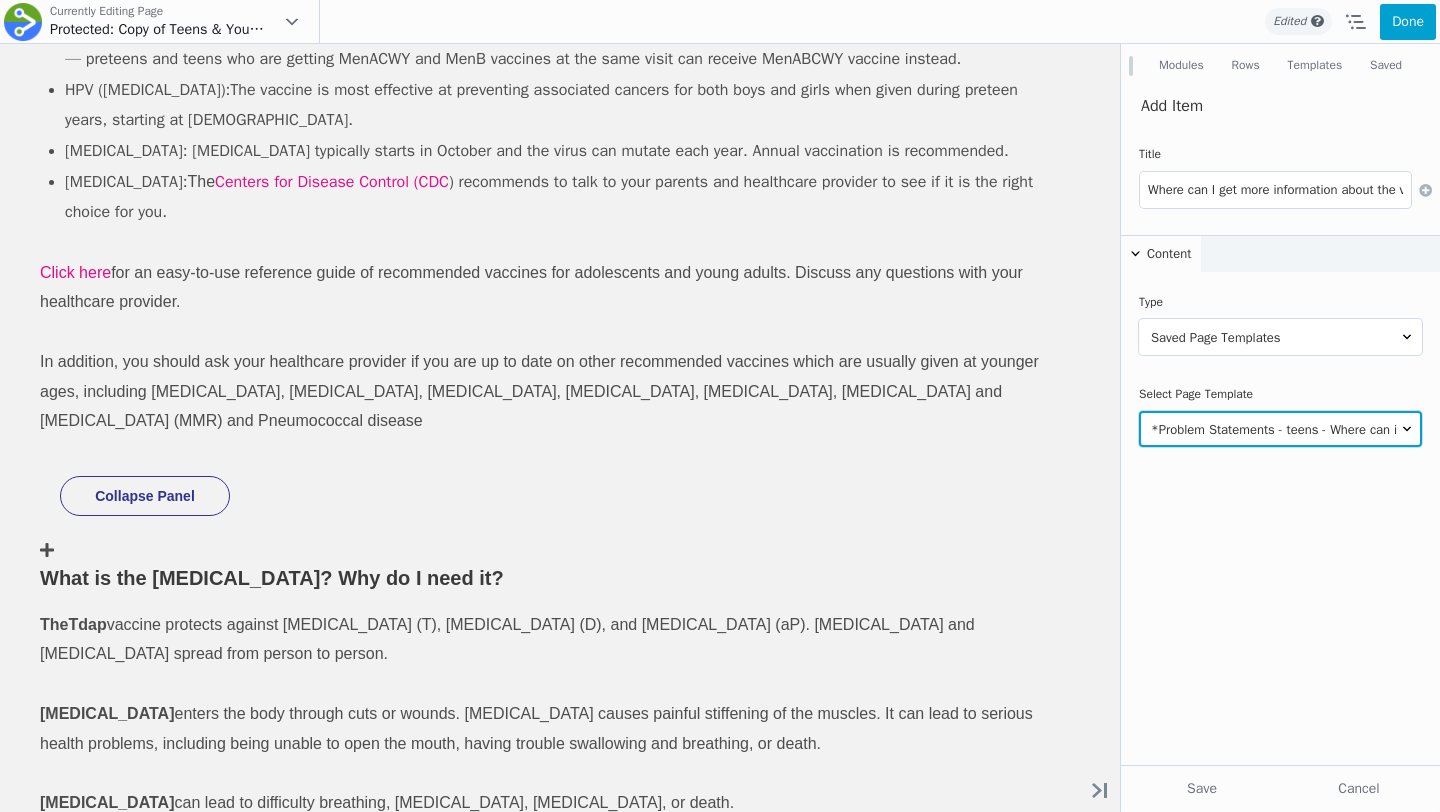click on "*Problem Statements - parents -  Does my teen need a flu vaccine *Problem Statements - parents -  What are recommendations for the COVID-19 vaccine? *Problem Statements - parents -  What are the Meningococcal vaccines *Problem Statements - parents -  What is the HPV vaccine *Problem Statements - parents -  What is the Tdap Vaccine *Problem Statements - parents -  Where can I get more information *Problem Statements - parents - What vaccines do my teens or young *Problem Statements - teens -  How do vaccines work *Problem Statements - teens - are vaccines safe *Problem Statements - teens - What Vaccines do I need *Problem Statements - teens - Where can i get more information *Problem Statements - teens - Why do i need these vaccines AIAW copy Clinton webinar template Copy of *Problem Statements - parents -  What are recommendations for the COVID-19 vaccine? Copy of *Problem Statements - parents -  What are the Meningococcal vaccines Copy of *Problem Statements - parents -  What is the HPV vaccine Dashboard DWV" at bounding box center [1280, 429] 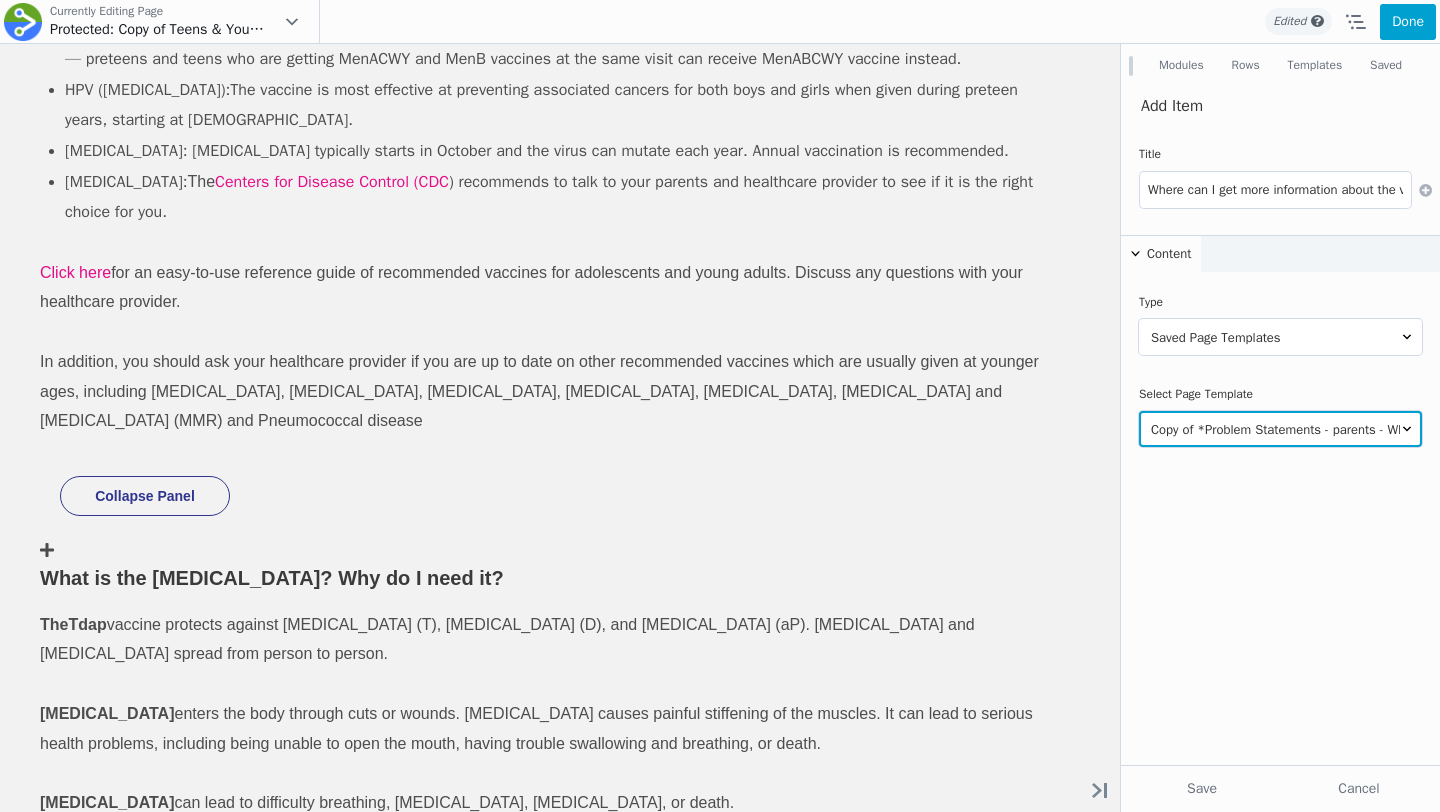 click on "*Problem Statements - parents -  Does my teen need a flu vaccine *Problem Statements - parents -  What are recommendations for the COVID-19 vaccine? *Problem Statements - parents -  What are the Meningococcal vaccines *Problem Statements - parents -  What is the HPV vaccine *Problem Statements - parents -  What is the Tdap Vaccine *Problem Statements - parents -  Where can I get more information *Problem Statements - parents - What vaccines do my teens or young *Problem Statements - teens -  How do vaccines work *Problem Statements - teens - are vaccines safe *Problem Statements - teens - What Vaccines do I need *Problem Statements - teens - Where can i get more information *Problem Statements - teens - Why do i need these vaccines AIAW copy Clinton webinar template Copy of *Problem Statements - parents -  What are recommendations for the COVID-19 vaccine? Copy of *Problem Statements - parents -  What are the Meningococcal vaccines Copy of *Problem Statements - parents -  What is the HPV vaccine Dashboard DWV" at bounding box center [1280, 429] 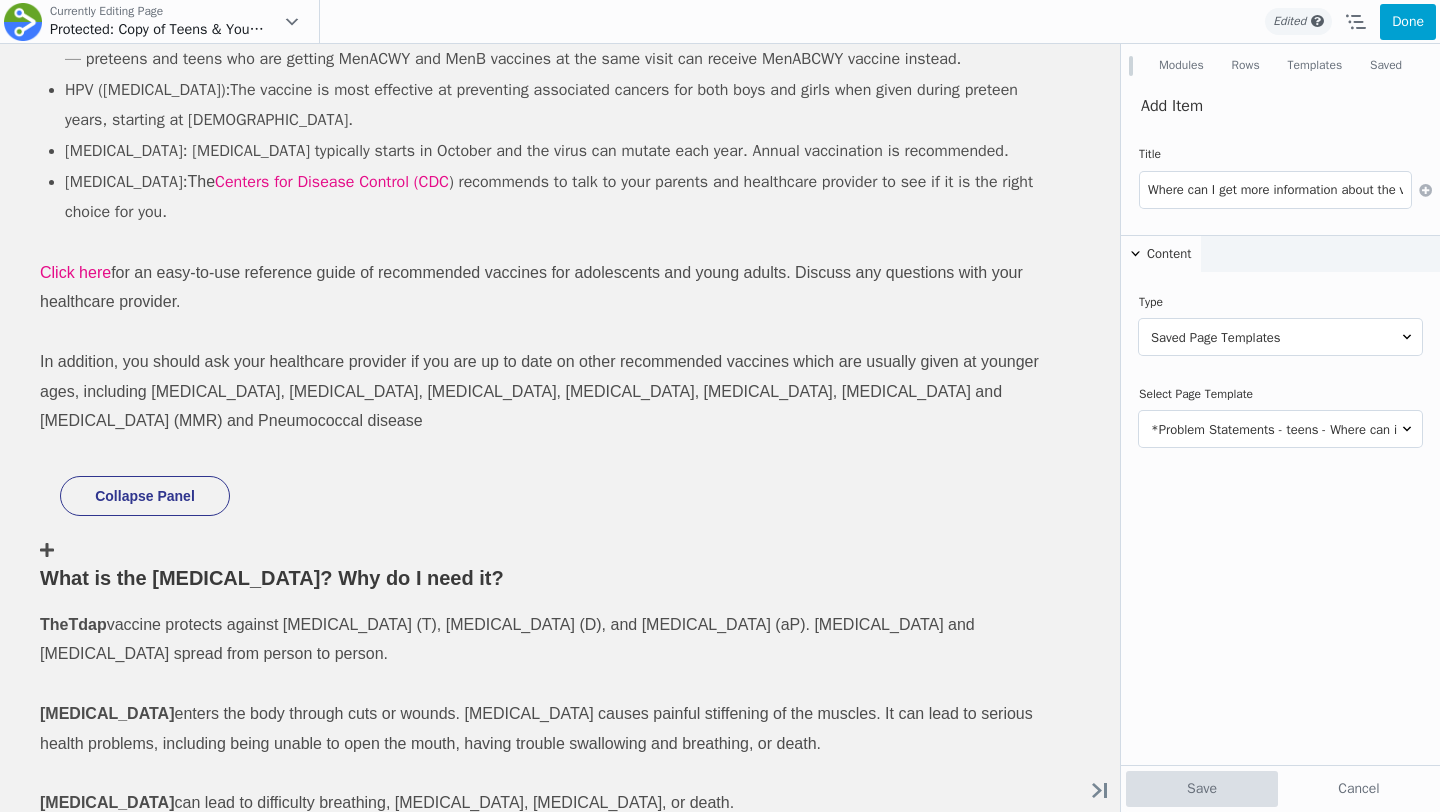 click on "Save" at bounding box center (1202, 789) 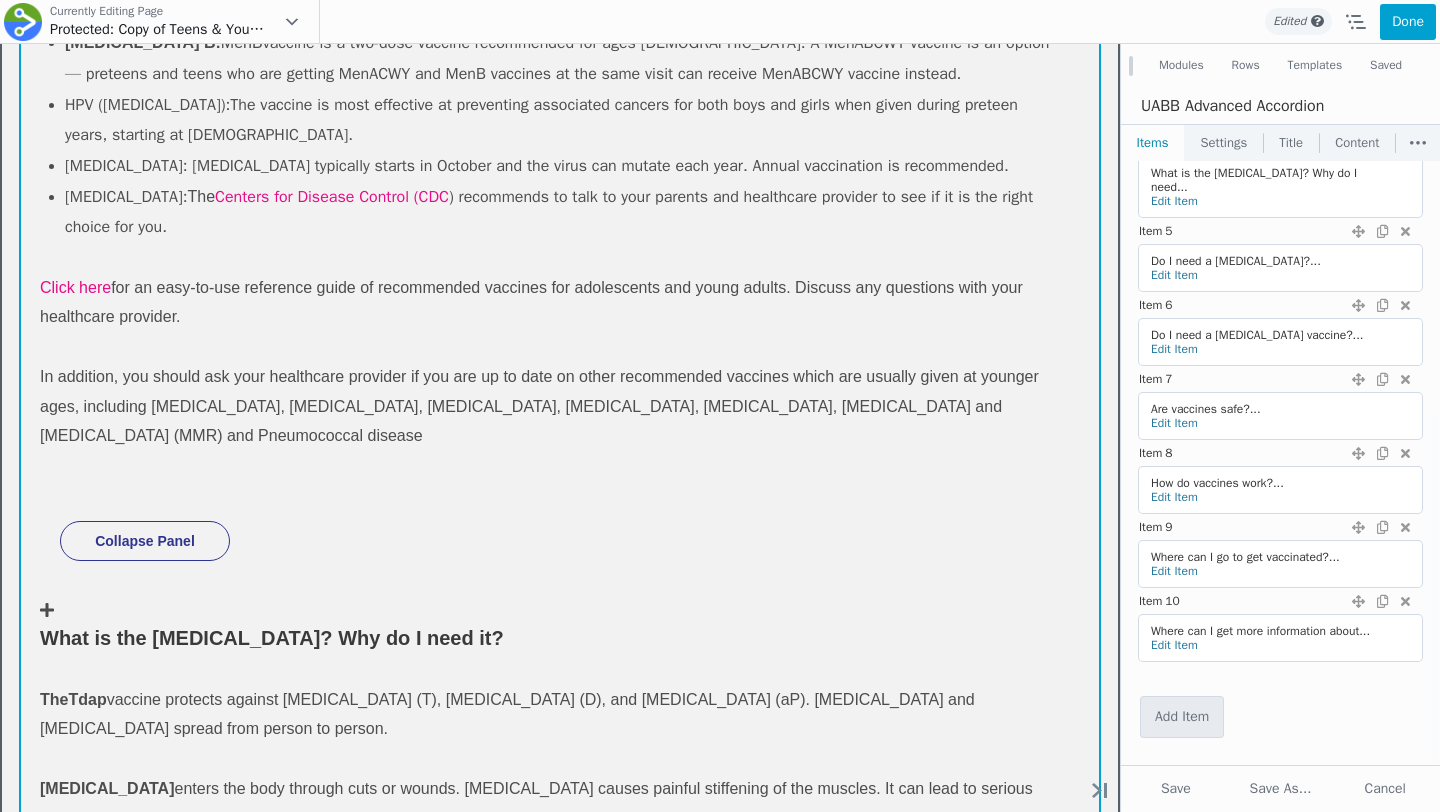 click on "Move Up
Move Down
Advanced Accordion Settings
Copy Advanced Accordion Settings
Paste Advanced Accordion Settings
Row
Row Settings
Move Row
Duplicate Row
Remove Row" at bounding box center [560, 2346] 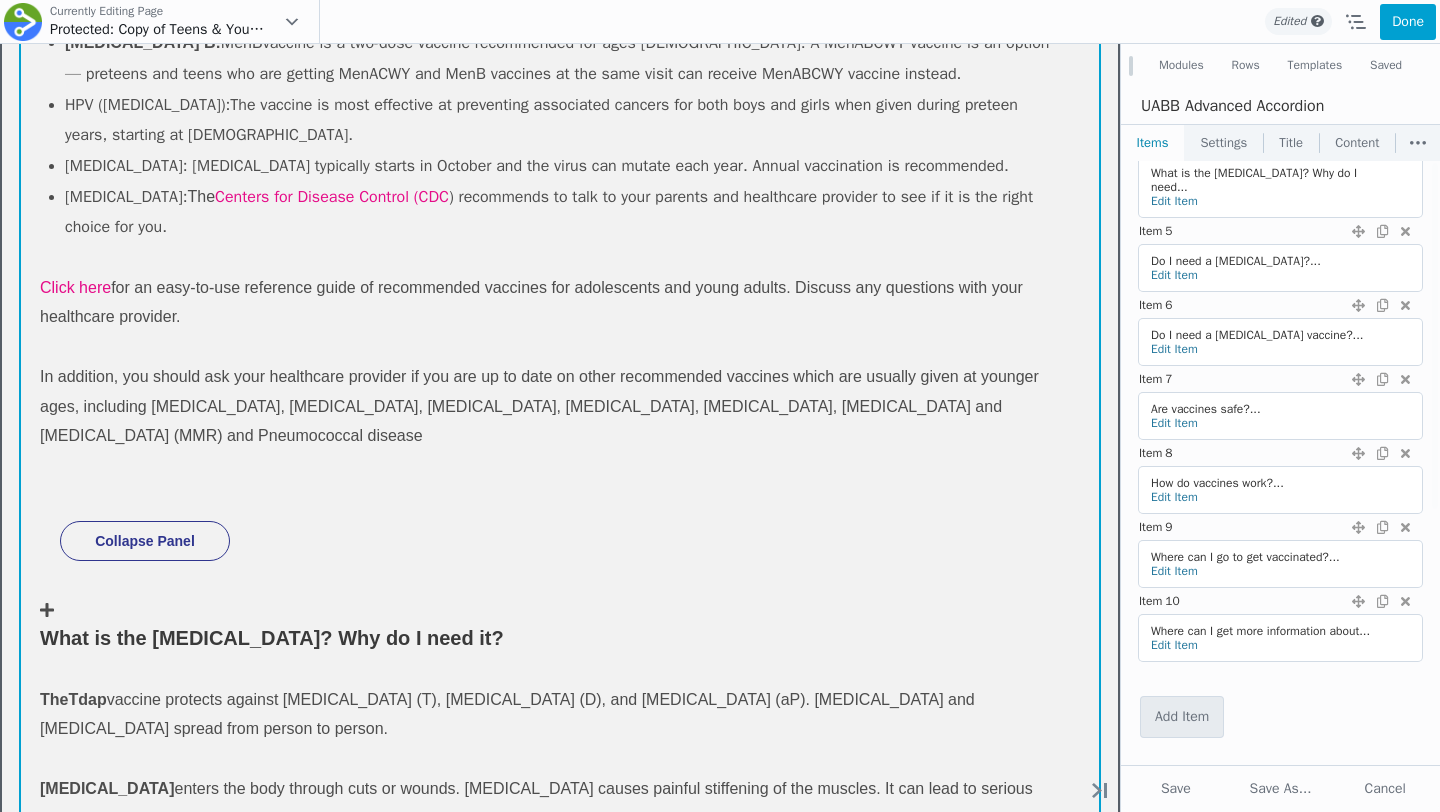 scroll, scrollTop: 0, scrollLeft: 0, axis: both 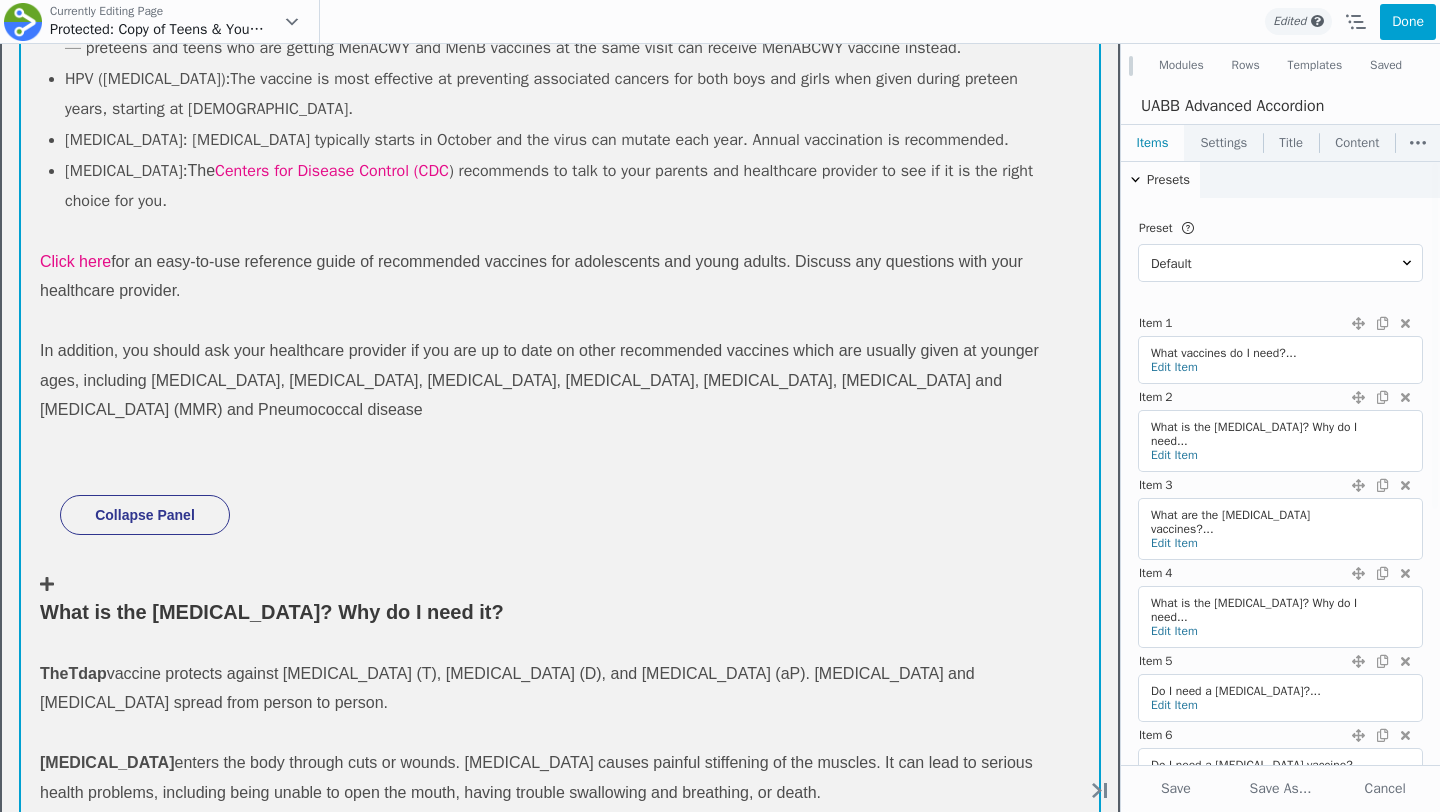 click on "Move Up
Move Down
Advanced Accordion Settings
Copy Advanced Accordion Settings
Paste Advanced Accordion Settings
Row
Row Settings
Move Row
Duplicate Row
Remove Row" at bounding box center (560, 2320) 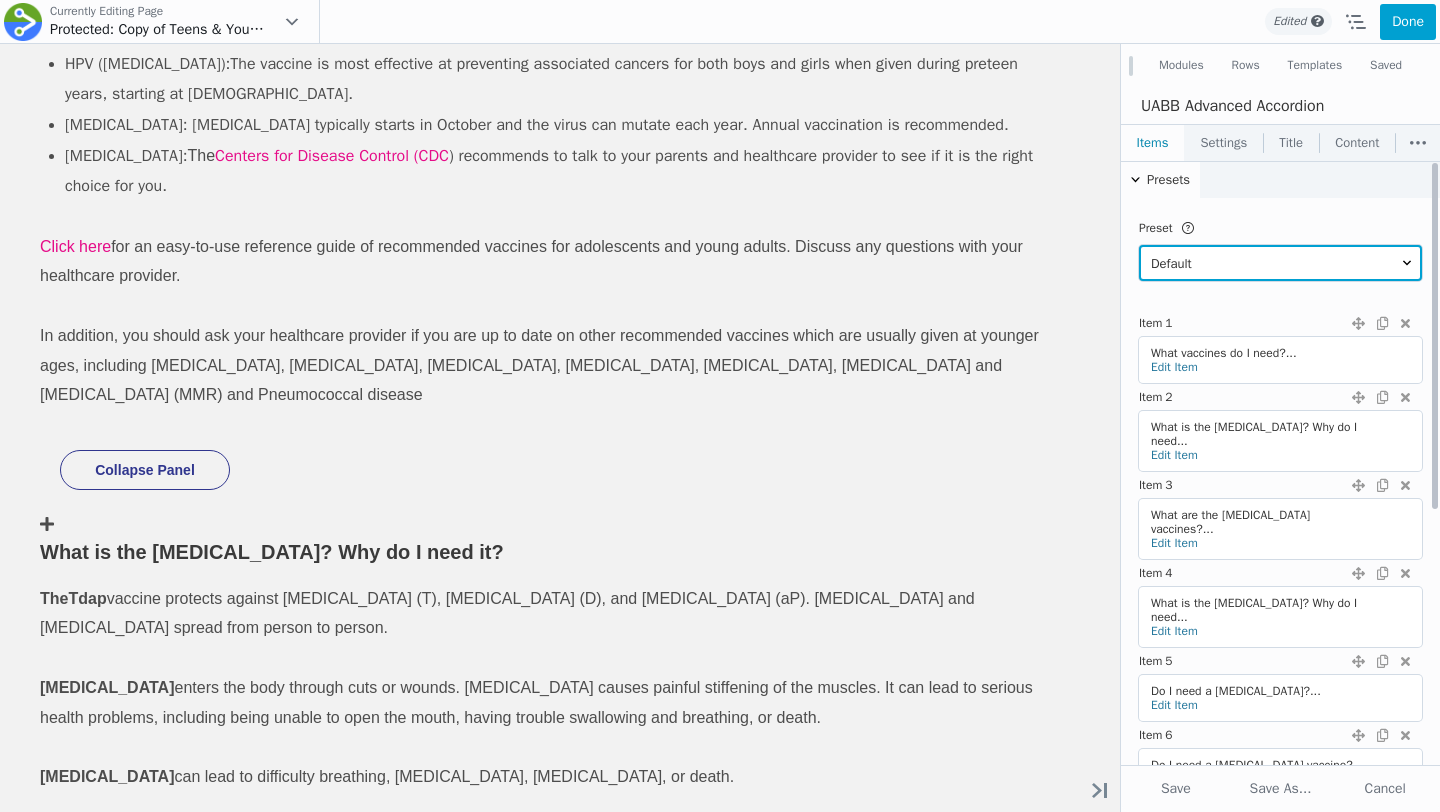 scroll, scrollTop: 444, scrollLeft: 0, axis: vertical 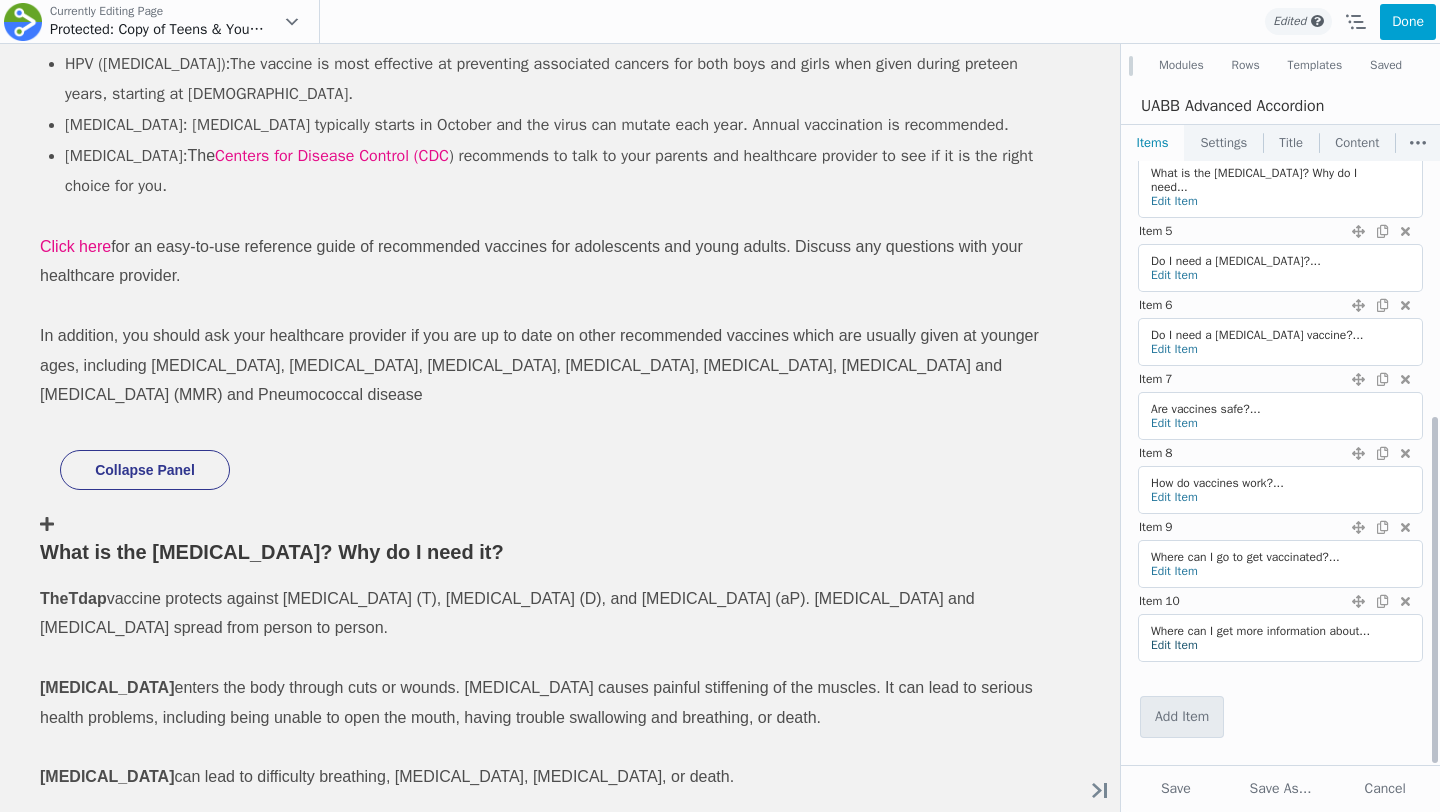 click on "Edit Item" at bounding box center (1174, 645) 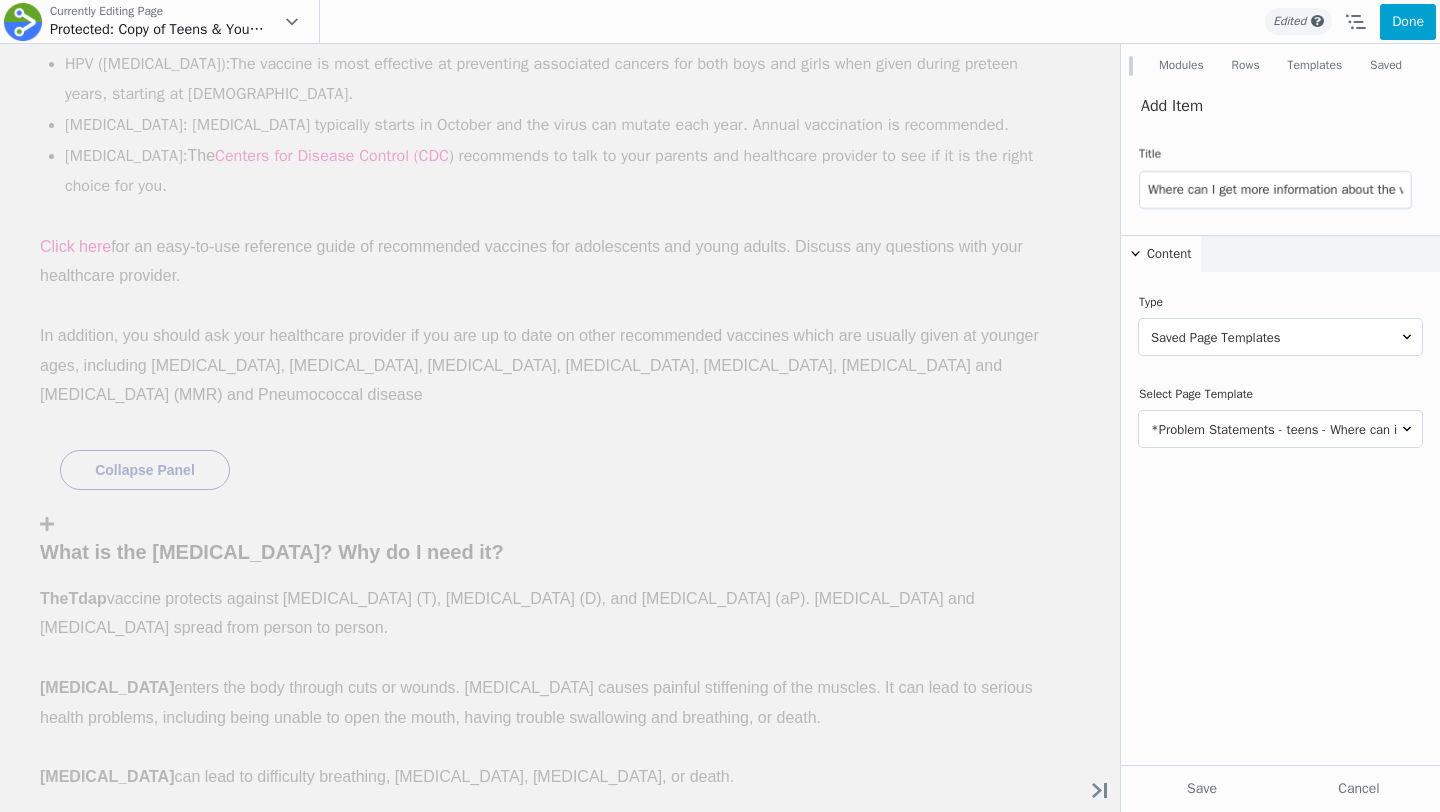 scroll, scrollTop: 0, scrollLeft: 0, axis: both 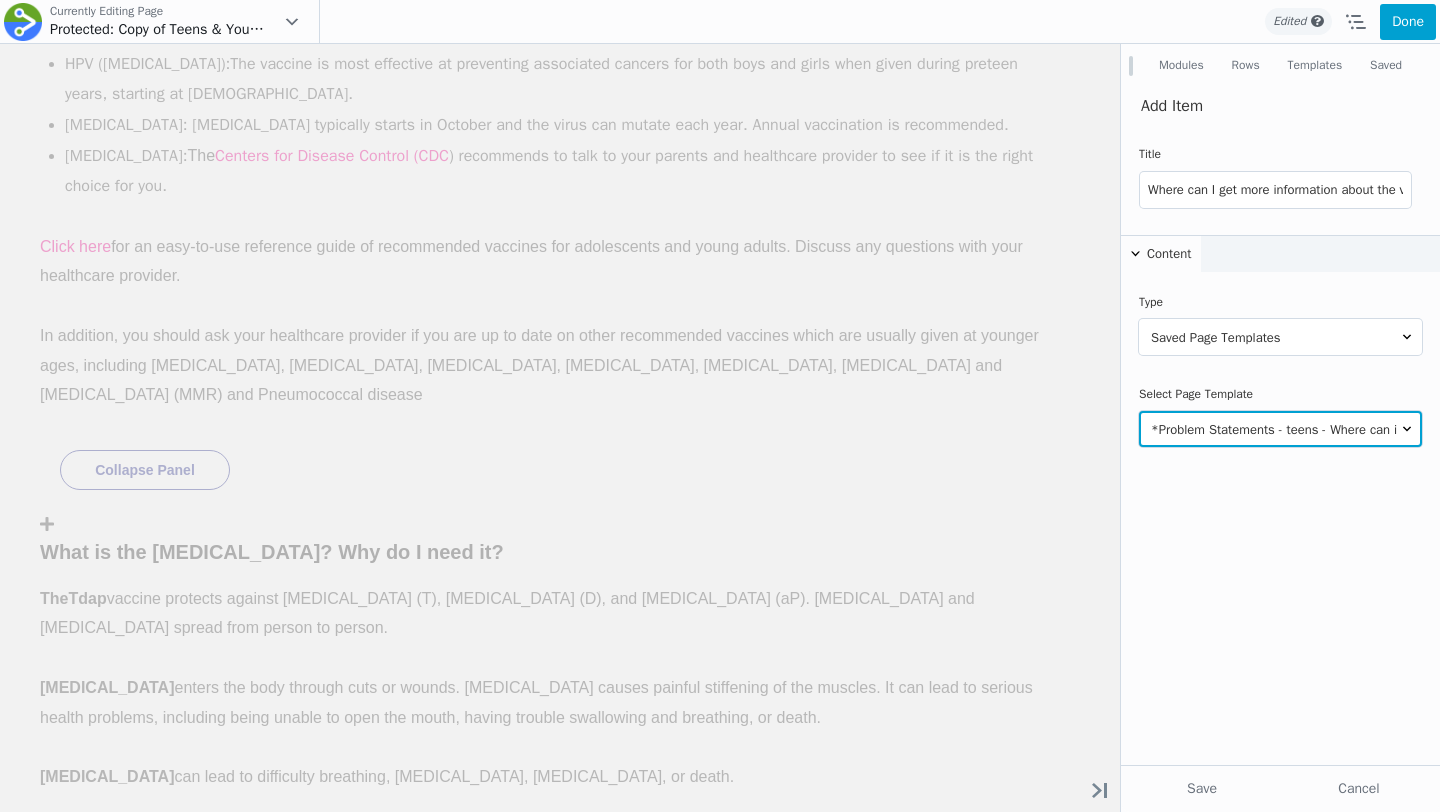 click on "*Problem Statements - parents -  Does my teen need a flu vaccine *Problem Statements - parents -  What are recommendations for the COVID-19 vaccine? *Problem Statements - parents -  What are the Meningococcal vaccines *Problem Statements - parents -  What is the HPV vaccine *Problem Statements - parents -  What is the Tdap Vaccine *Problem Statements - parents -  Where can I get more information *Problem Statements - parents - What vaccines do my teens or young *Problem Statements - teens -  How do vaccines work *Problem Statements - teens - are vaccines safe *Problem Statements - teens - What Vaccines do I need *Problem Statements - teens - Where can i get more information *Problem Statements - teens - Why do i need these vaccines AIAW copy Clinton webinar template Copy of *Problem Statements - parents -  What are recommendations for the COVID-19 vaccine? Copy of *Problem Statements - parents -  What are the Meningococcal vaccines Copy of *Problem Statements - parents -  What is the HPV vaccine Dashboard DWV" at bounding box center (1280, 429) 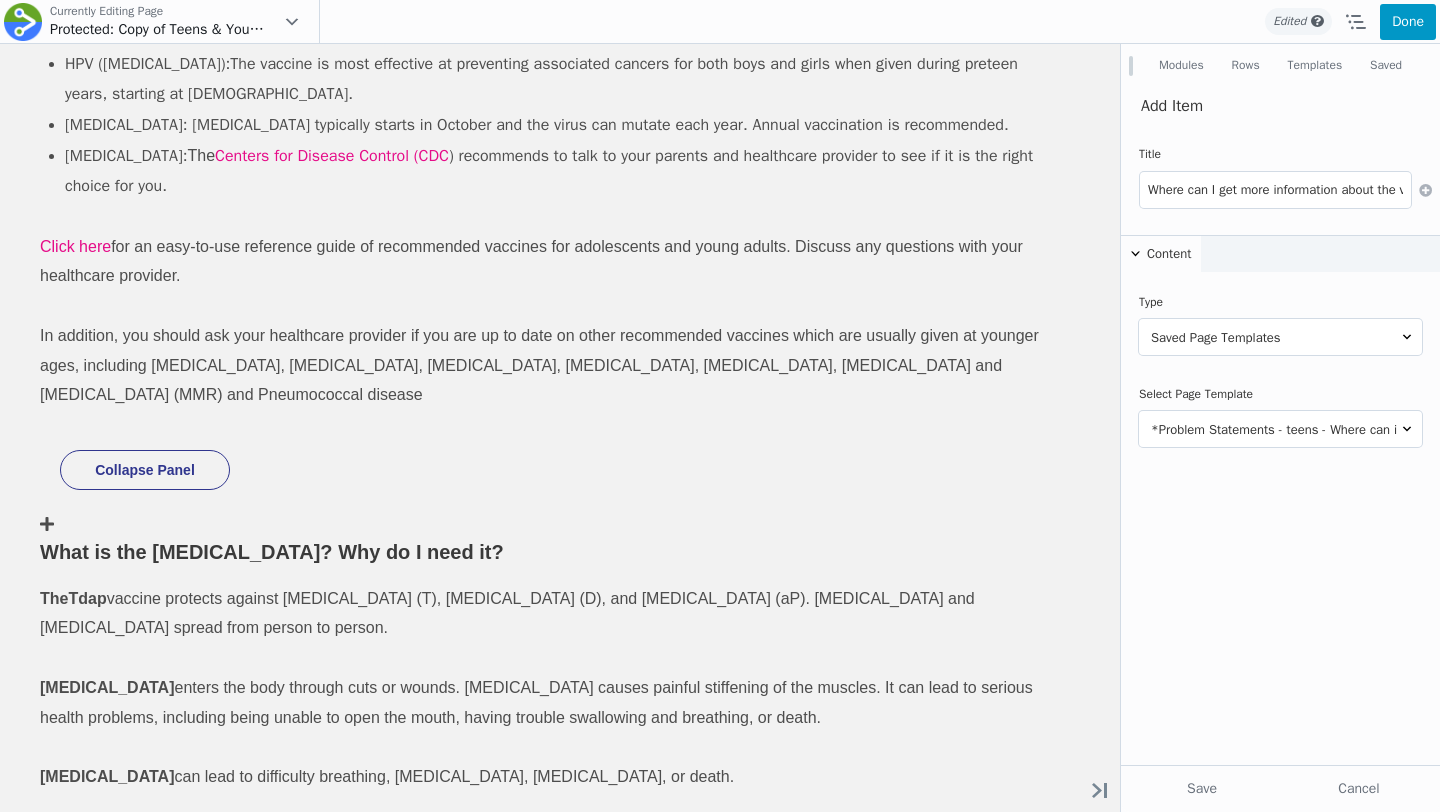 click on "Done" at bounding box center (1408, 22) 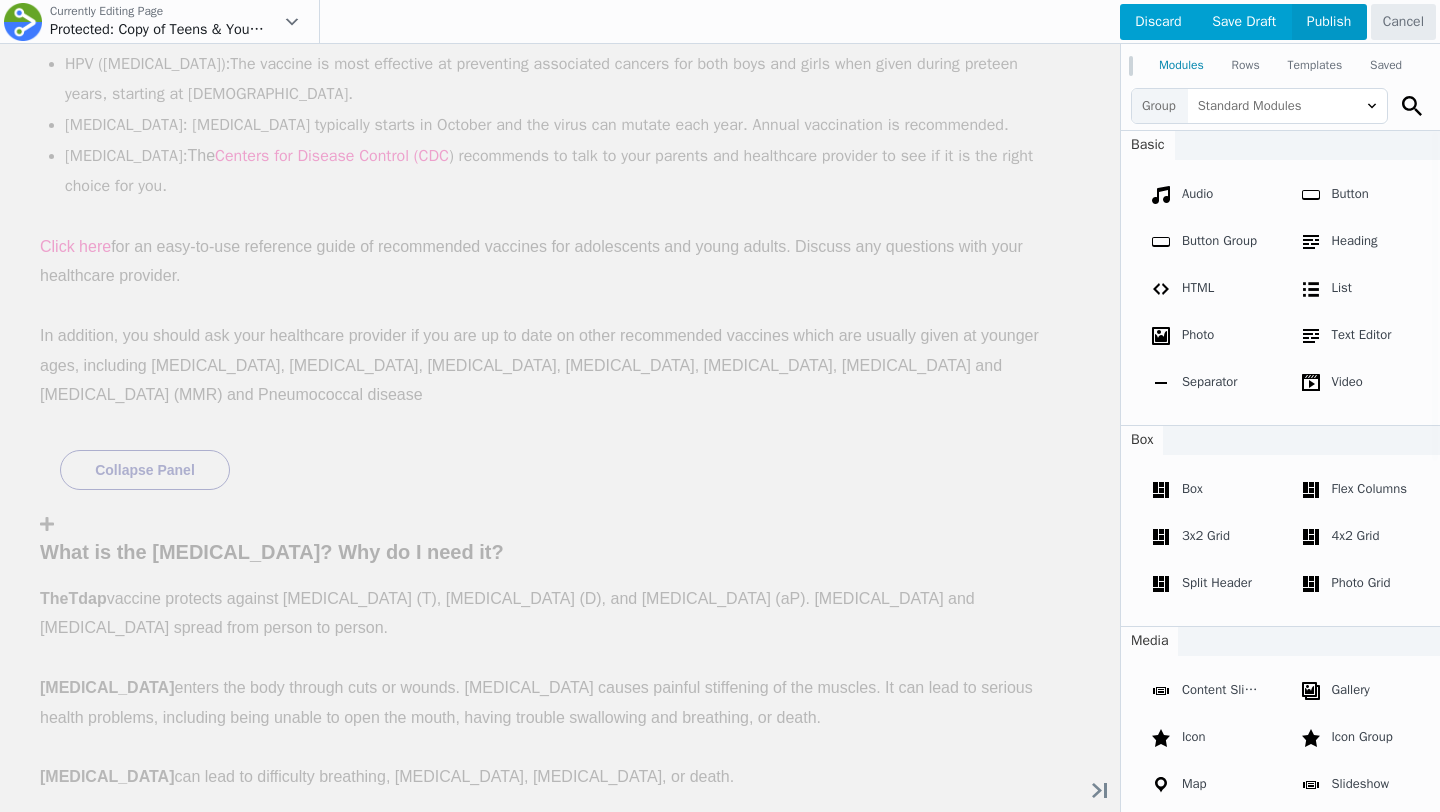 click on "Publish" at bounding box center [1329, 22] 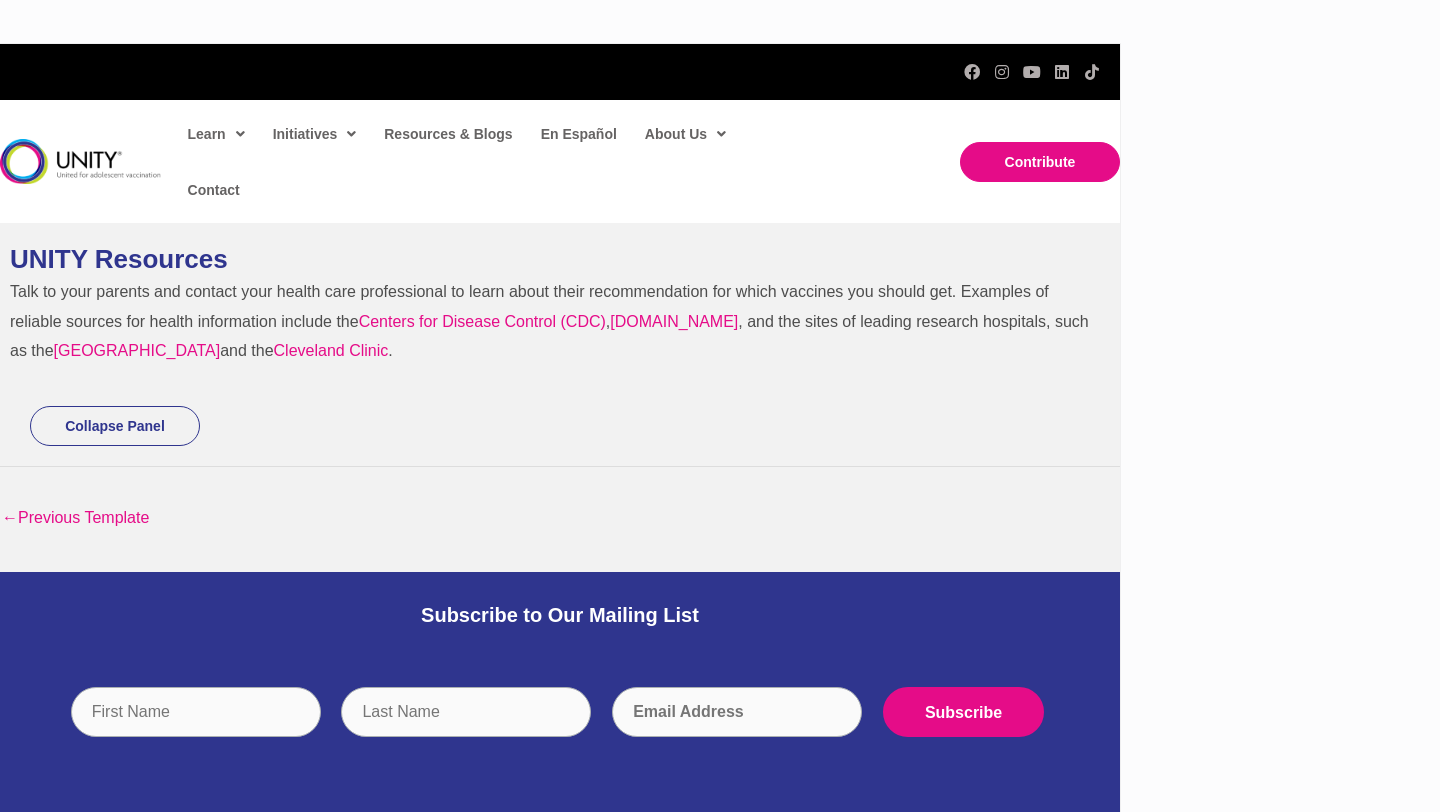scroll, scrollTop: 0, scrollLeft: 0, axis: both 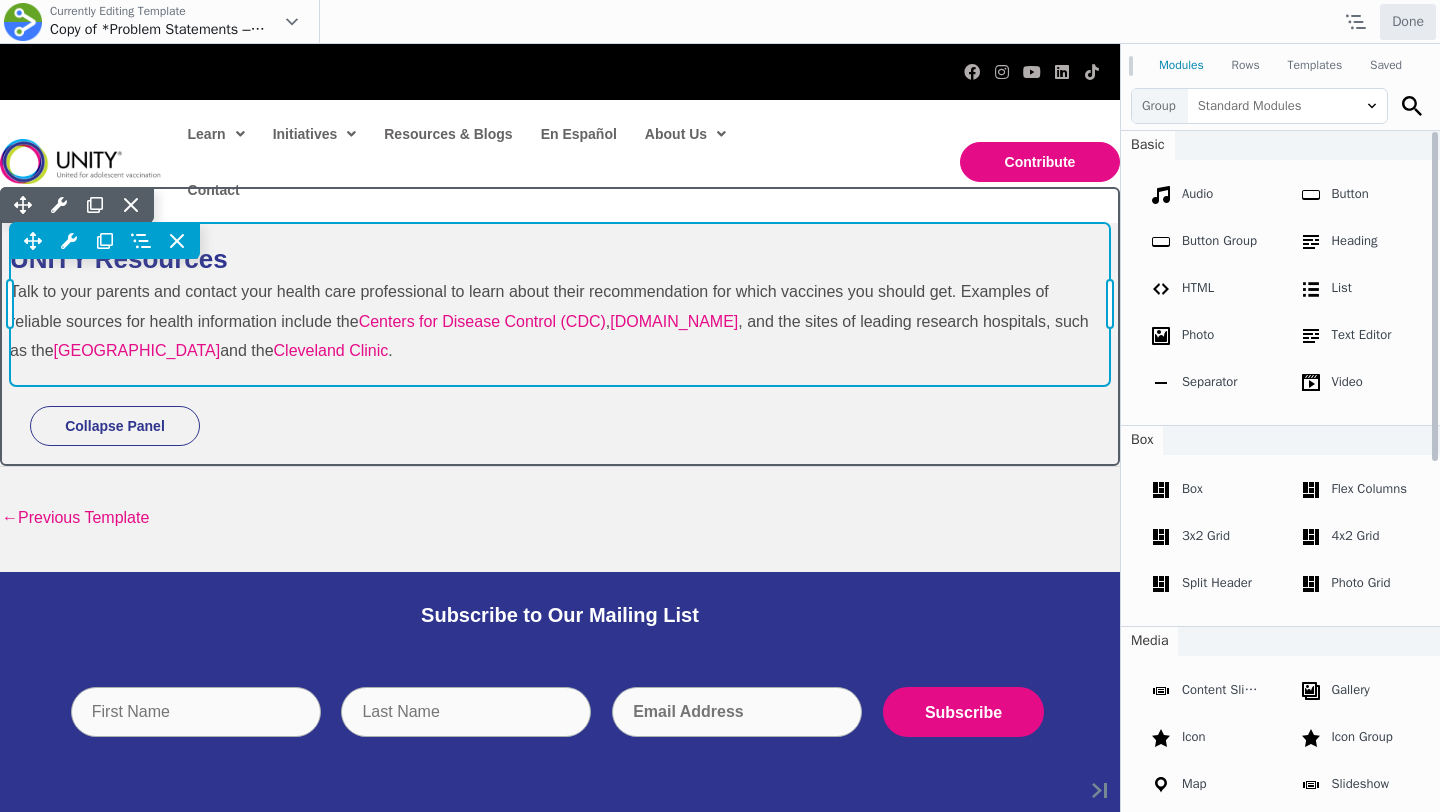 click on "Move Up
Move Down
Heading Settings
Copy Heading Settings
Paste Heading Settings
Row
Row Settings
Move Row
Duplicate Row
Remove Row" at bounding box center [560, 304] 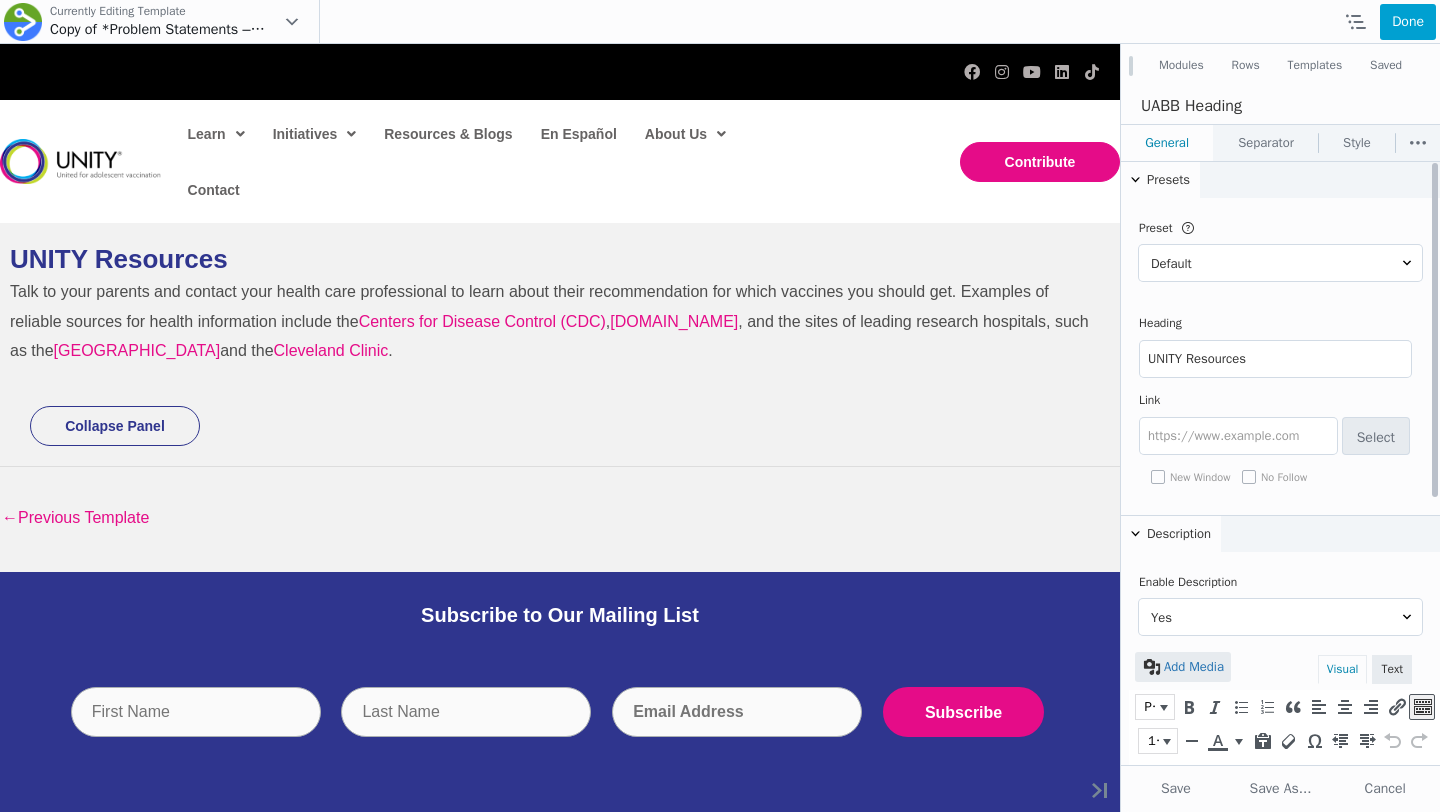 scroll, scrollTop: 0, scrollLeft: 0, axis: both 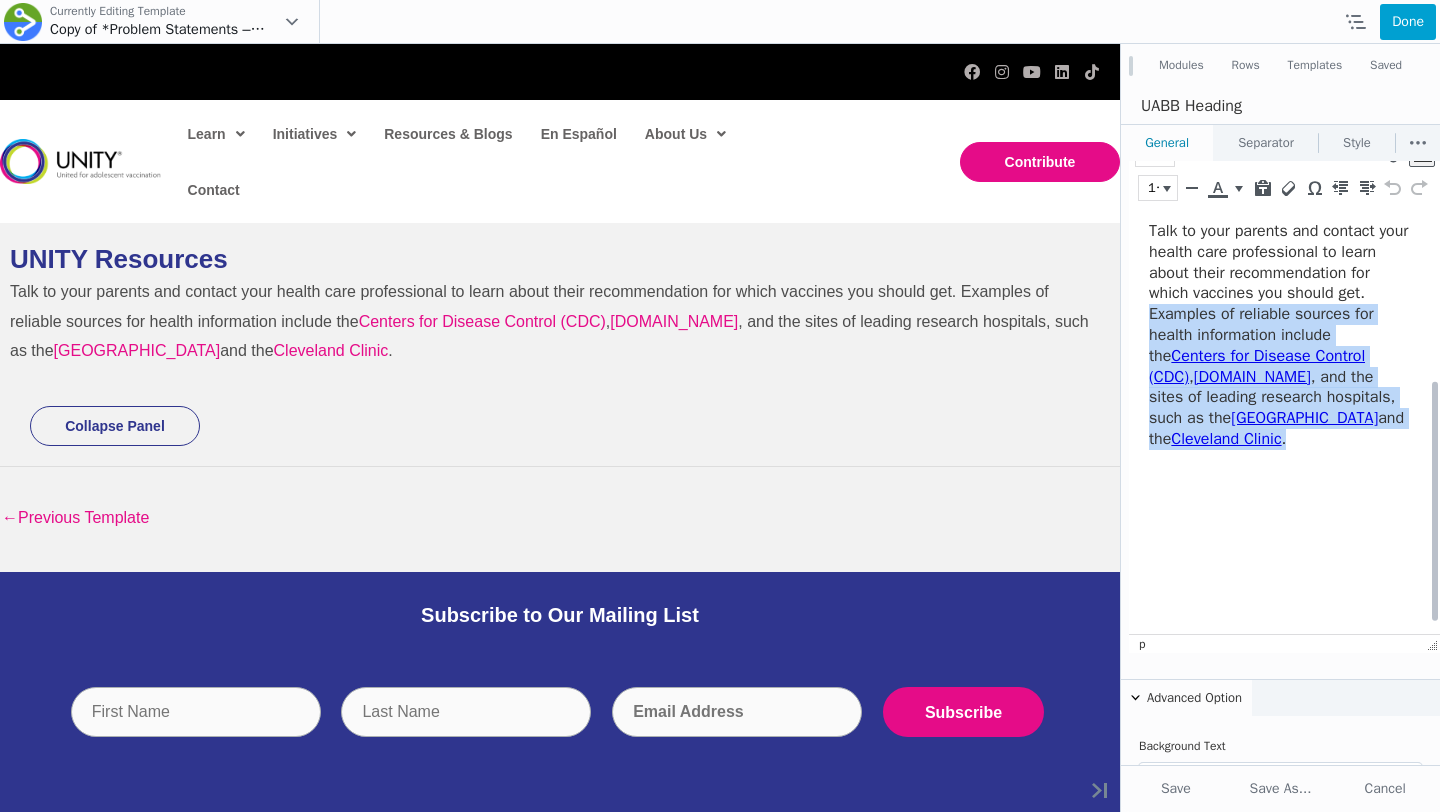 drag, startPoint x: 1151, startPoint y: 311, endPoint x: 1384, endPoint y: 467, distance: 280.4015 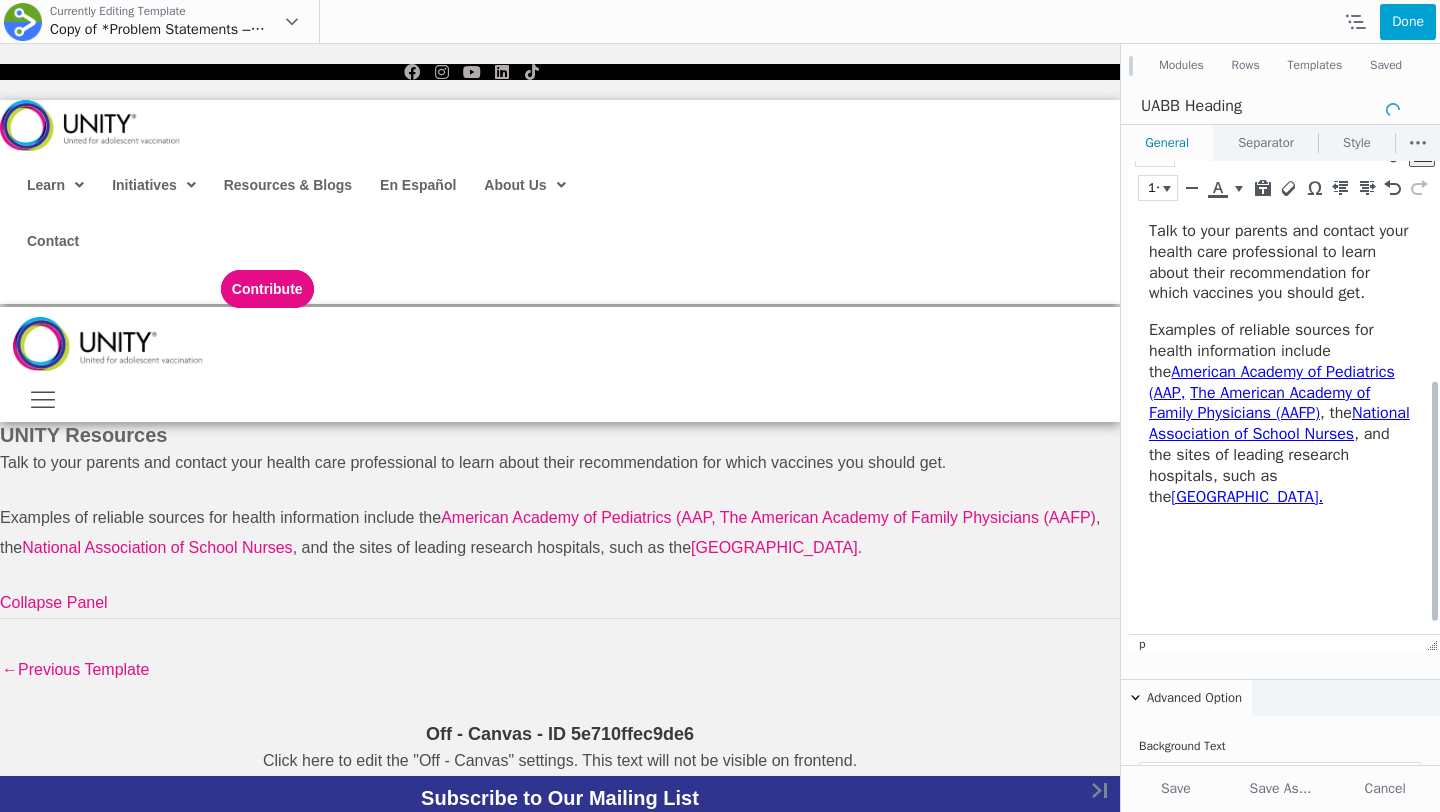 click on "Examples of reliable sources for health information include the  American Academy of Pediatrics (AAP,   The American Academy of Family Physicians (AAFP) , the  National Association of School Nurses , and the sites of leading research hospitals, such as the  Children’s Hospital of Philadelphia Vaccine Education Center." at bounding box center (1279, 413) 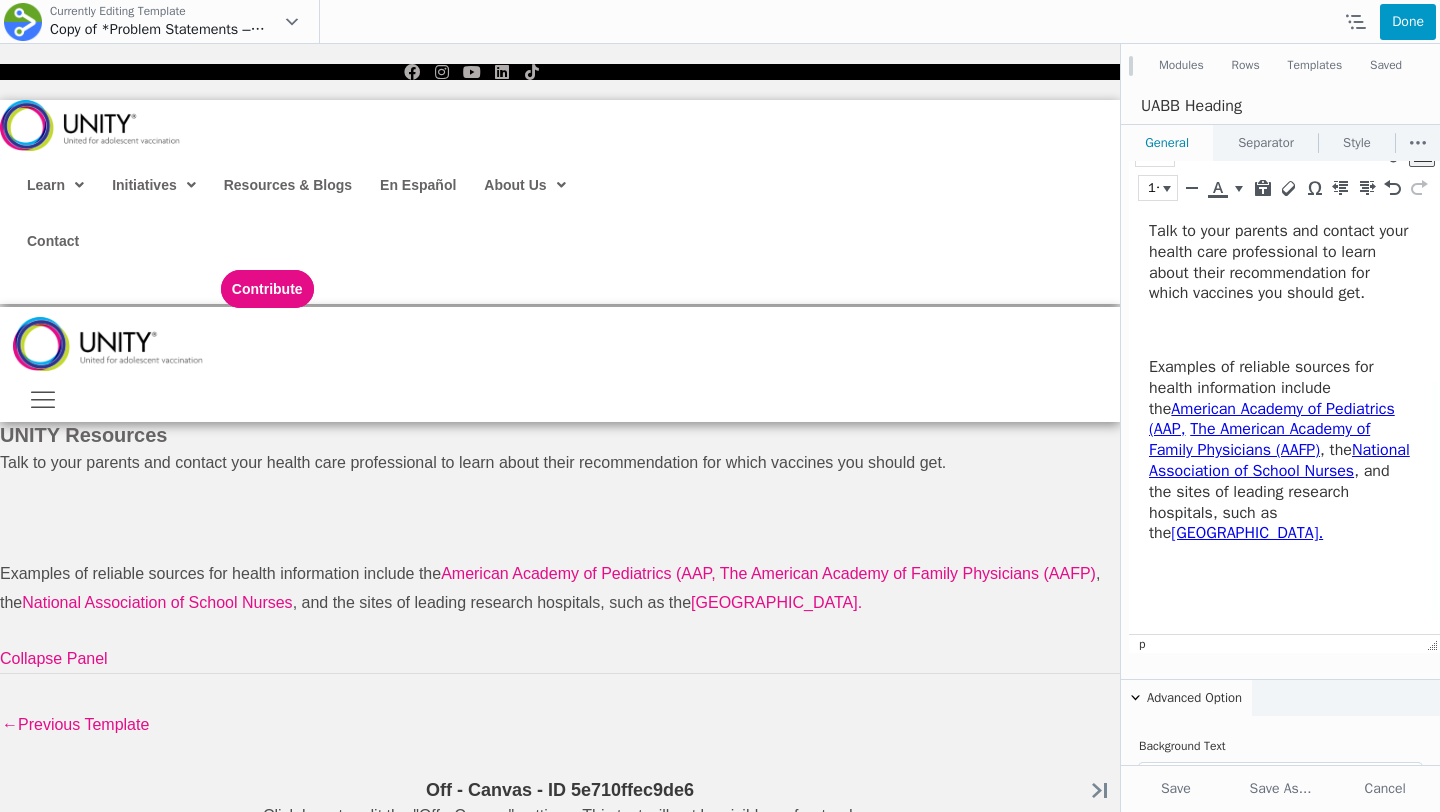 click on "Done" at bounding box center [1408, 22] 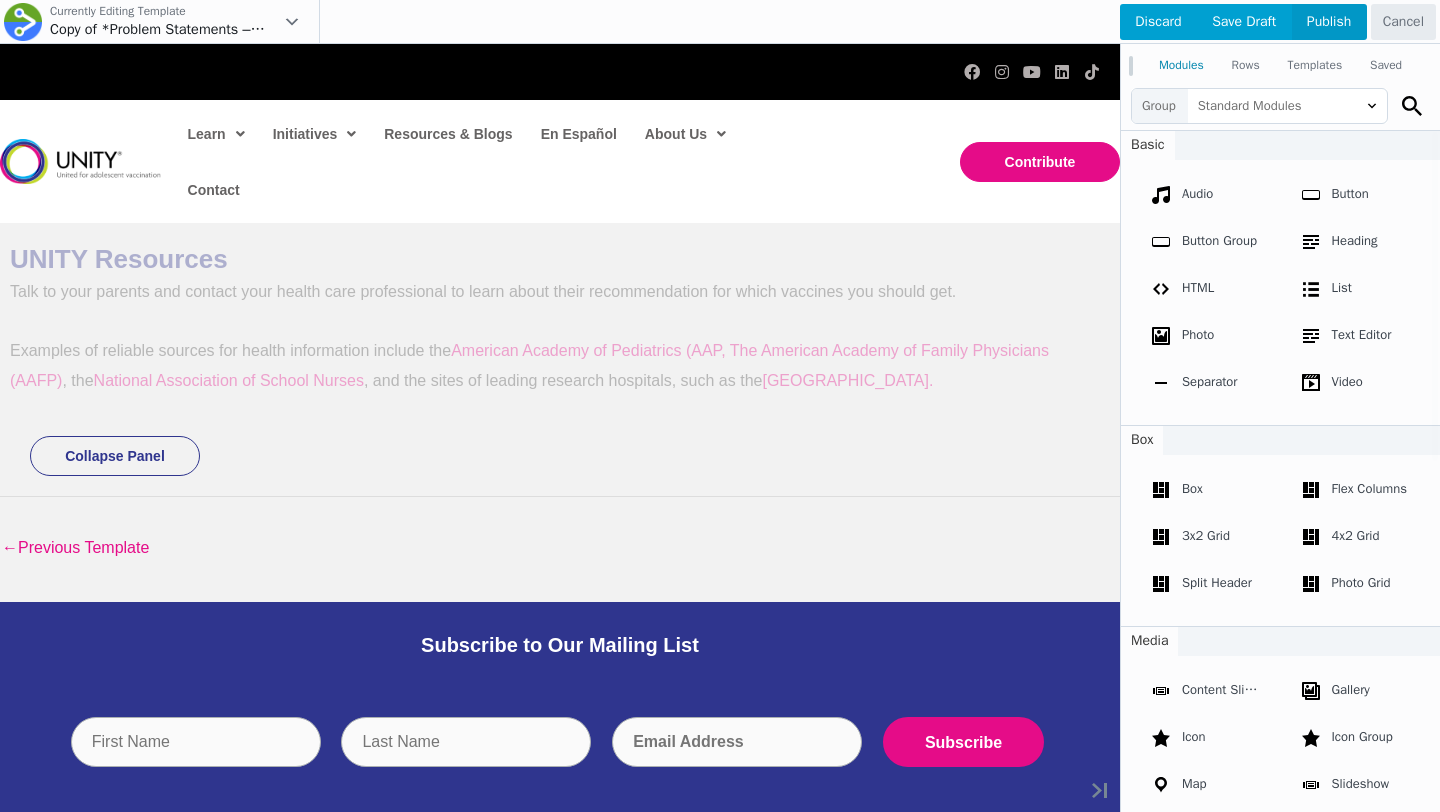click on "Publish" at bounding box center (1329, 22) 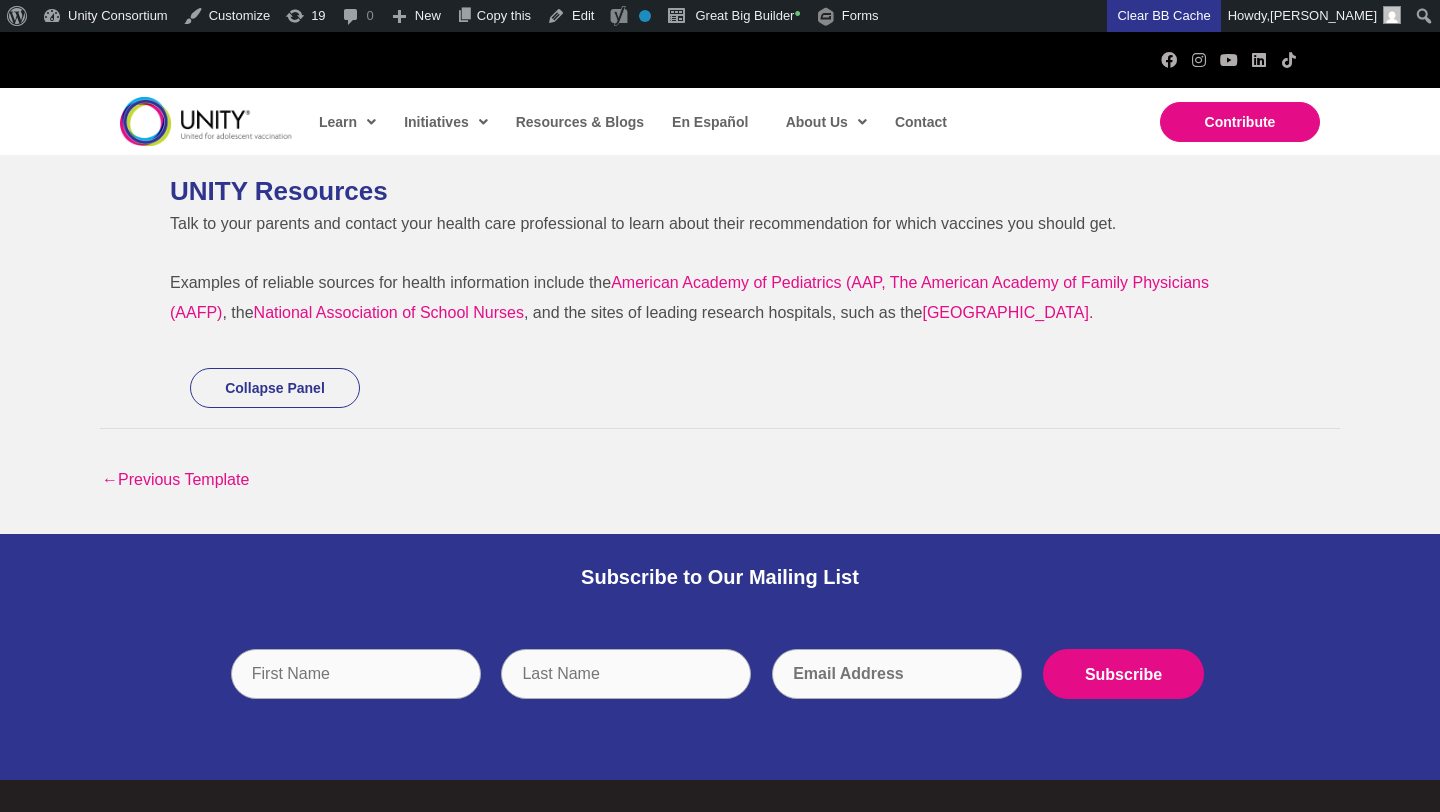 scroll, scrollTop: 0, scrollLeft: 0, axis: both 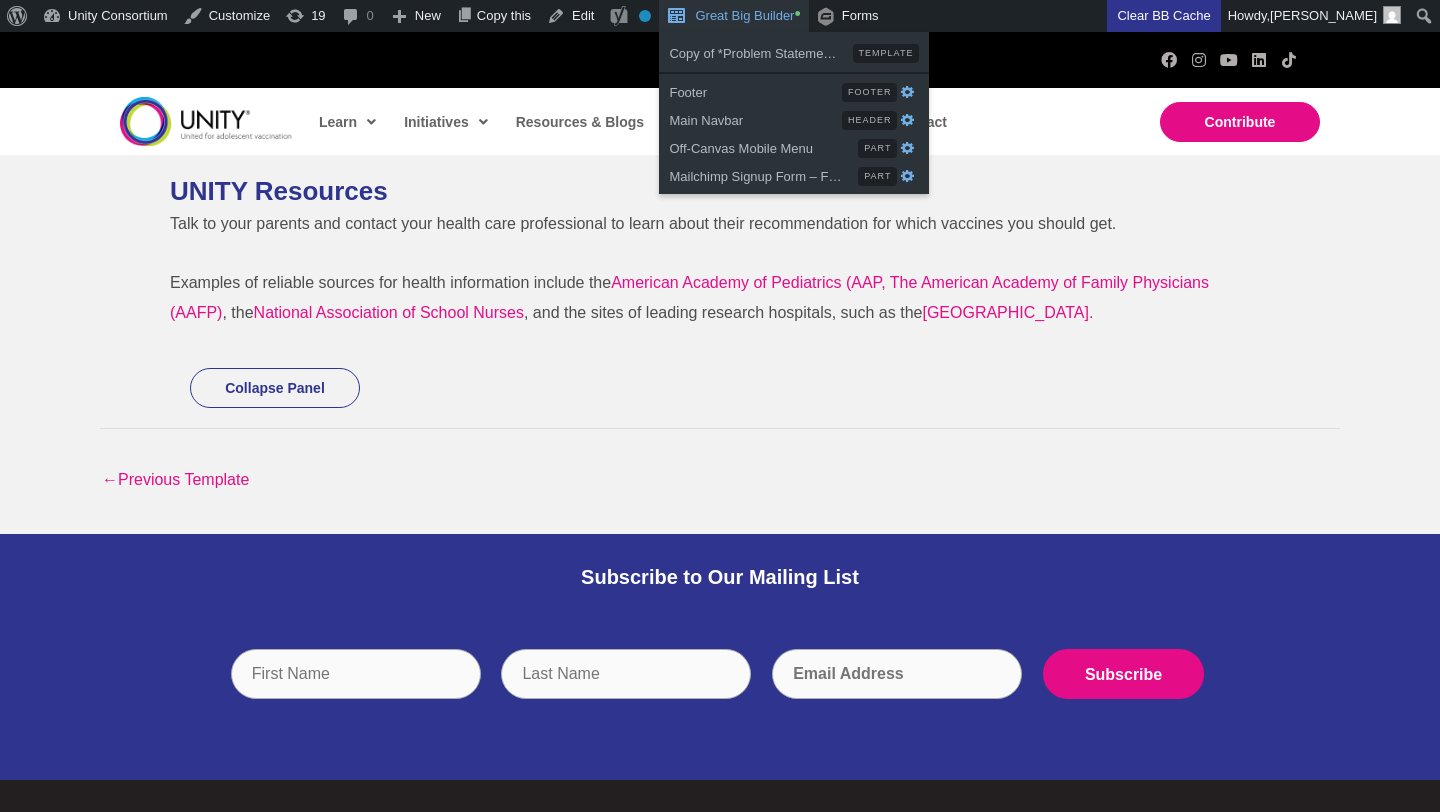 click on "Great Big Builder  •" at bounding box center [733, 16] 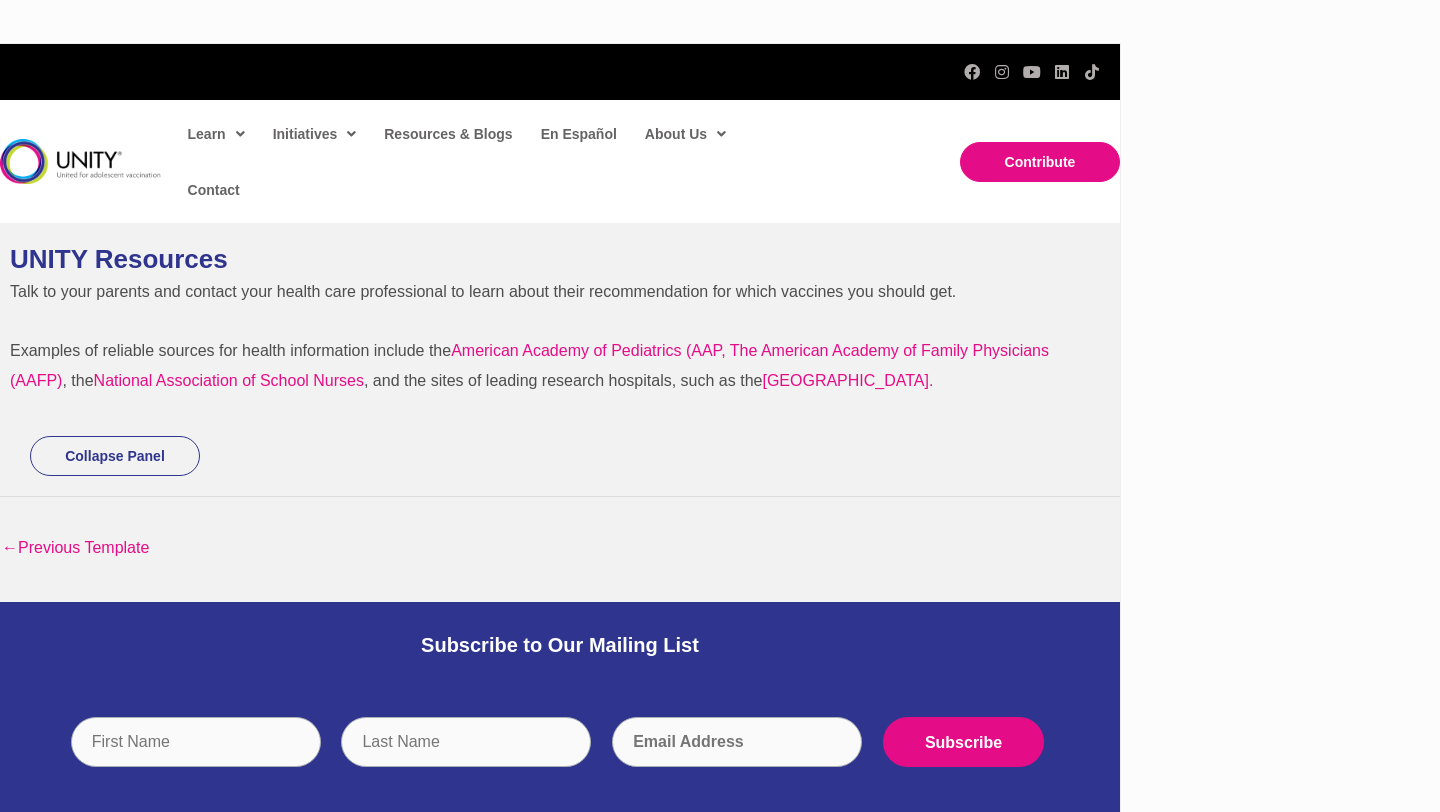scroll, scrollTop: 0, scrollLeft: 0, axis: both 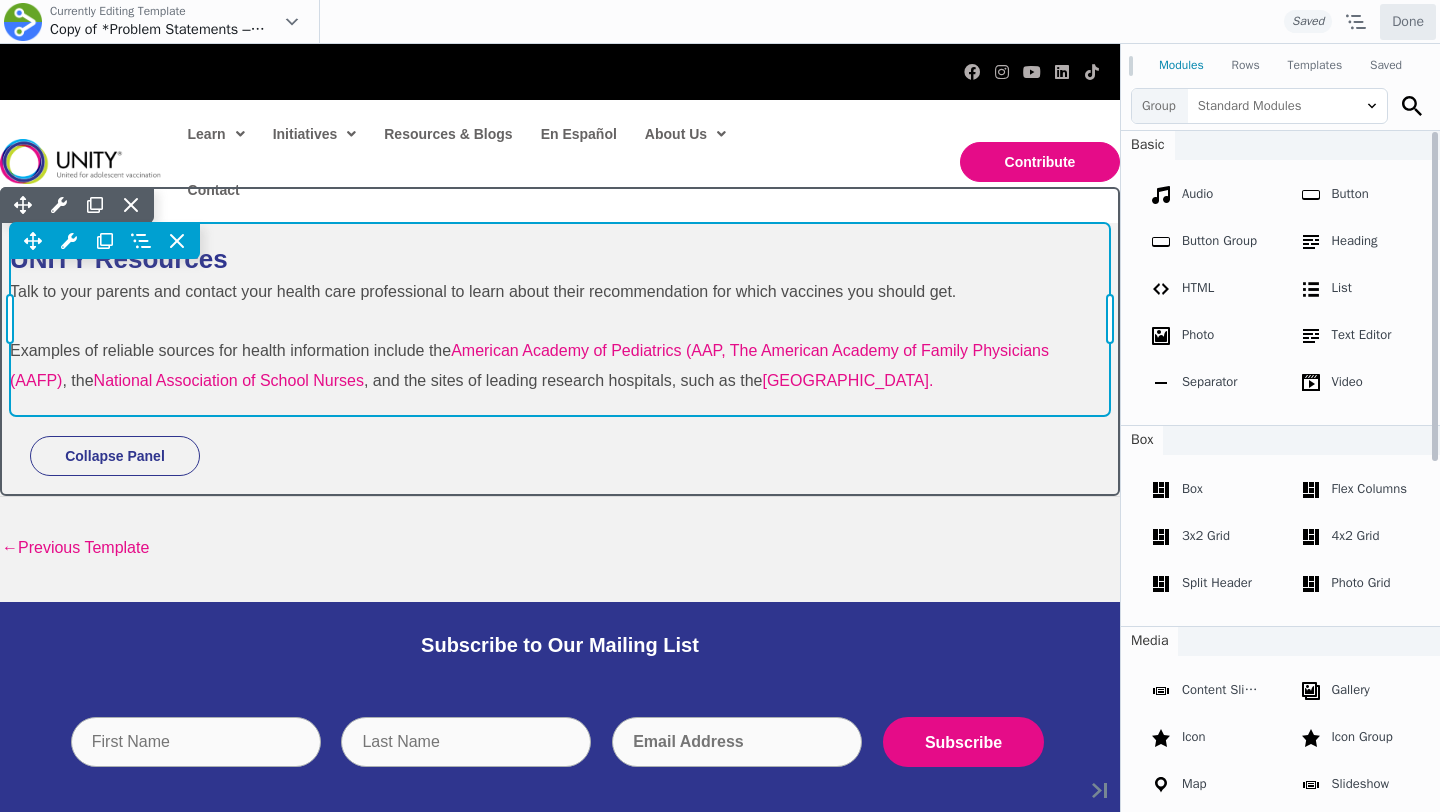 click on "Move Up
Move Down
Heading Settings
Copy Heading Settings
Paste Heading Settings
Row
Row Settings
Move Row
Duplicate Row
Remove Row" at bounding box center [560, 319] 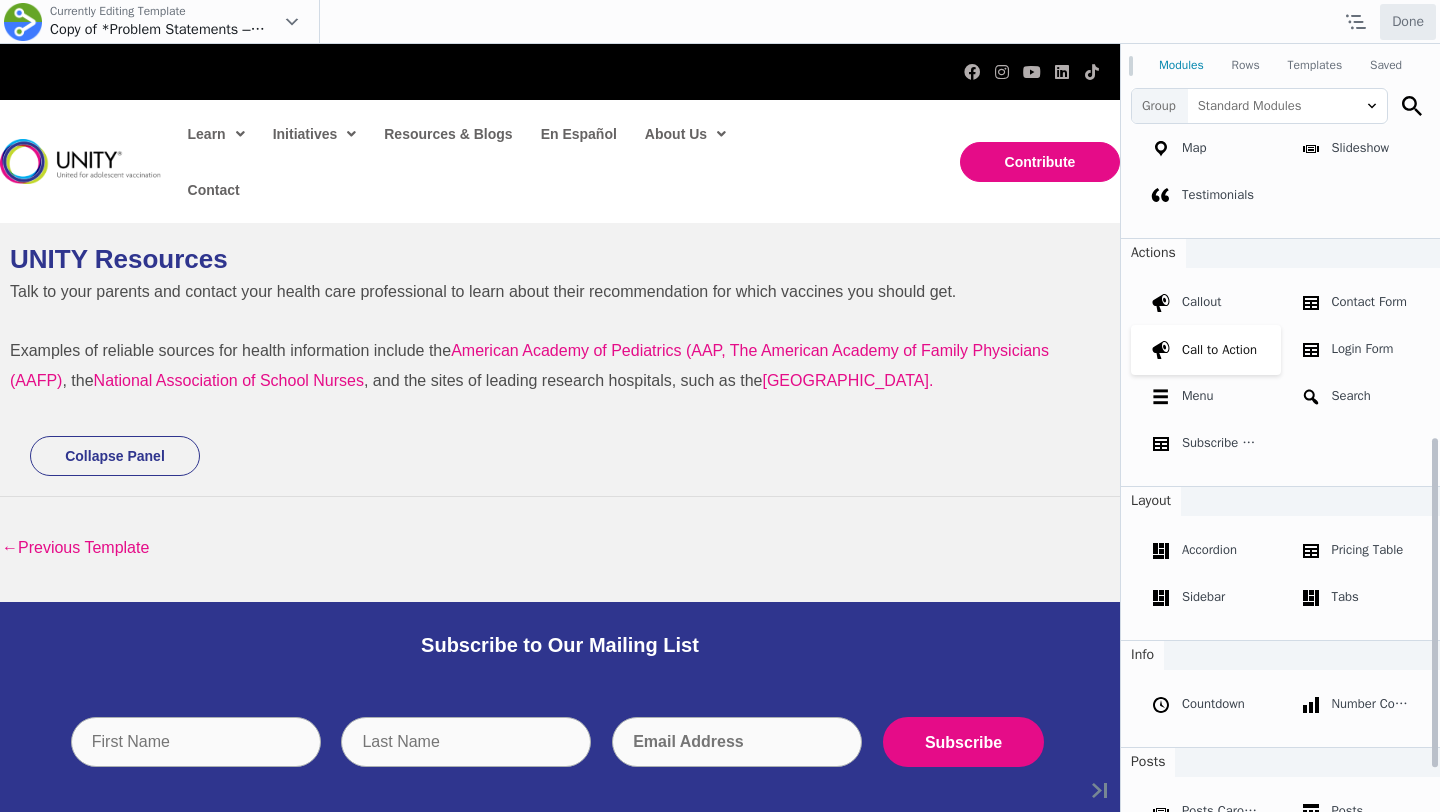 scroll, scrollTop: 0, scrollLeft: 0, axis: both 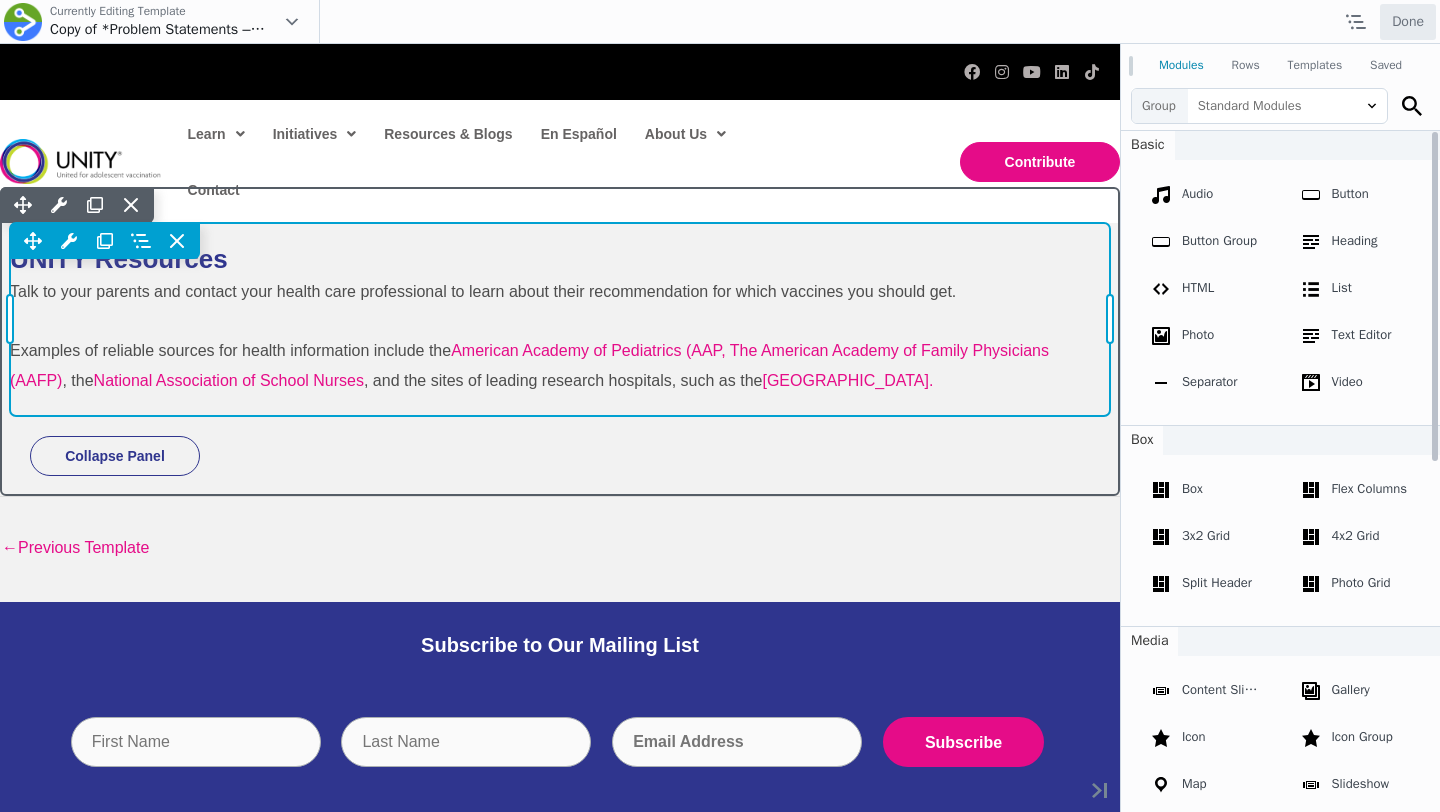click on "UNITY Resources
Talk to your parents and contact your health care professional to learn about their recommendation for which vaccines you should get.    Examples of reliable sources for health information include the  American Academy of Pediatrics (AAP,   The American Academy of Family Physicians (AAFP) , the  National Association of School Nurses , and the sites of leading research hospitals, such as the  [GEOGRAPHIC_DATA].
Move Up
Move Down
Heading Settings
Copy Heading Settings
Paste Heading Settings" at bounding box center [560, 319] 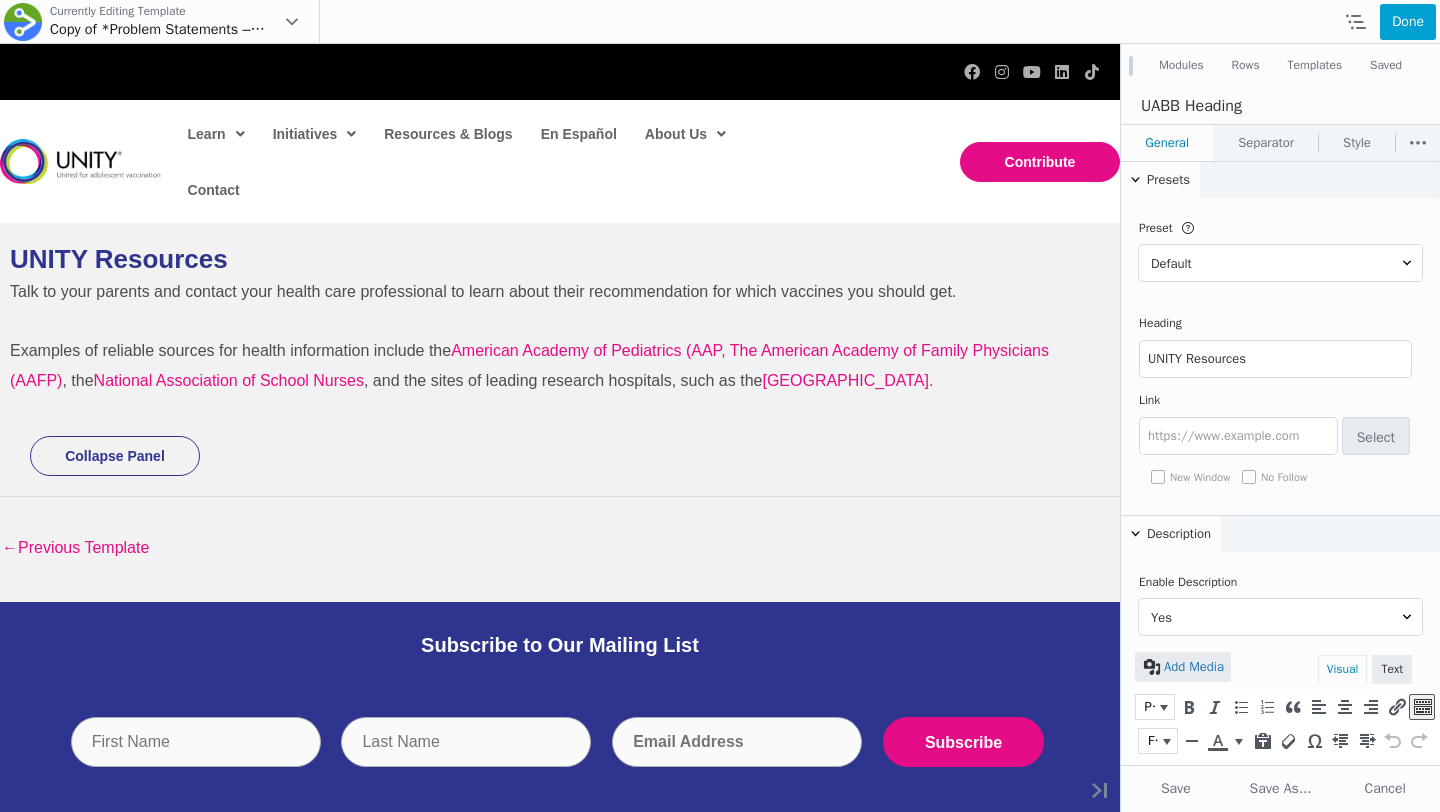 scroll, scrollTop: 0, scrollLeft: 0, axis: both 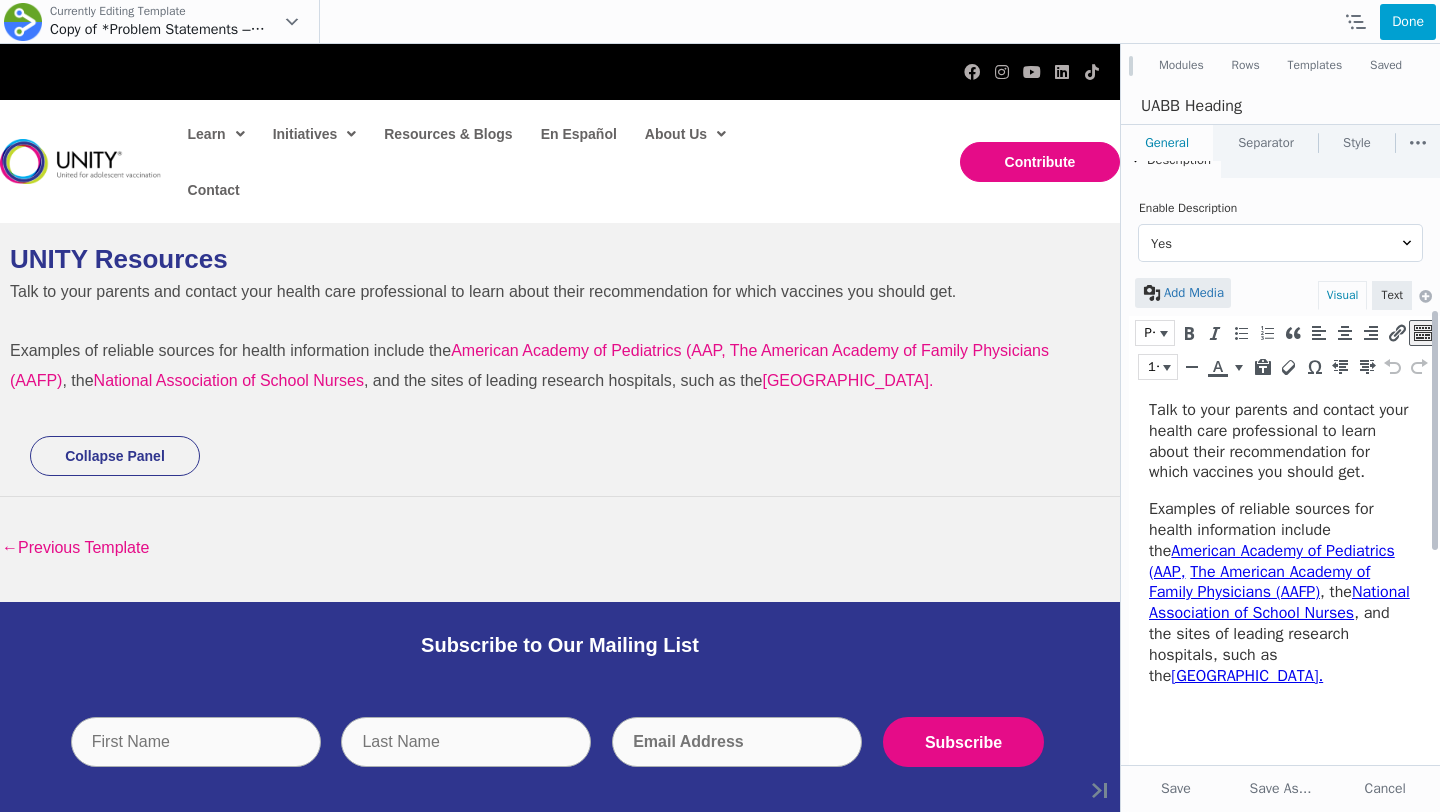 click on "American Academy of Pediatrics (AAP," at bounding box center (1272, 561) 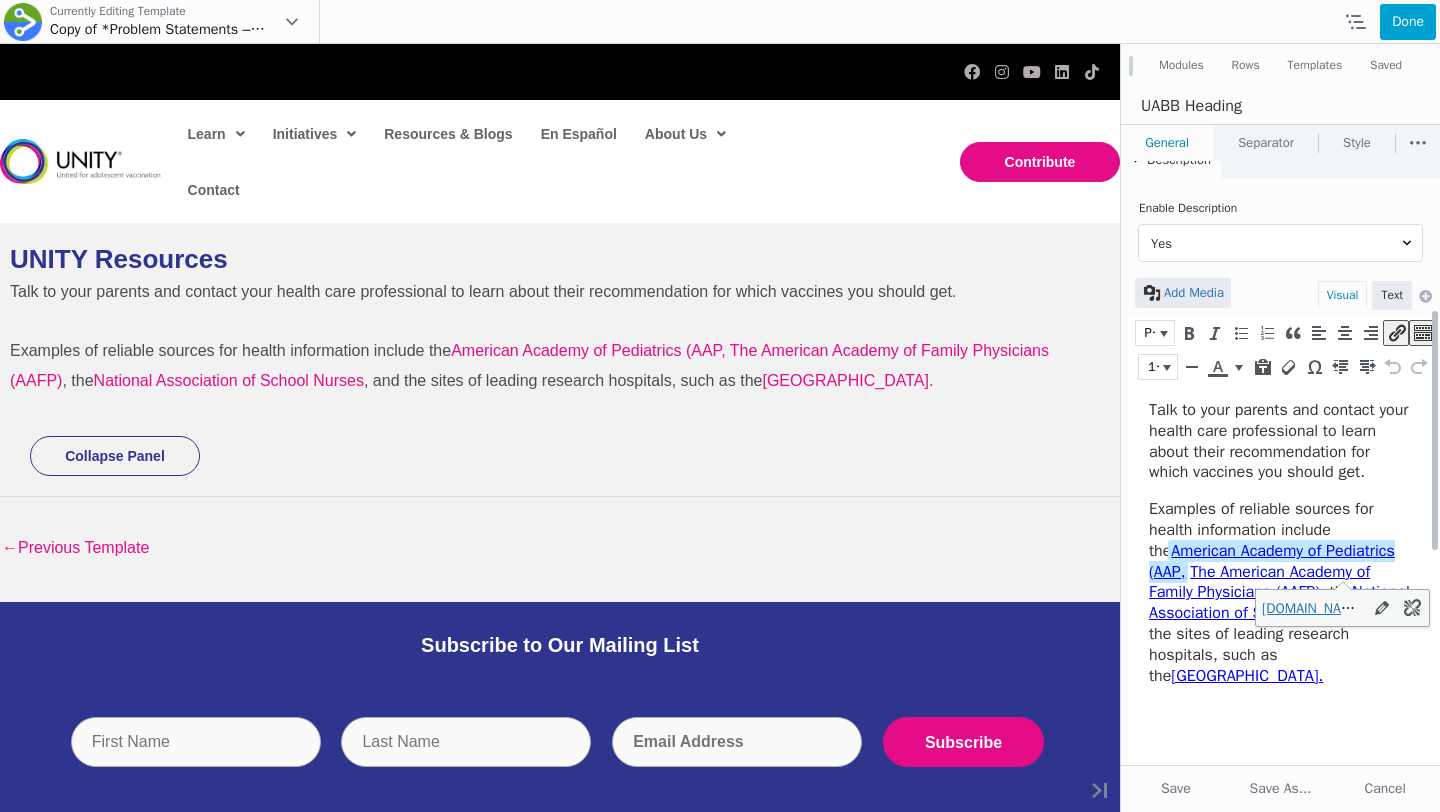 type 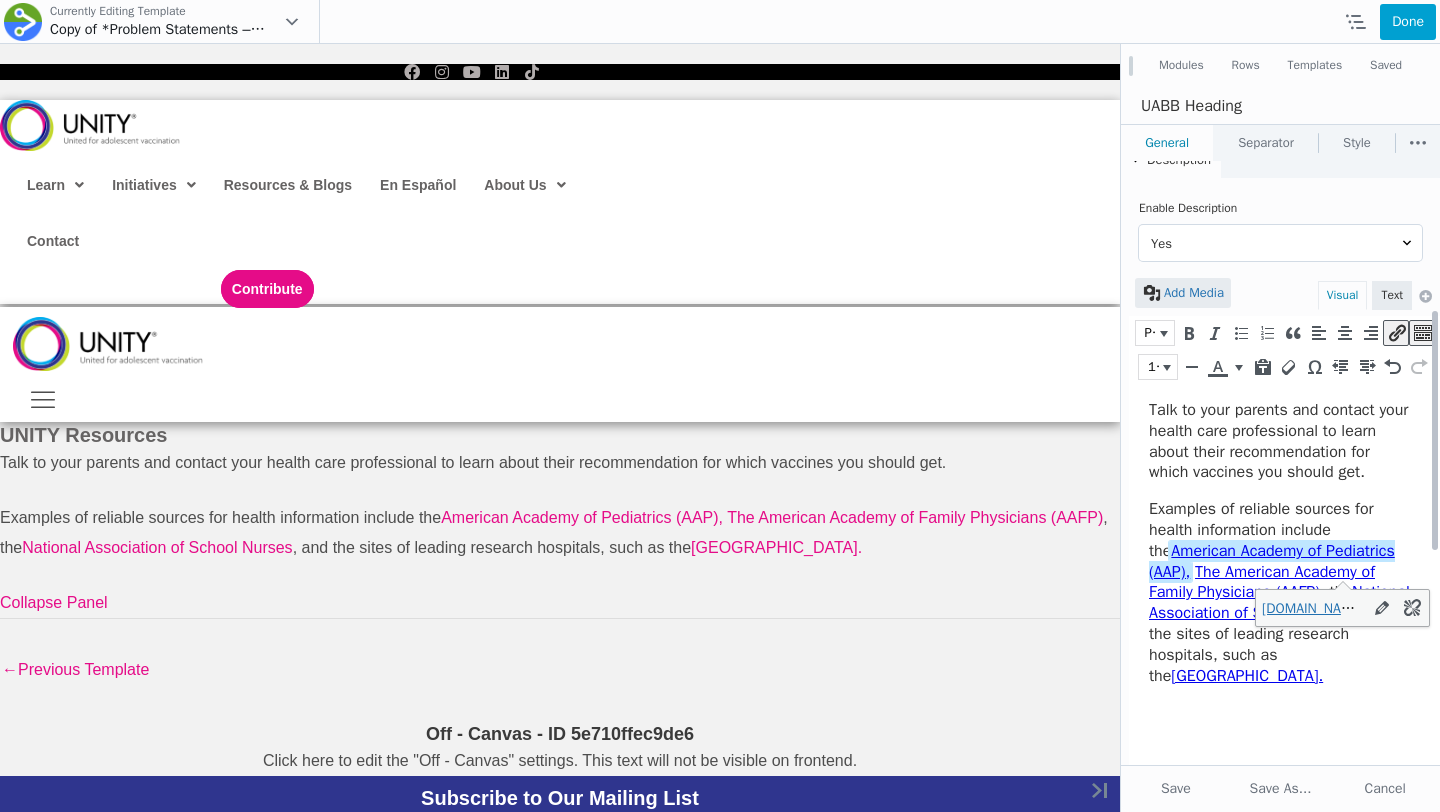 click on "American Academy of Pediatrics (AAP),﻿" at bounding box center (1272, 561) 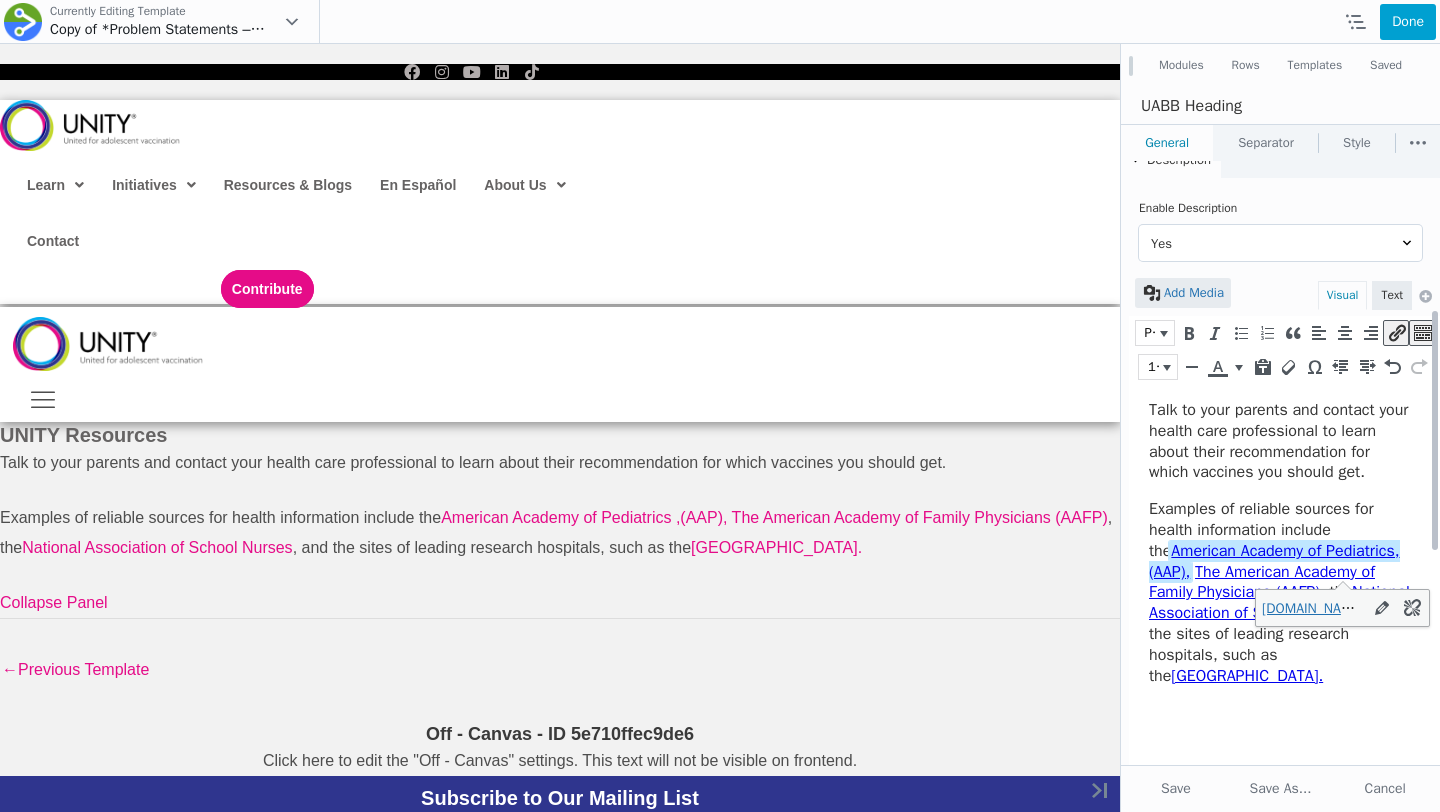 click on "American Academy of Pediatrics, (AAP)," at bounding box center [1274, 561] 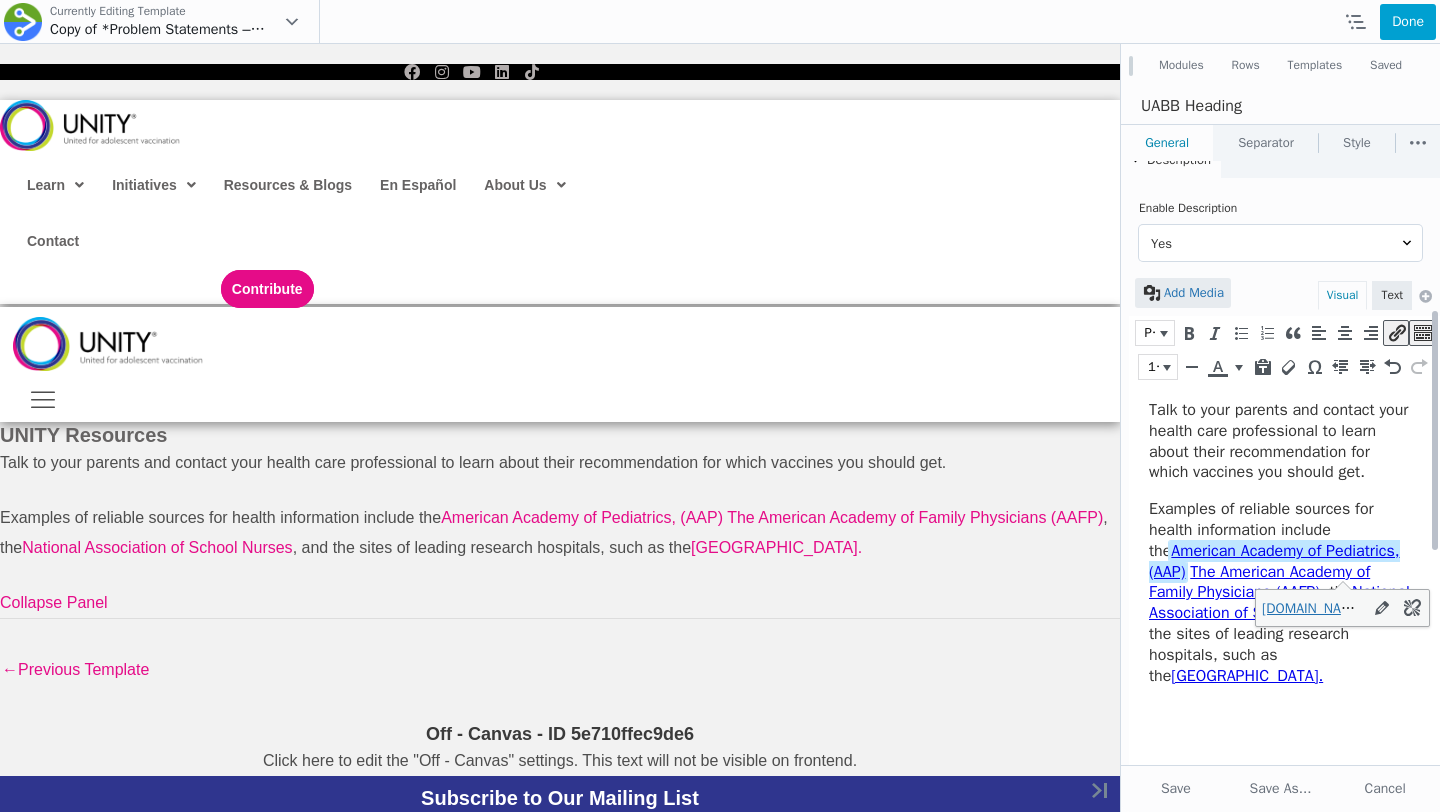 click on "American Academy of Pediatrics, (AAP)﻿" at bounding box center [1274, 561] 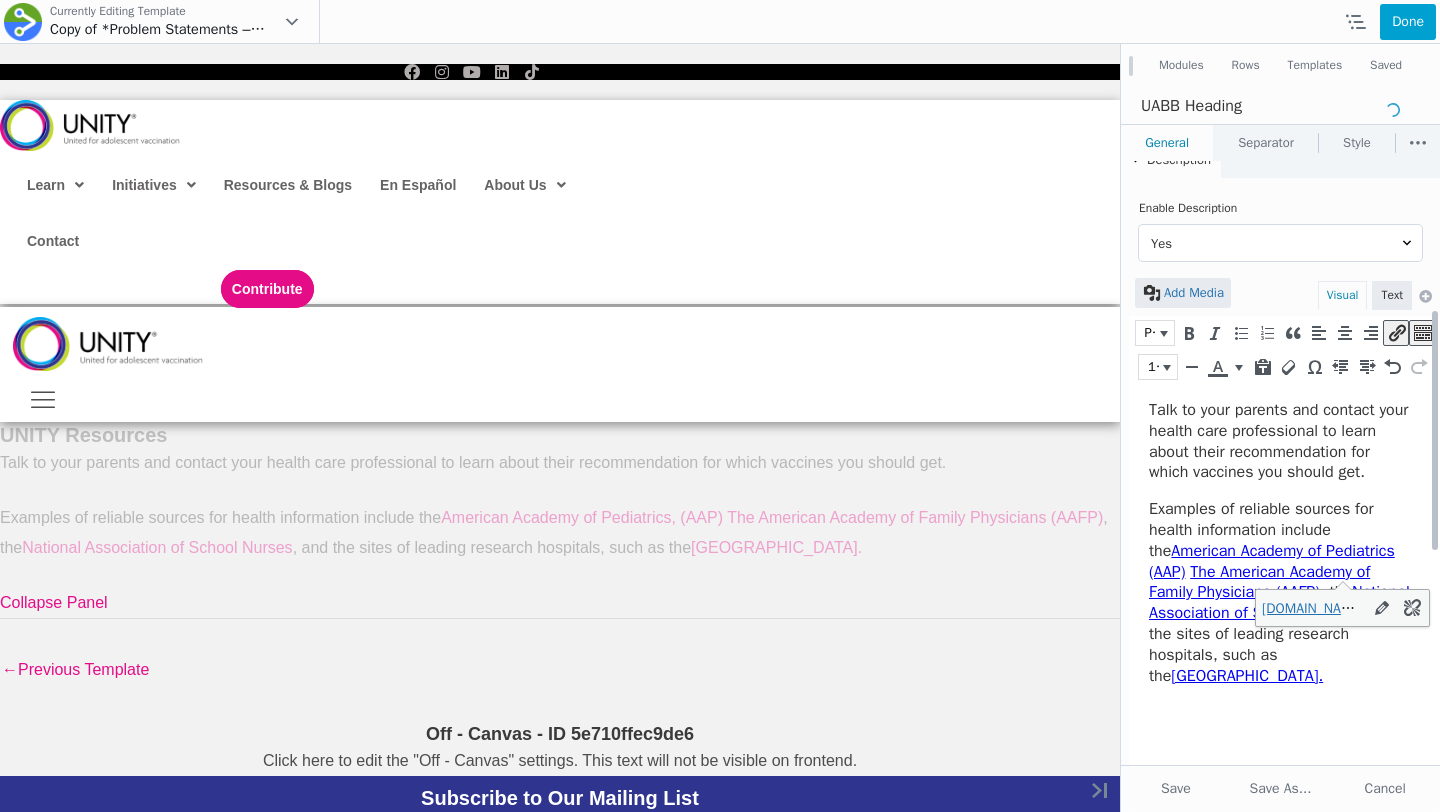 click on "Examples of reliable sources for health information include the  American Academy of Pediatrics (AAP)   The American Academy of Family Physicians (AAFP) , the  National Association of School Nurses , and the sites of leading research hospitals, such as the  Children’s Hospital of Philadelphia Vaccine Education Center." at bounding box center (1279, 592) 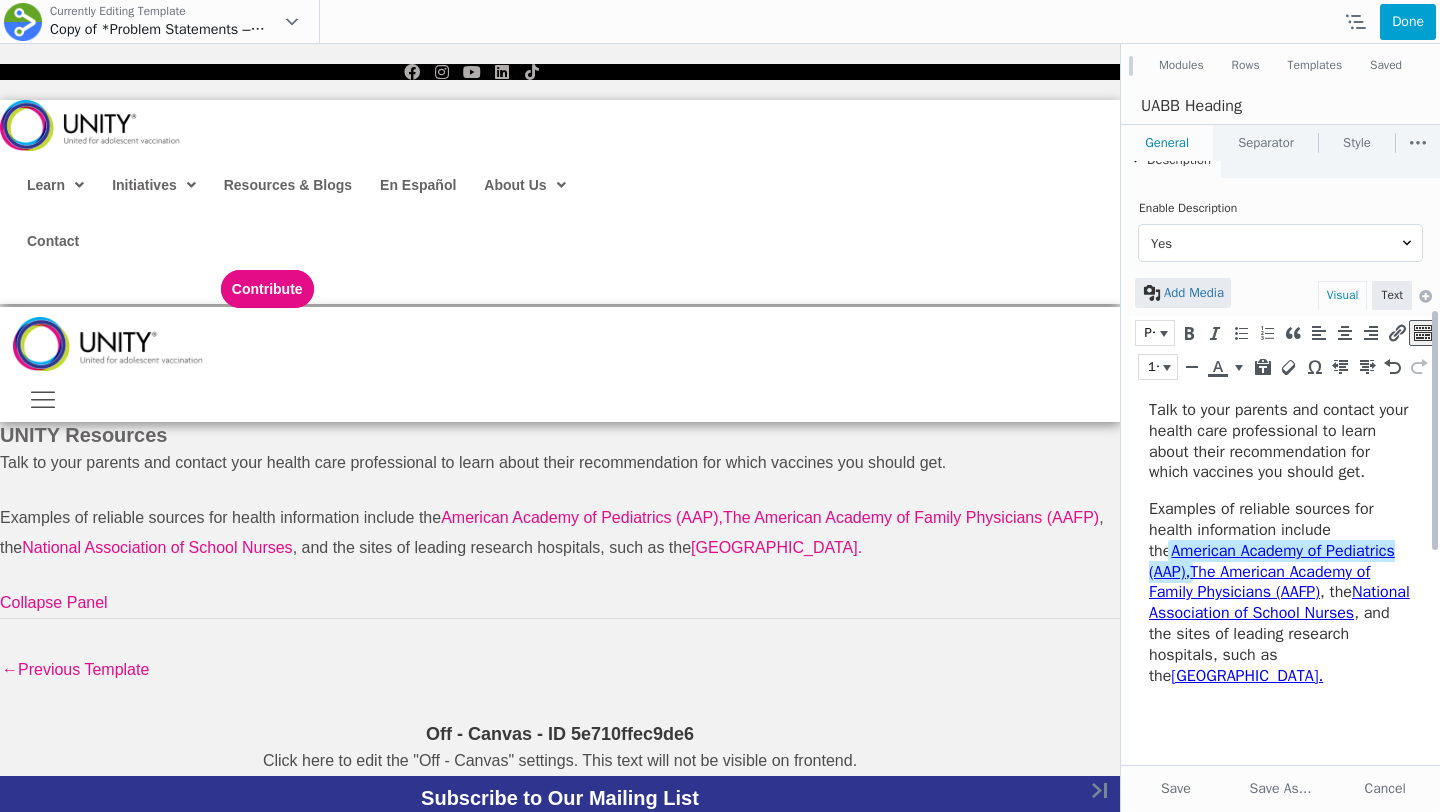 click on "Examples of reliable sources for health information include the  American Academy of Pediatrics (AAP), ﻿ The American Academy of Family Physicians (AAFP) , the  National Association of School Nurses , and the sites of leading research hospitals, such as the  Children’s Hospital of Philadelphia Vaccine Education Center." at bounding box center (1279, 592) 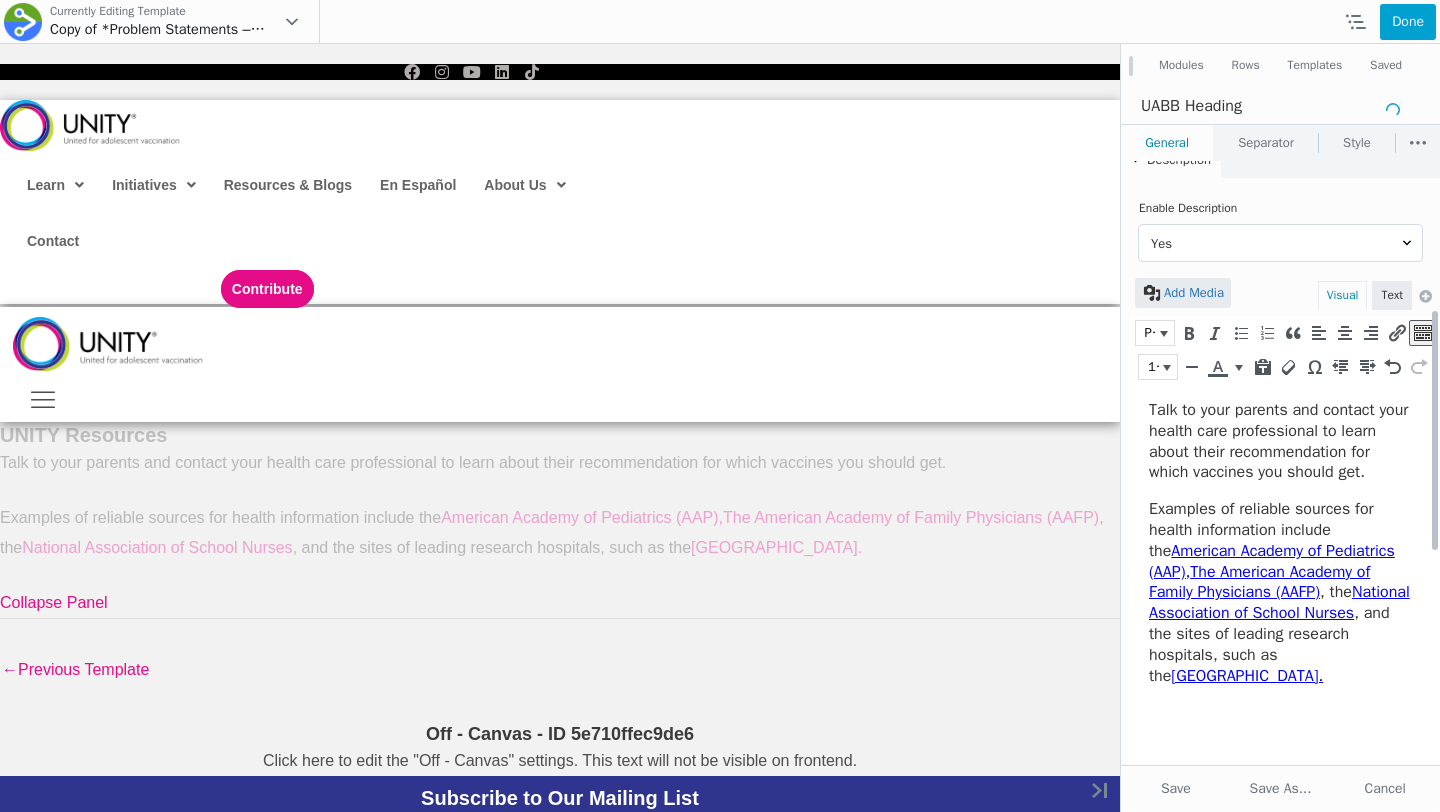 click on "Examples of reliable sources for health information include the  American Academy of Pediatrics (AAP),  The American Academy of Family Physicians (AAFP) , the  National Association of School Nurses , and the sites of leading research hospitals, such as the  Children’s Hospital of Philadelphia Vaccine Education Center." at bounding box center (1279, 592) 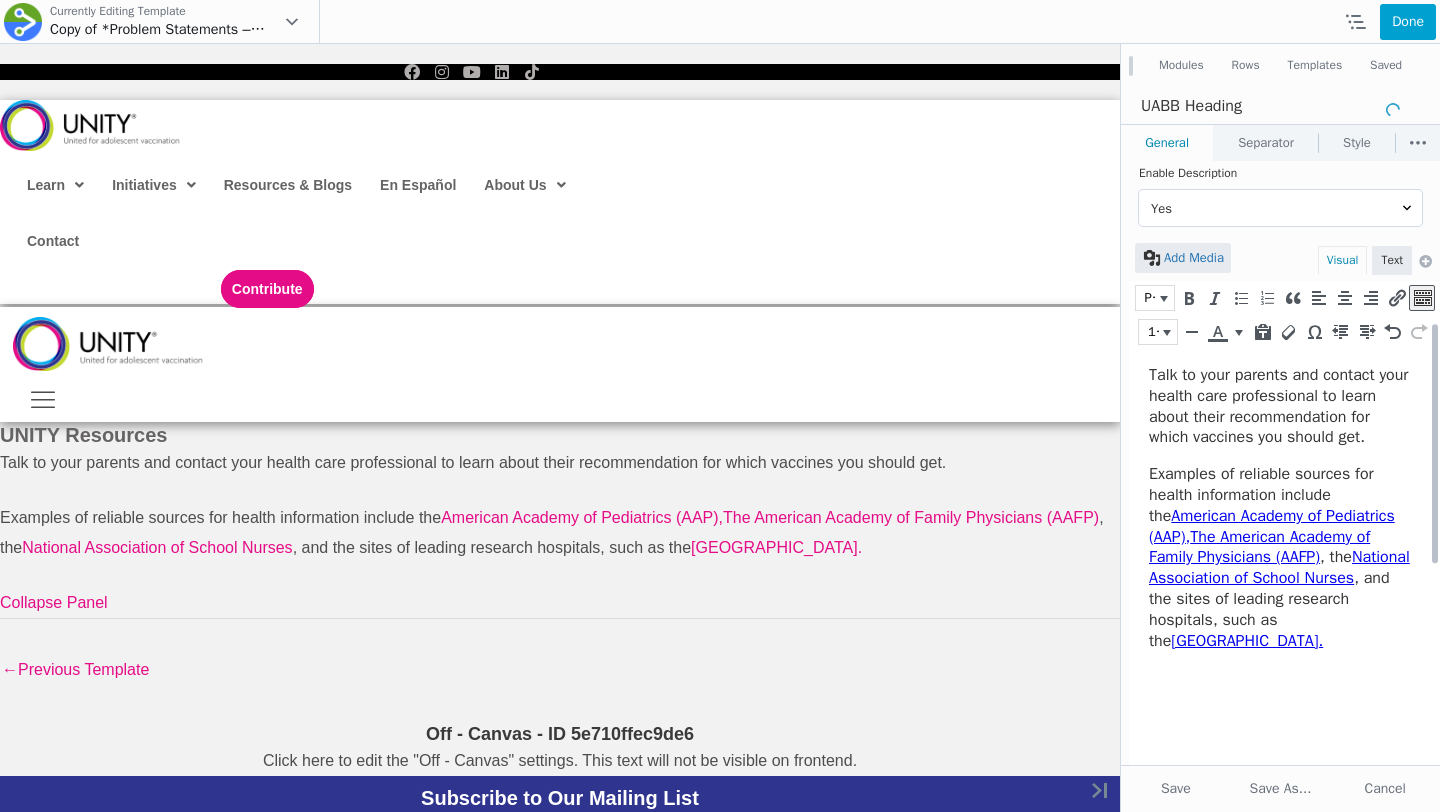 scroll, scrollTop: 421, scrollLeft: 0, axis: vertical 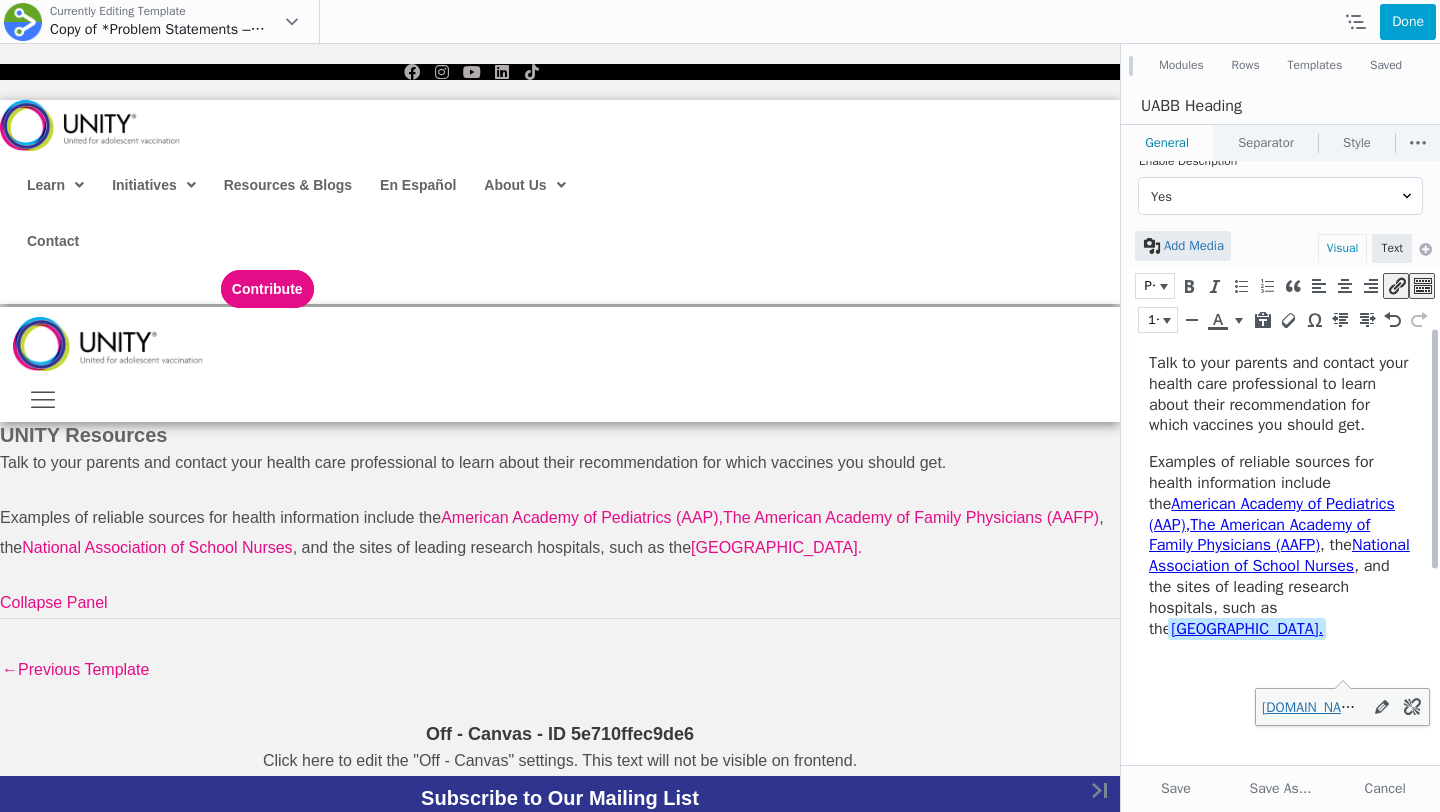 click on "Talk to your parents and contact your health care professional to learn about their recommendation for which vaccines you should get.  Examples of reliable sources for health information include the  American Academy of Pediatrics (AAP),  The American Academy of Family Physicians (AAFP) , the  National Association of School Nurses , and the sites of leading research hospitals, such as the  Children’s Hospital of Philadelphia Vaccine Education Center.﻿" at bounding box center [1284, 496] 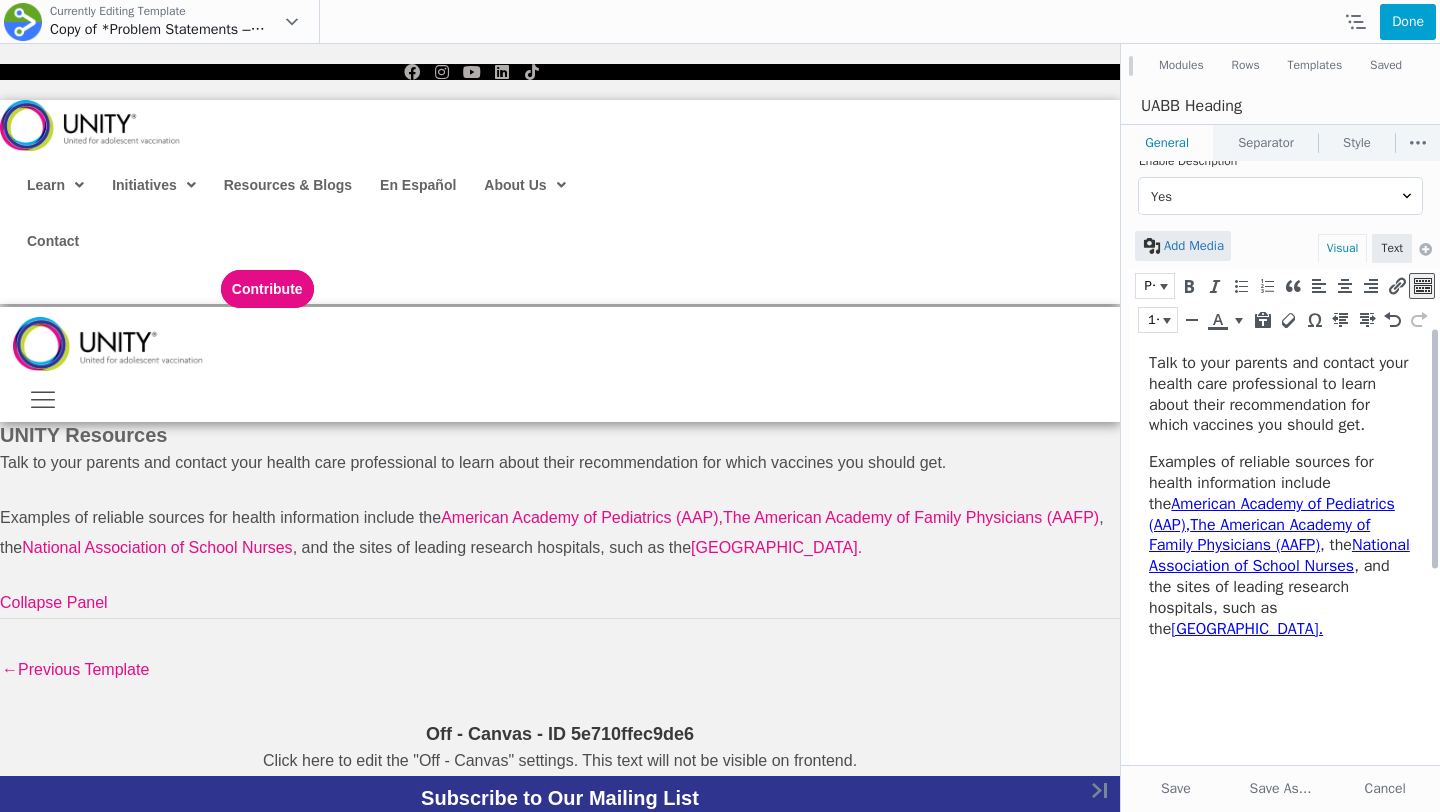drag, startPoint x: 1216, startPoint y: 669, endPoint x: 1138, endPoint y: 463, distance: 220.27255 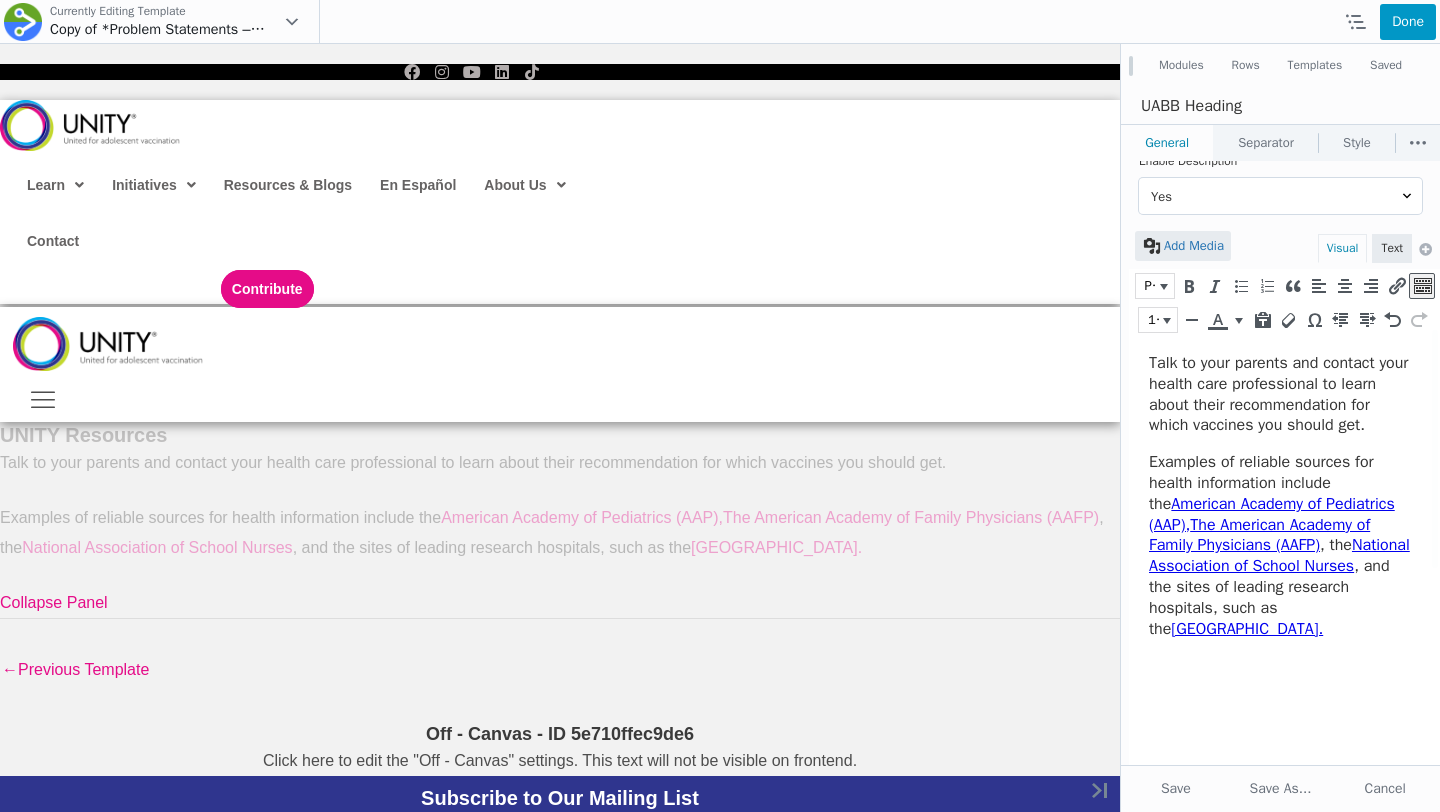 click on "Done" at bounding box center (1408, 22) 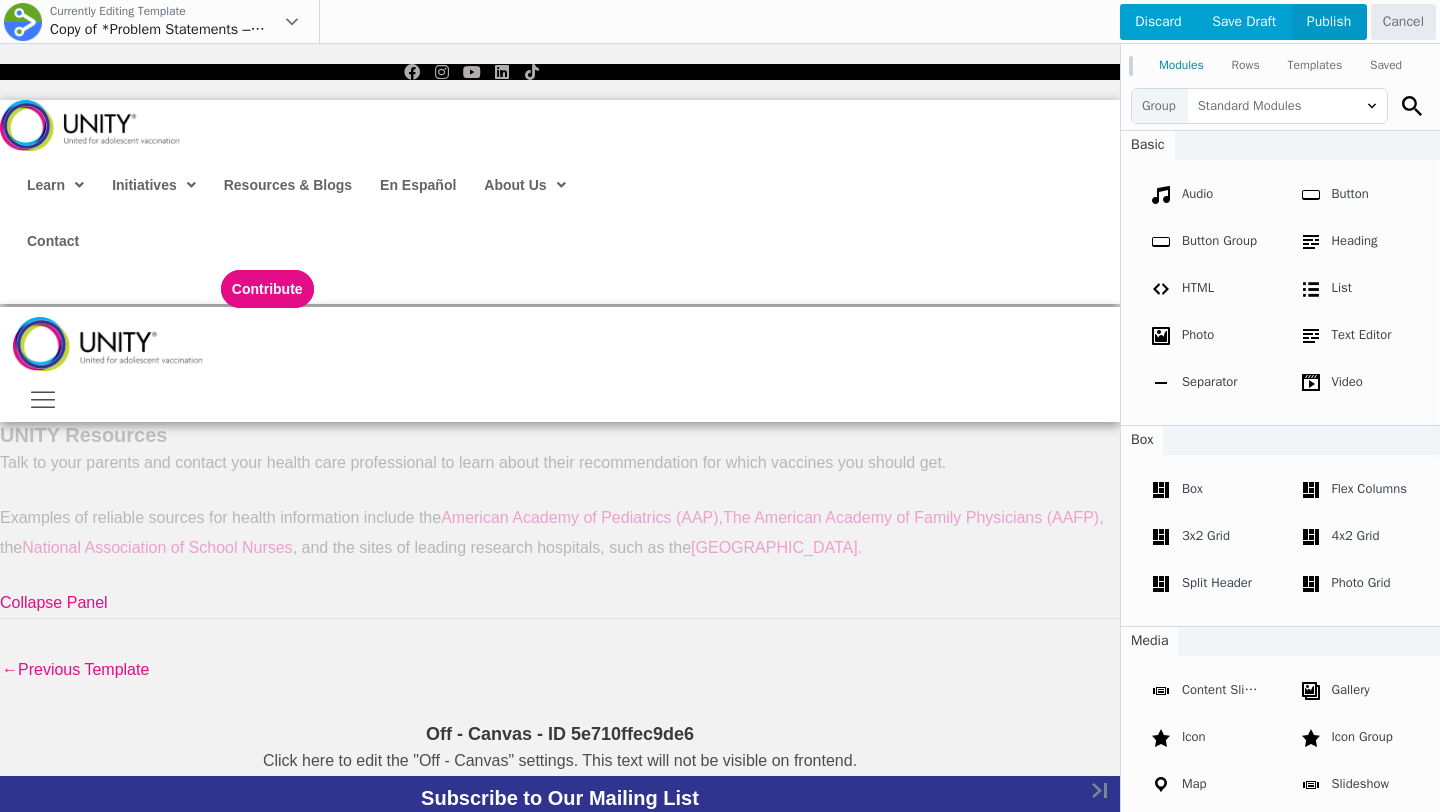 click on "Publish" at bounding box center (1329, 22) 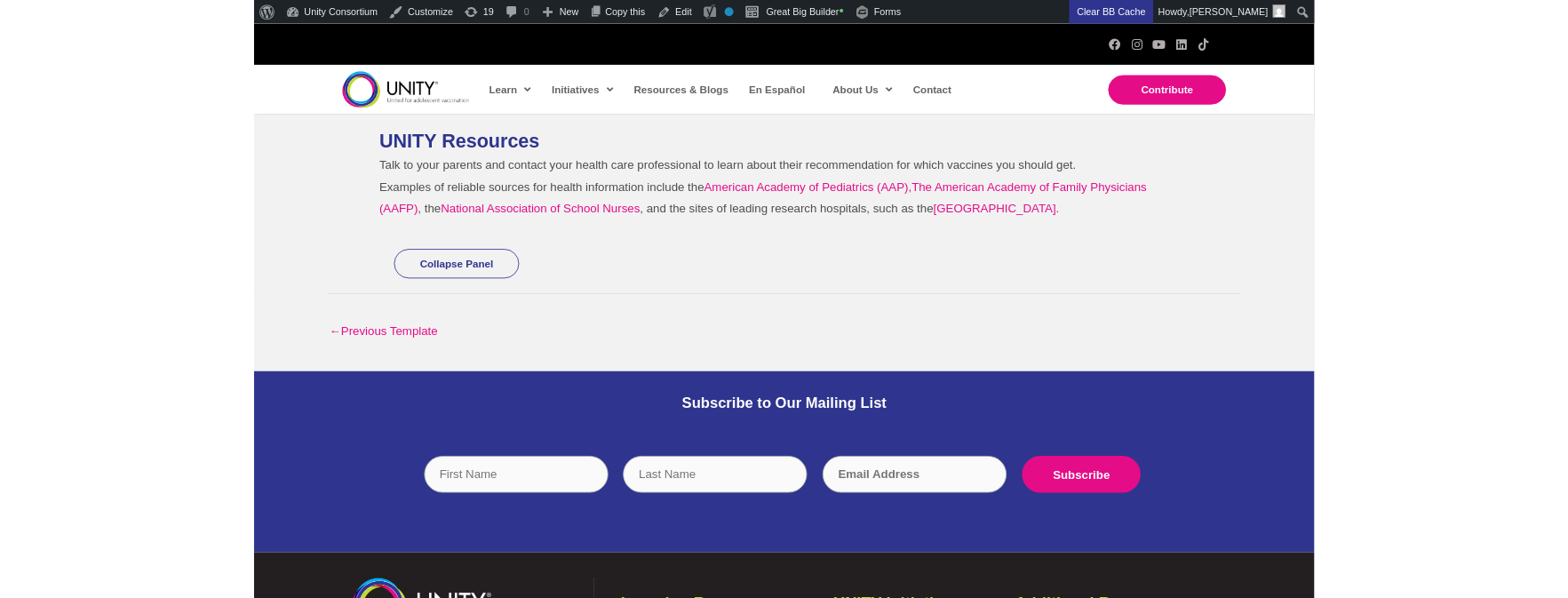 scroll, scrollTop: 0, scrollLeft: 0, axis: both 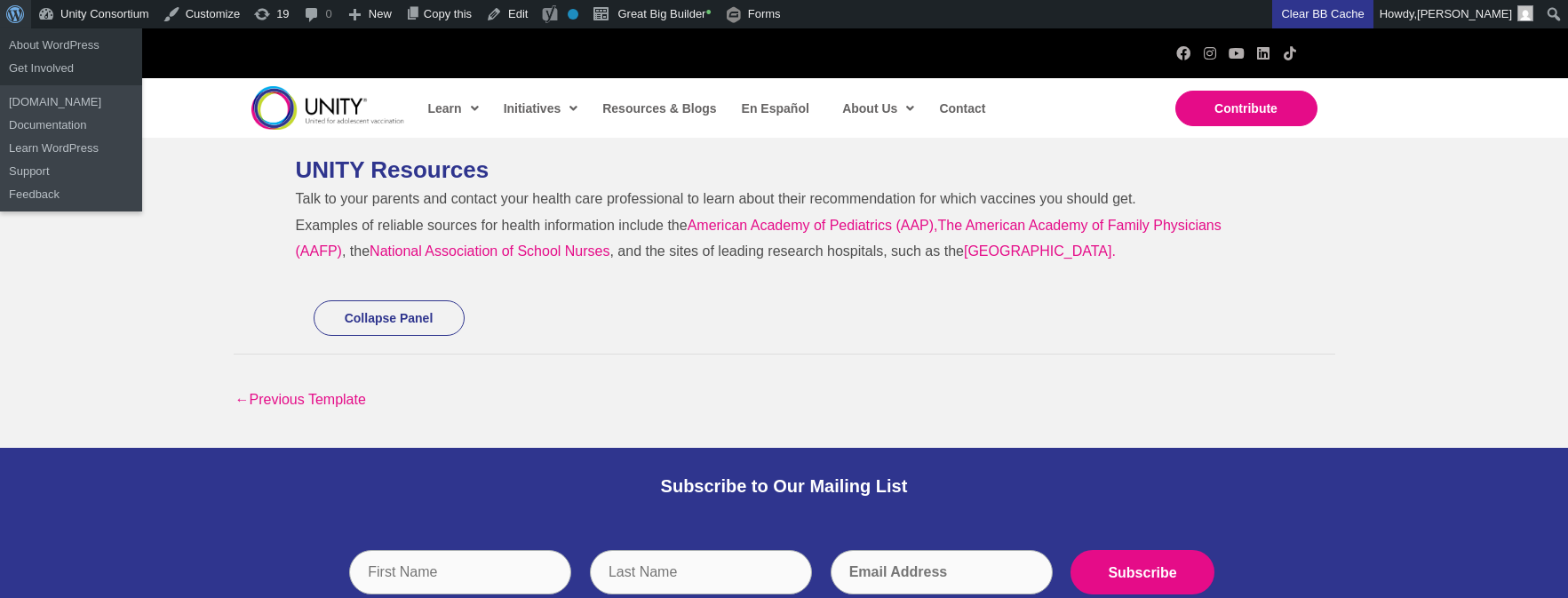 click at bounding box center [12, 12] 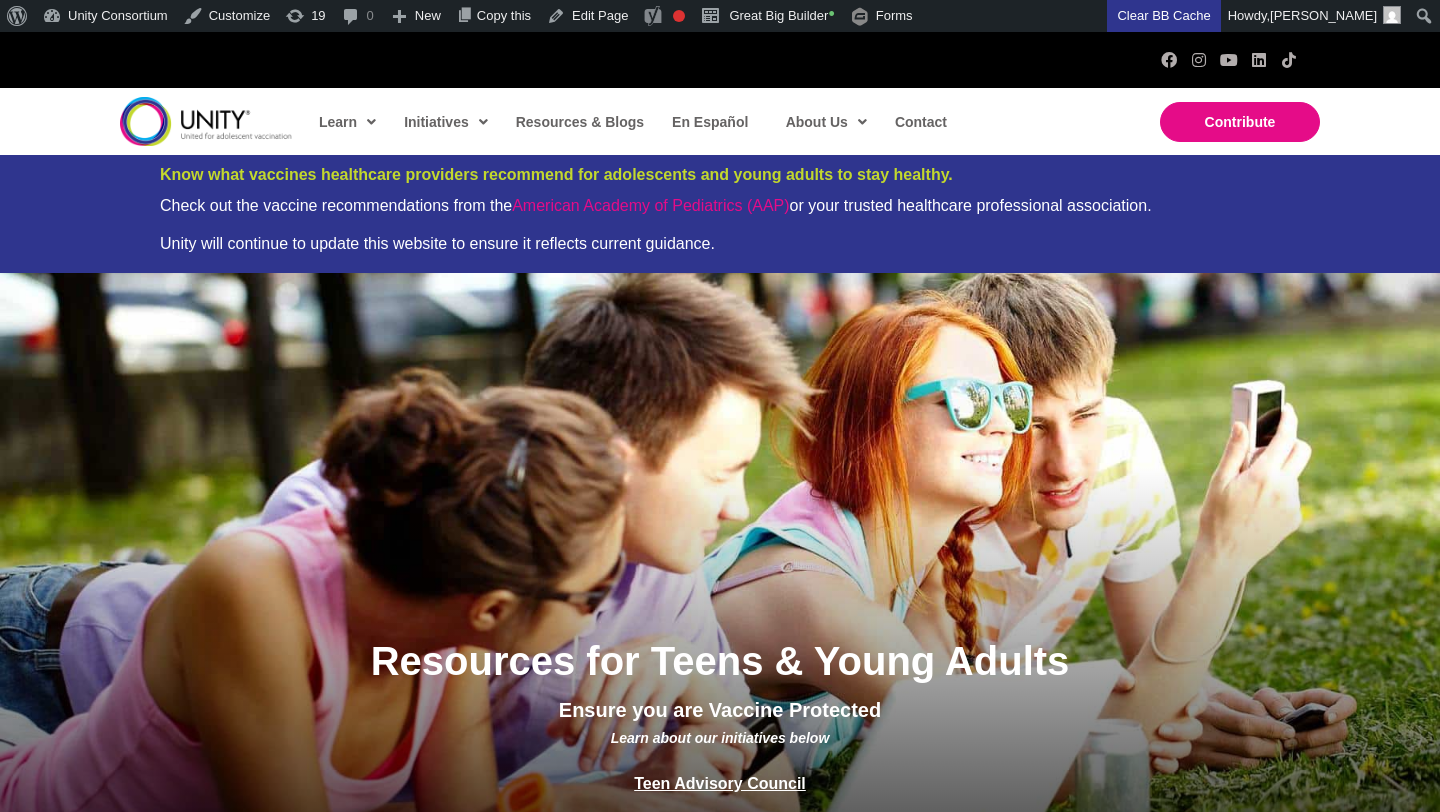 scroll, scrollTop: 0, scrollLeft: 0, axis: both 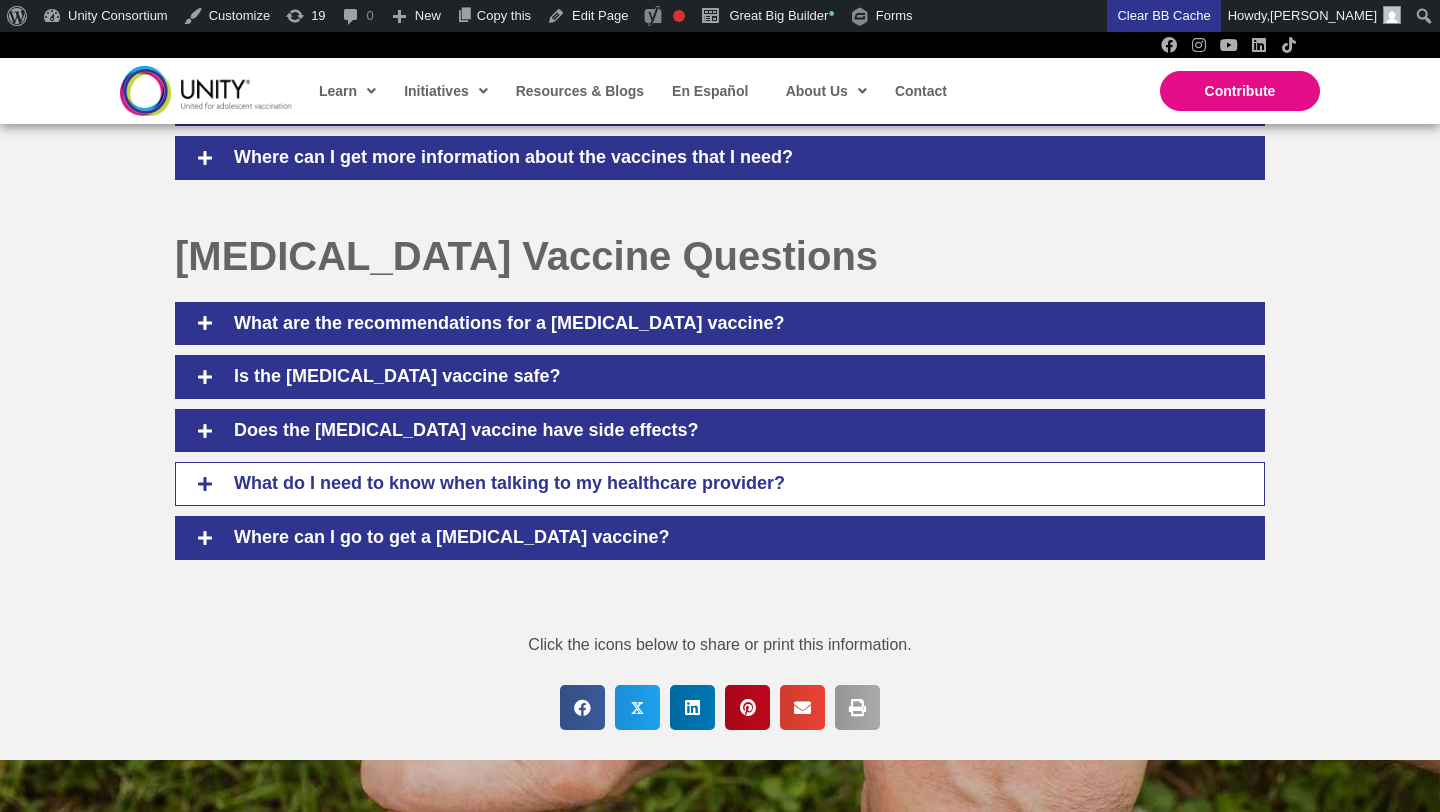 click on "What do I need to know when talking to my healthcare provider?" at bounding box center (734, 484) 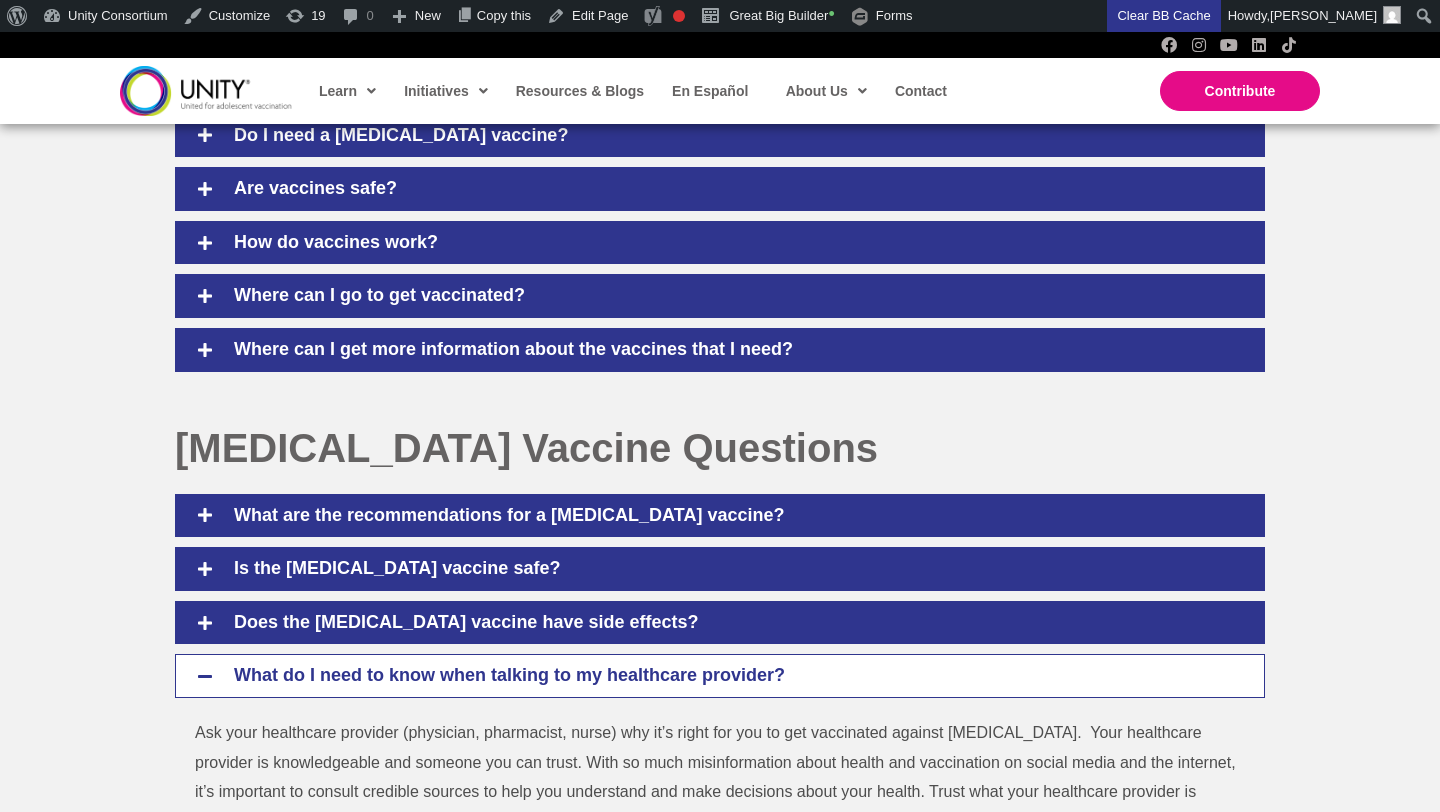 scroll, scrollTop: 1088, scrollLeft: 0, axis: vertical 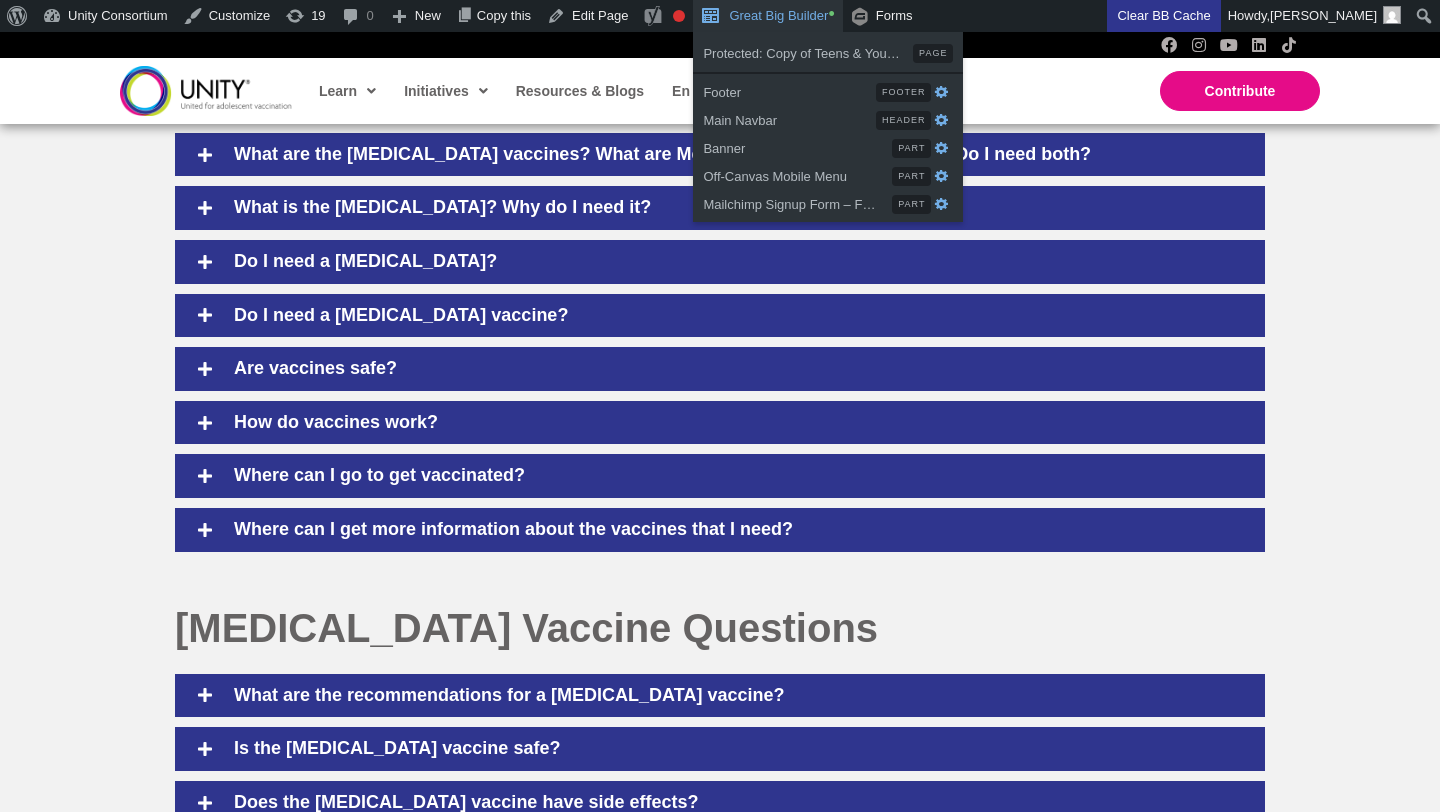 click on "Great Big Builder  •" at bounding box center [767, 16] 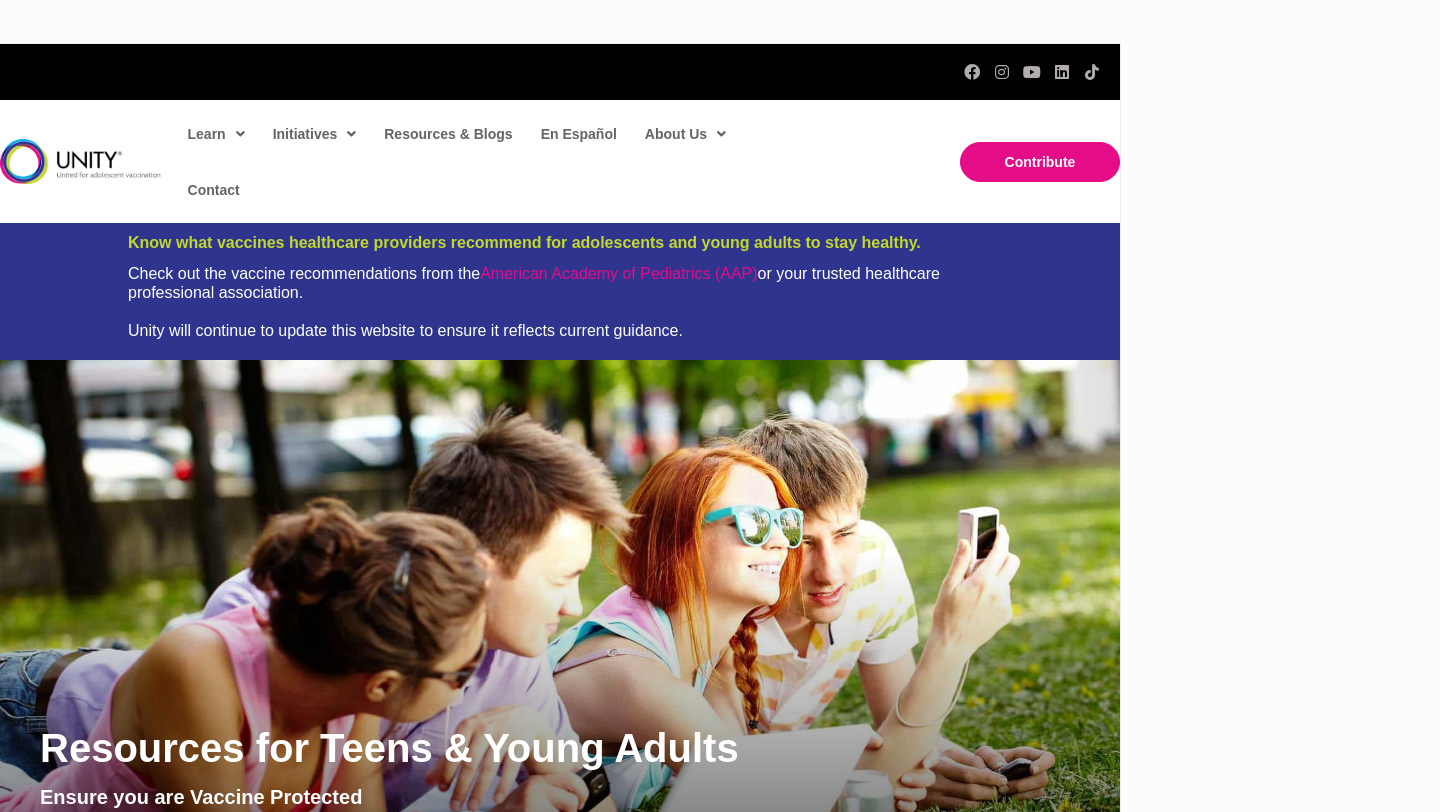 scroll, scrollTop: 0, scrollLeft: 0, axis: both 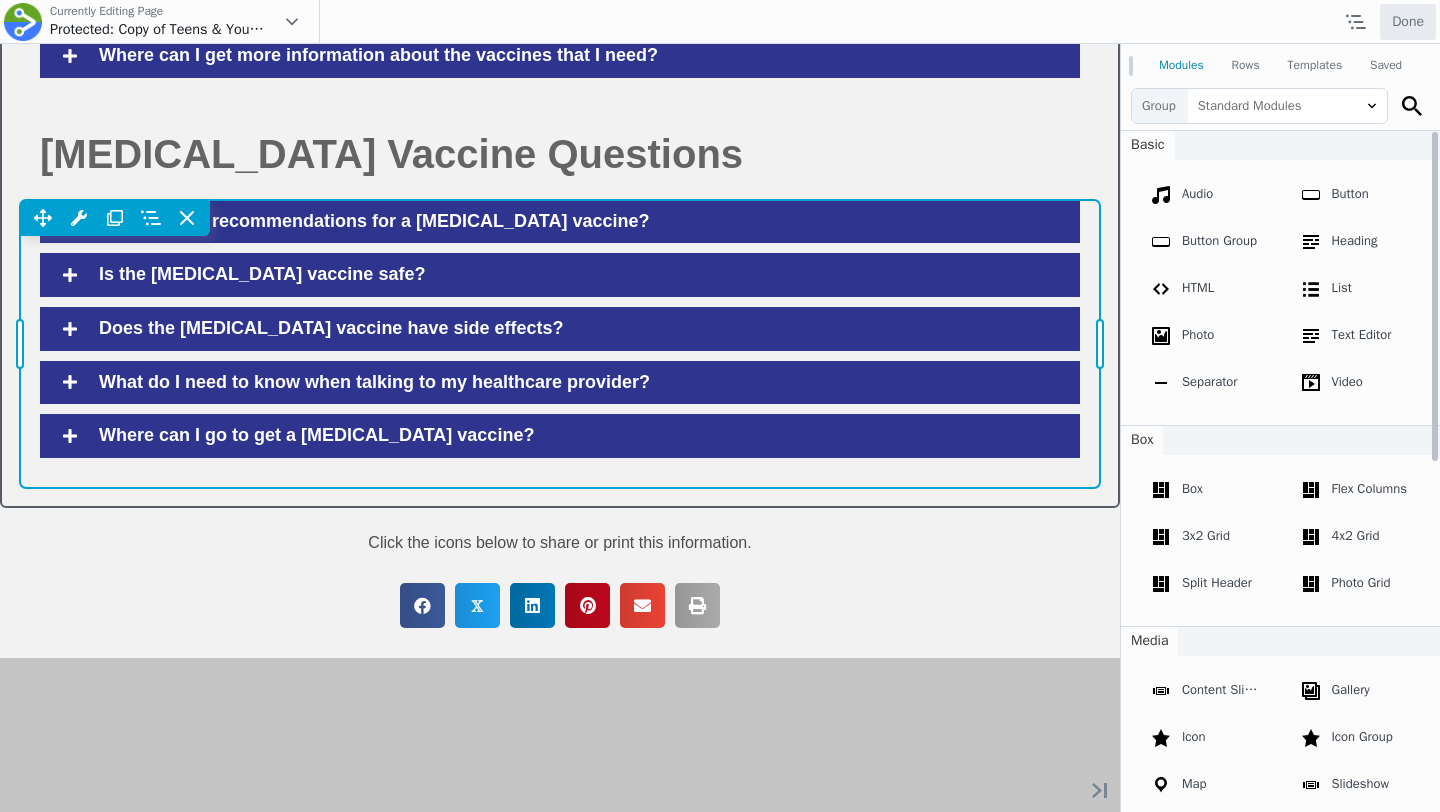 click on "Move Up
Move Down
Advanced Accordion Settings
Copy Advanced Accordion Settings
Paste Advanced Accordion Settings
Row
Row Settings
Move Row
Duplicate Row
Remove Row" at bounding box center (560, 344) 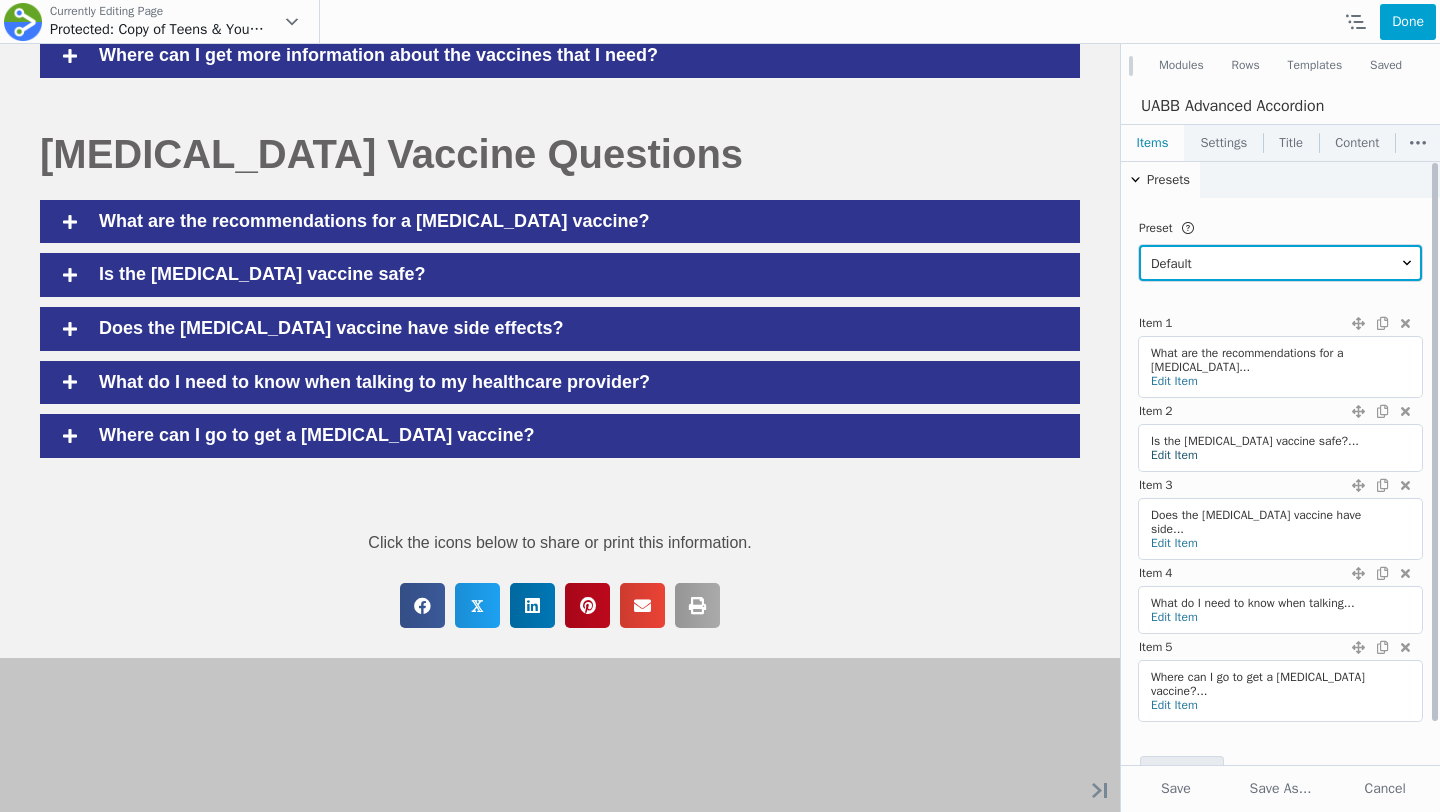 scroll, scrollTop: 46, scrollLeft: 0, axis: vertical 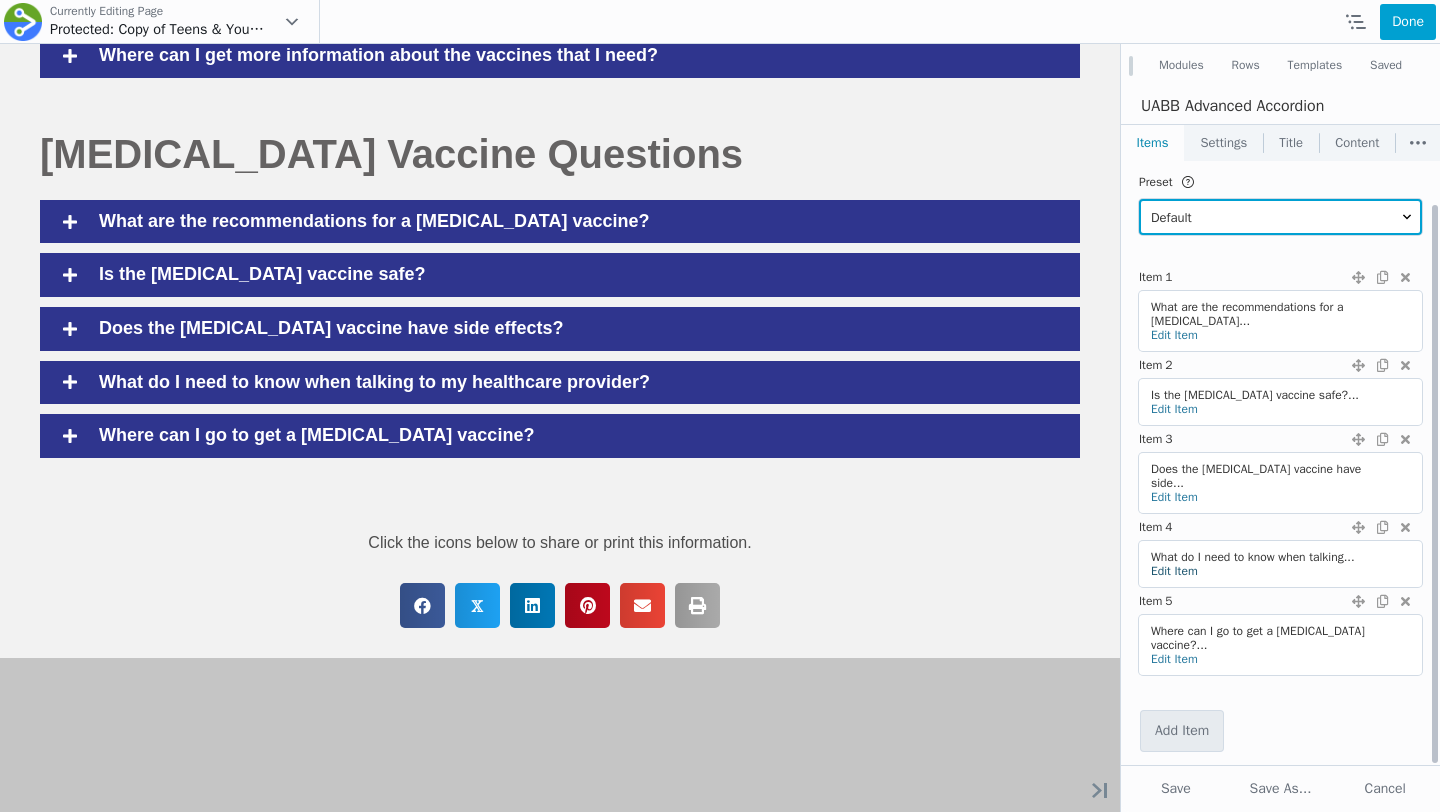 click on "Edit Item" at bounding box center (1174, 571) 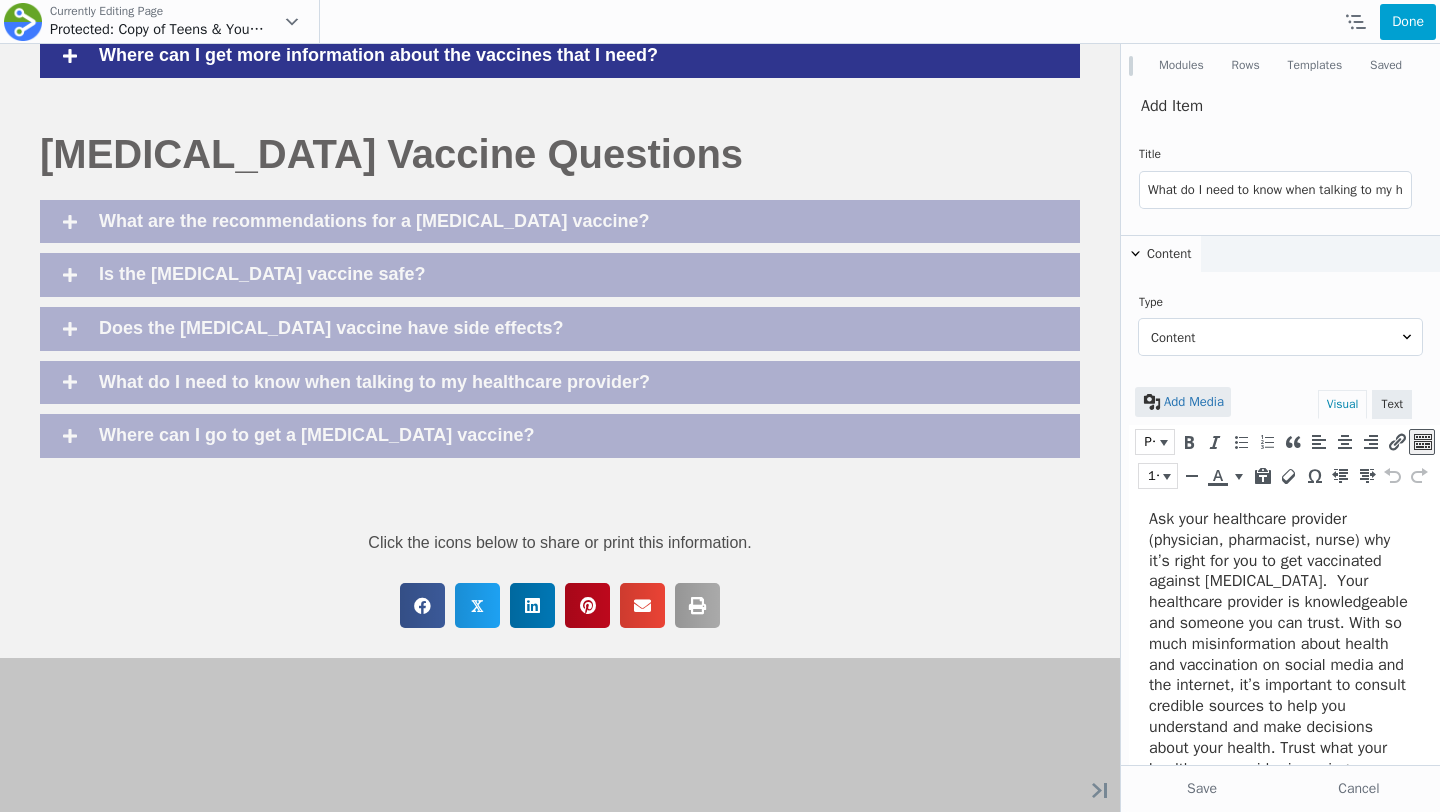 scroll, scrollTop: 0, scrollLeft: 0, axis: both 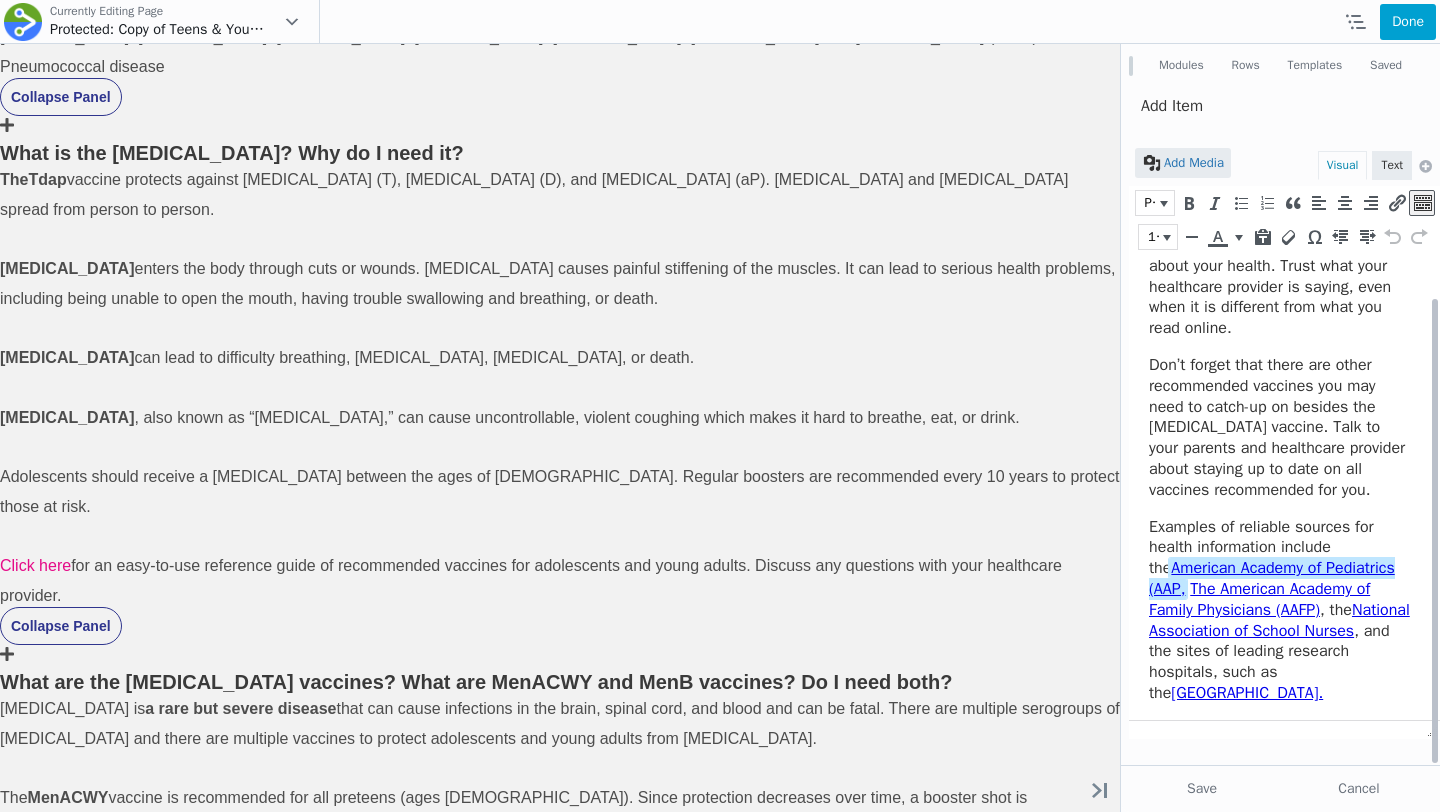 click on "American Academy of Pediatrics (AAP," at bounding box center [1272, 578] 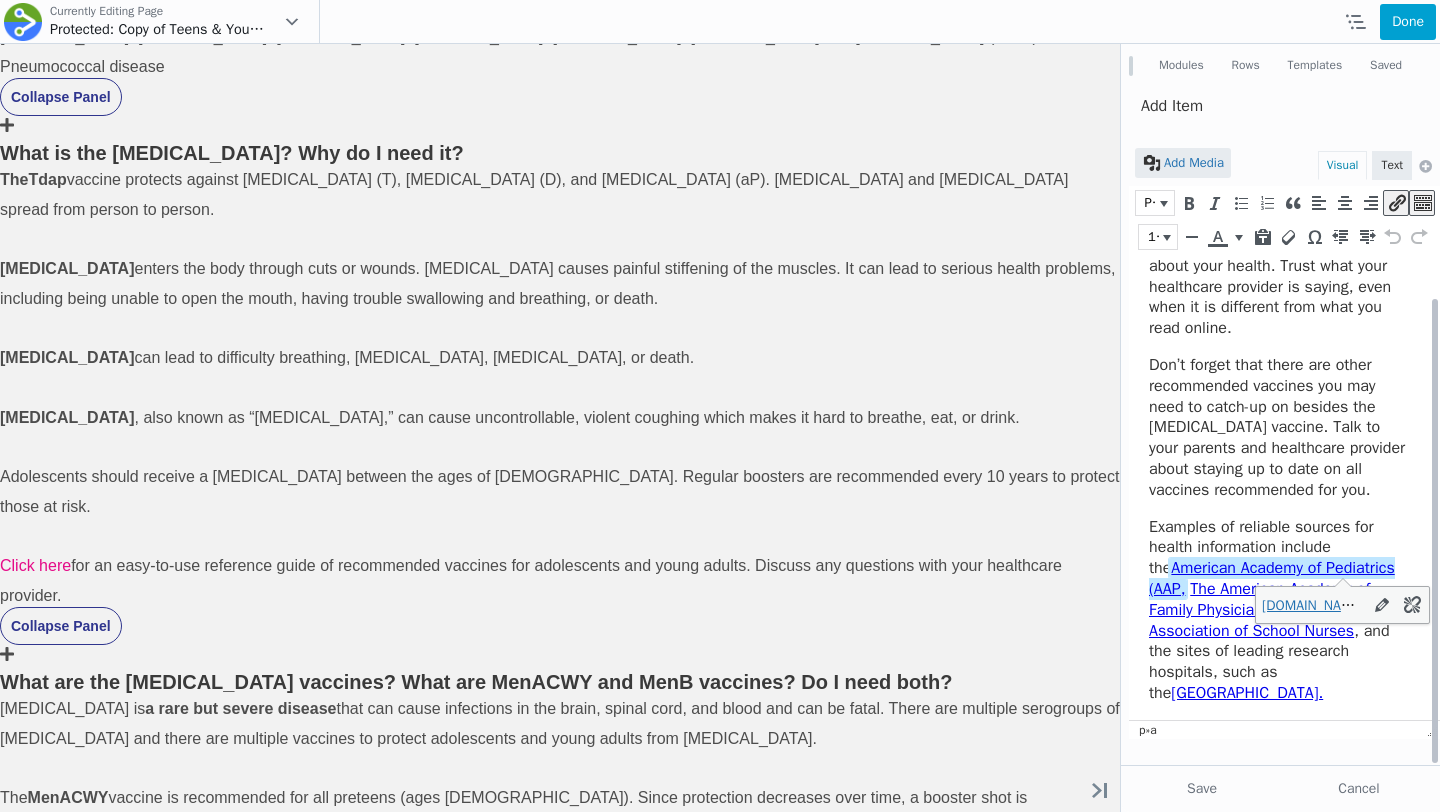 type 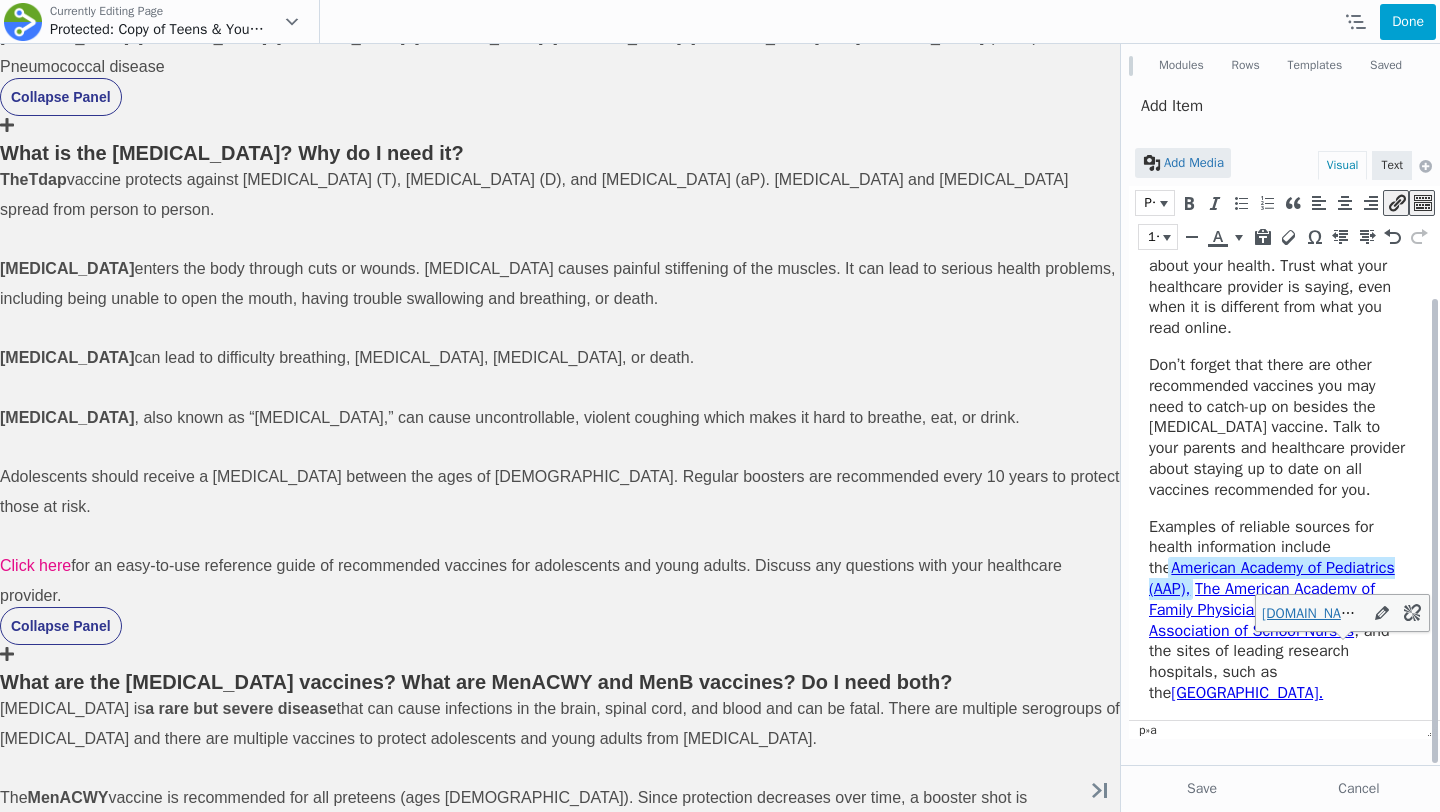 click on "Children’s Hospital of Philadelphia Vaccine Education Center." at bounding box center (1247, 693) 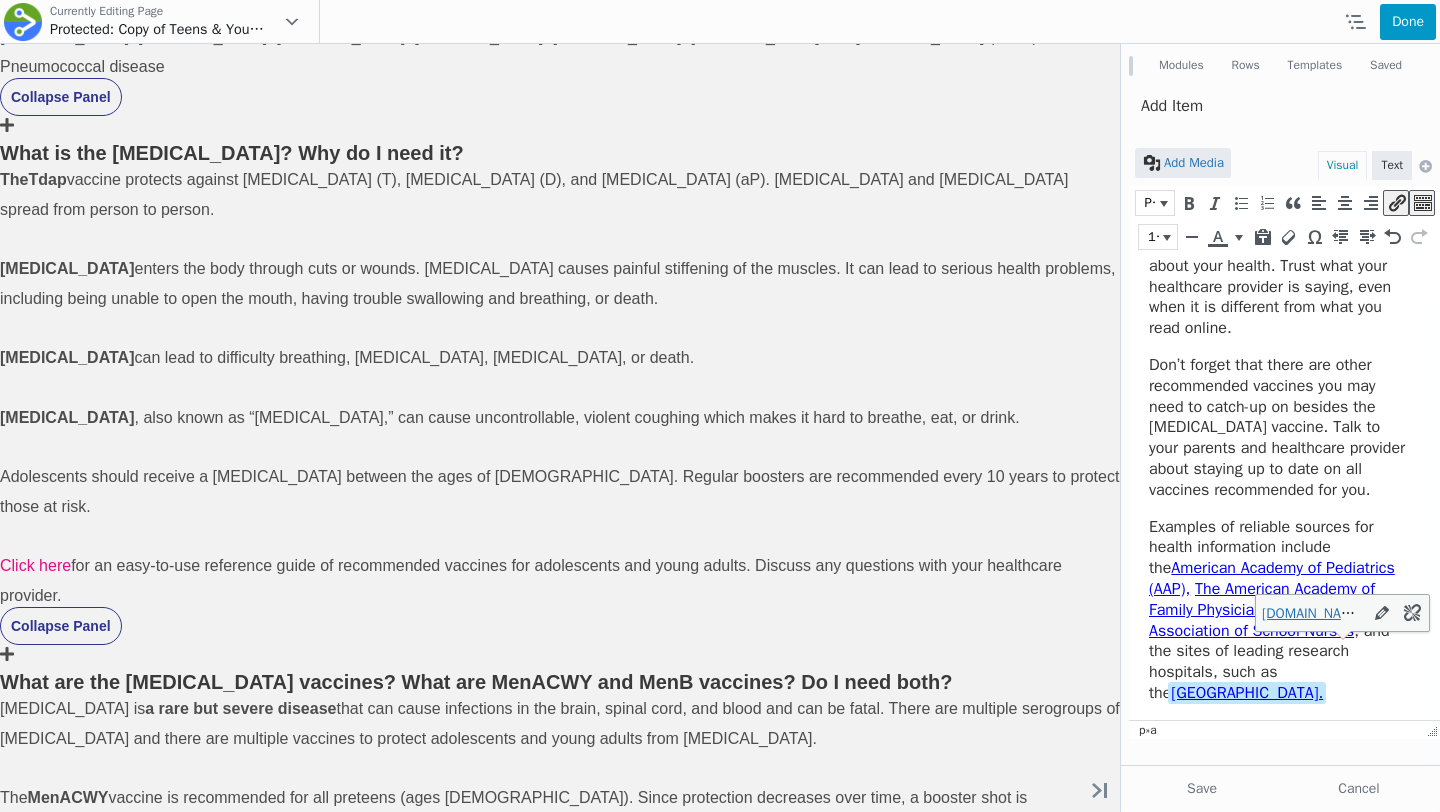 click on "Done" at bounding box center (1408, 22) 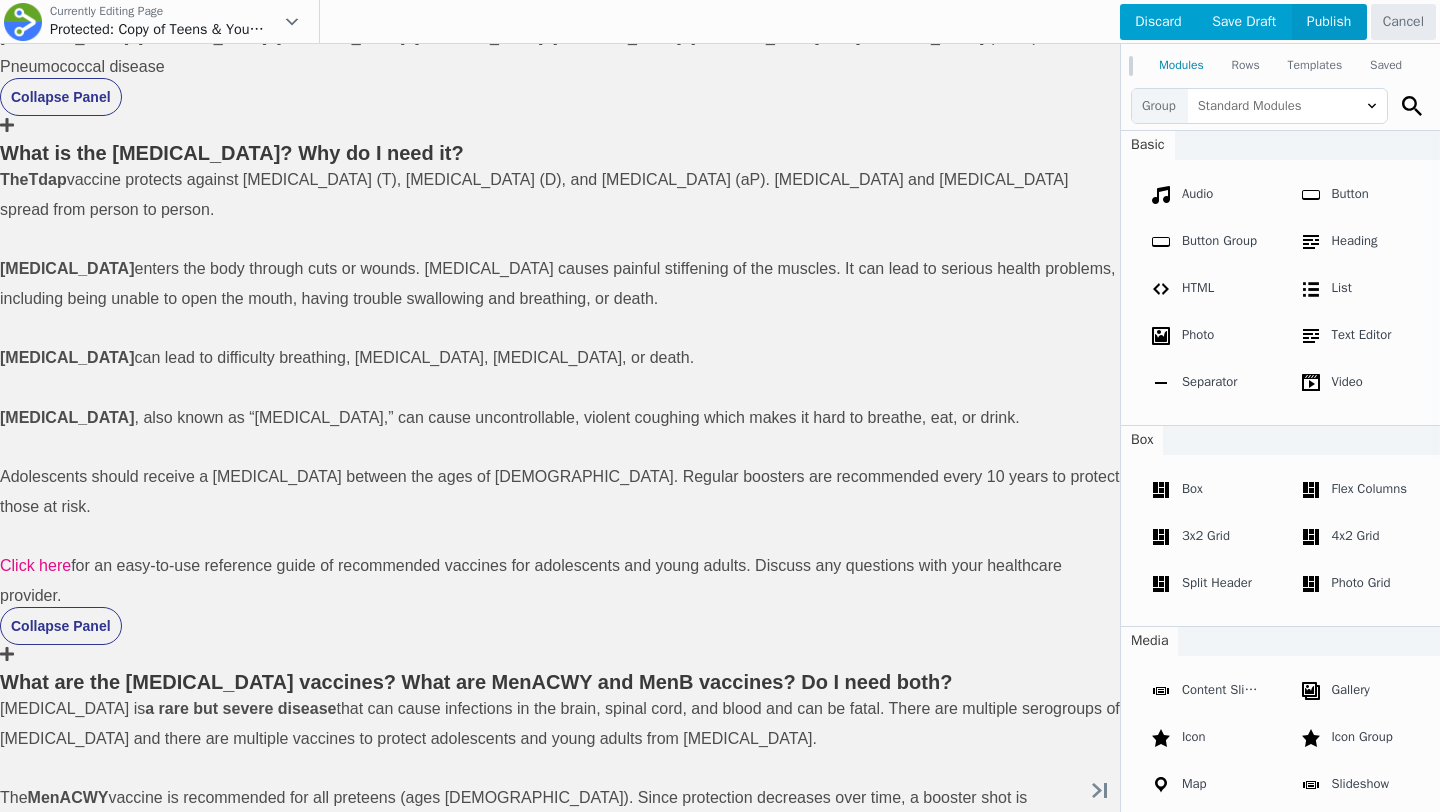 click on "Publish" at bounding box center (1329, 22) 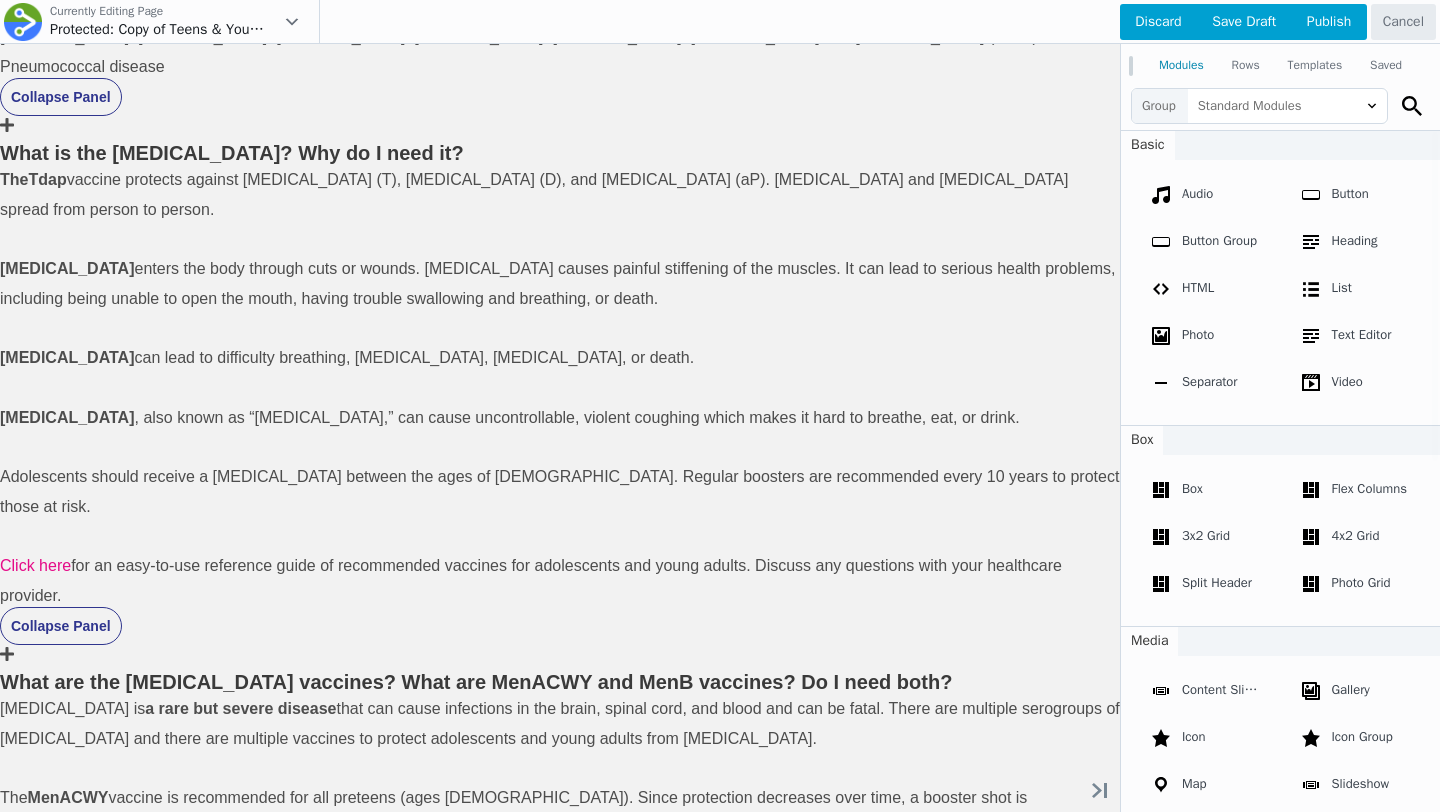 scroll, scrollTop: 1619, scrollLeft: 0, axis: vertical 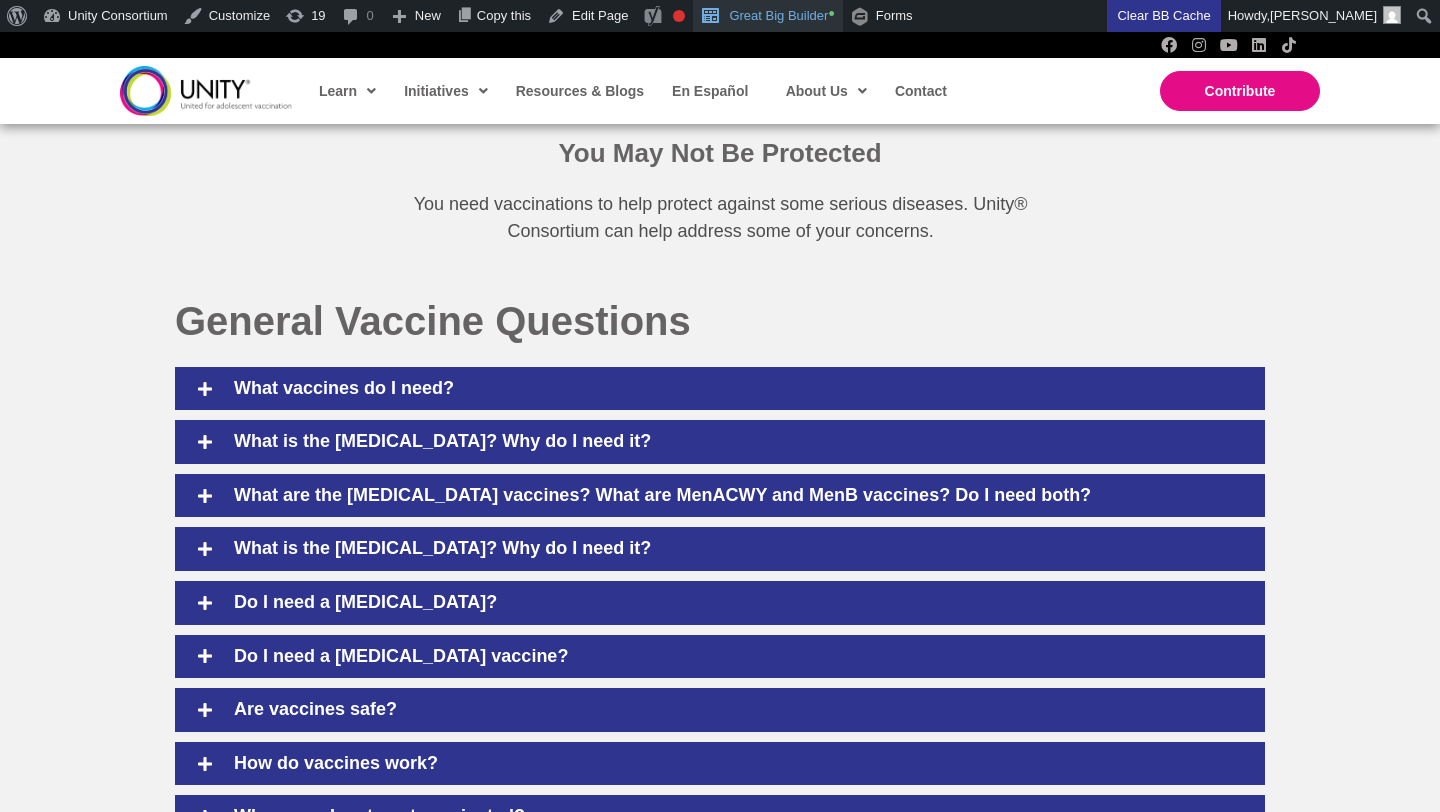 click on "Great Big Builder  •" at bounding box center [767, 16] 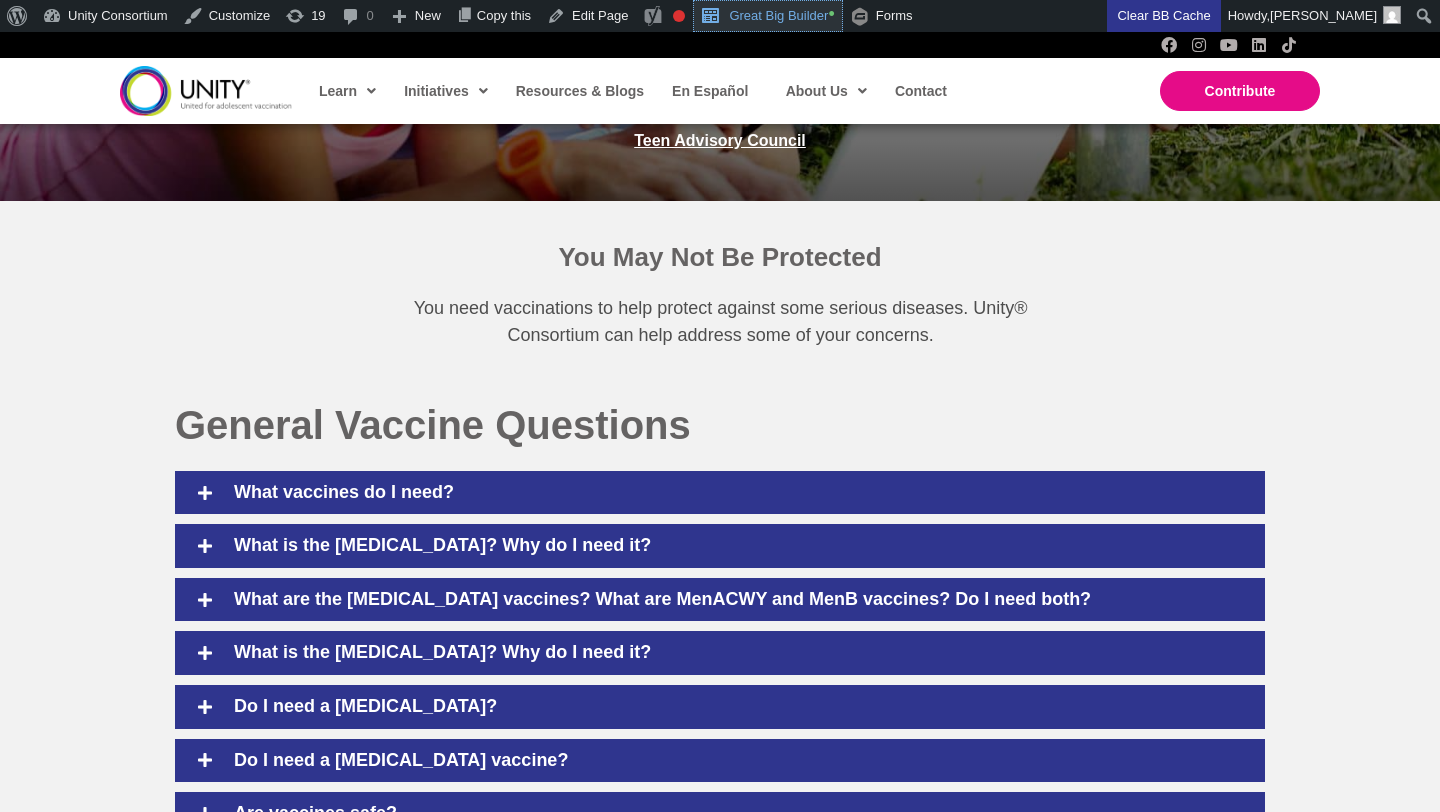 scroll, scrollTop: 641, scrollLeft: 0, axis: vertical 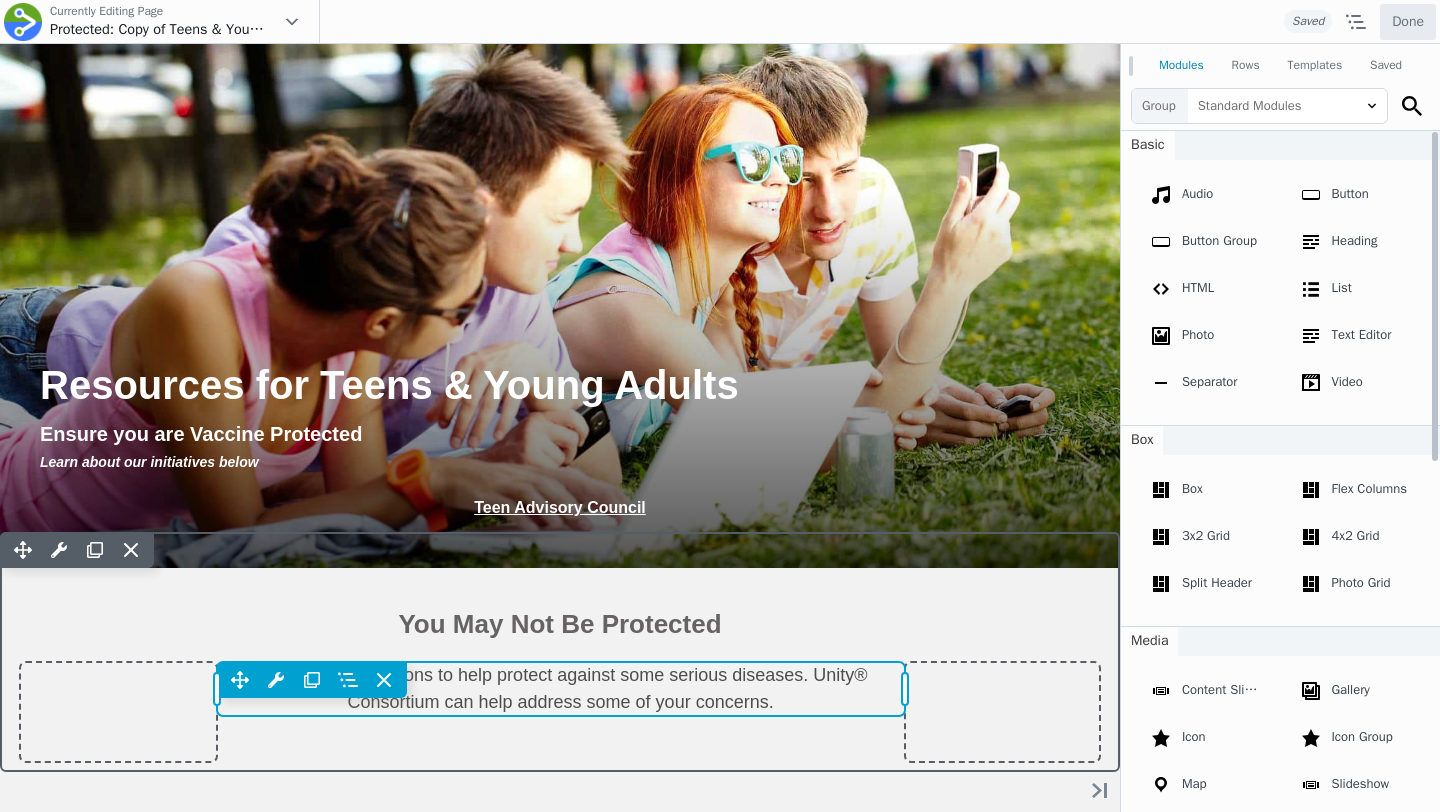click on "Move Up
Move Down
Text Editor Settings
Copy Text Editor Settings
Paste Text Editor Settings
Row
Row Settings
Move Row
Duplicate Row
Remove Row" at bounding box center (561, 680) 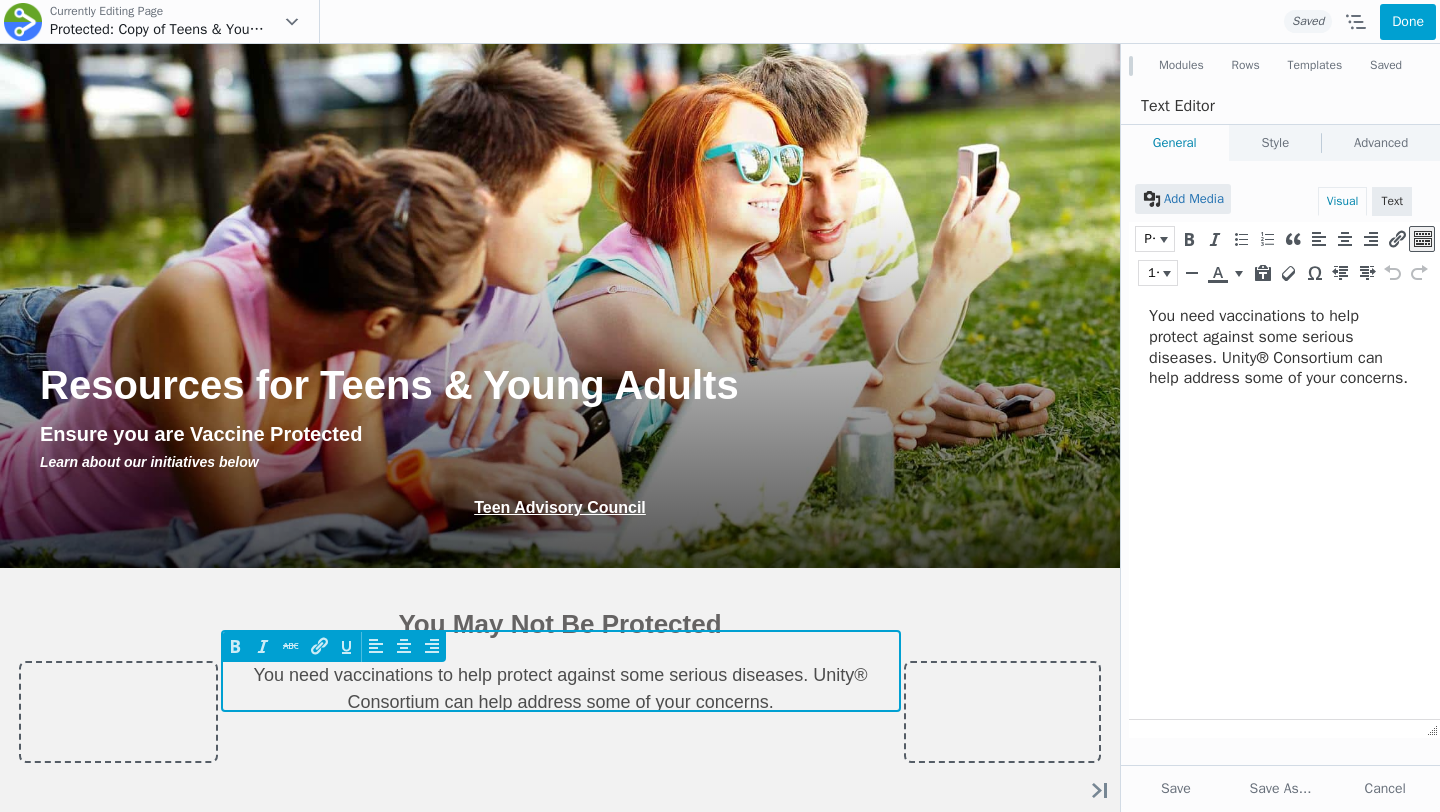scroll, scrollTop: 0, scrollLeft: 0, axis: both 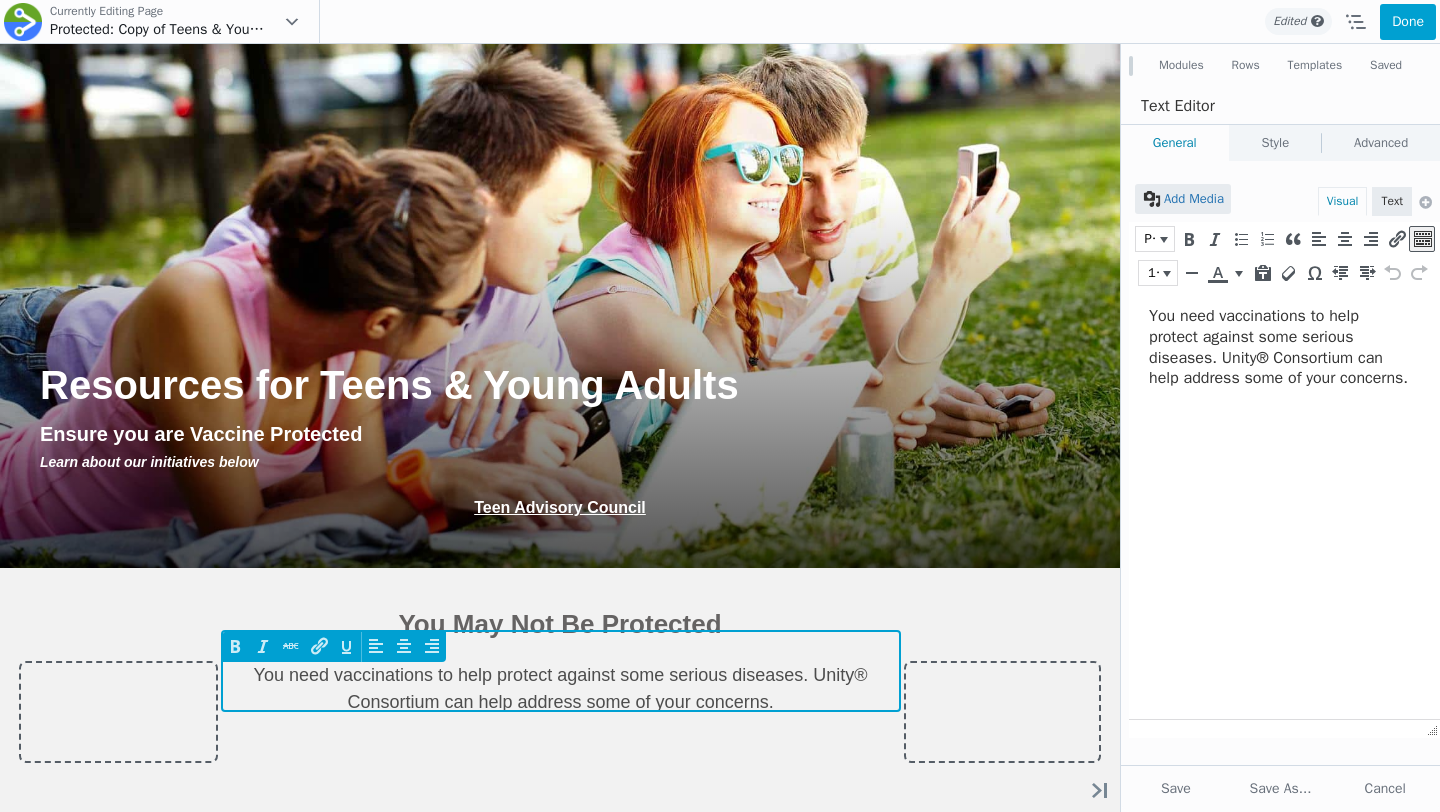 click on "You need vaccinations to help protect against some serious diseases. Unity® Consortium can help address some of your concerns." at bounding box center [561, 689] 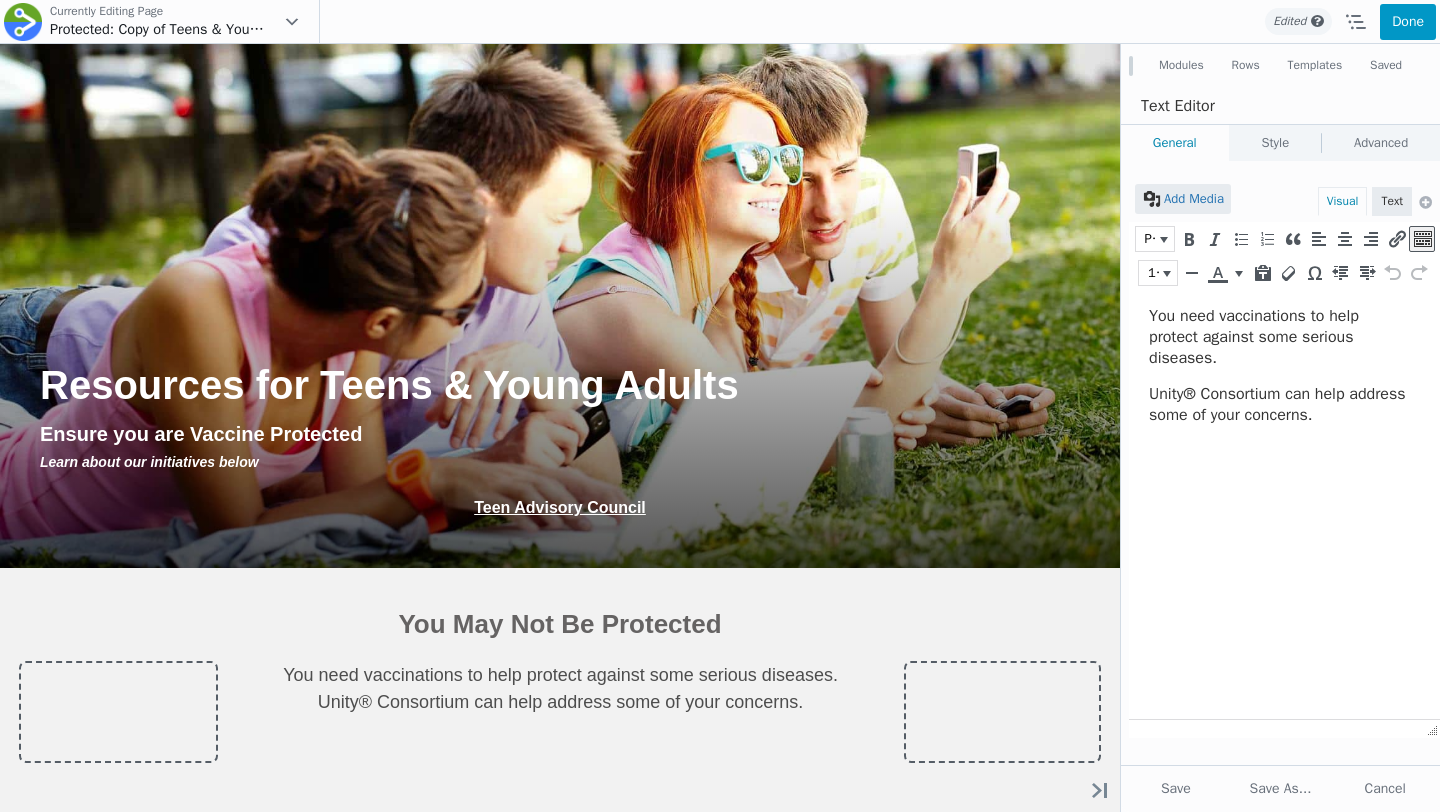 click on "Done" at bounding box center [1408, 22] 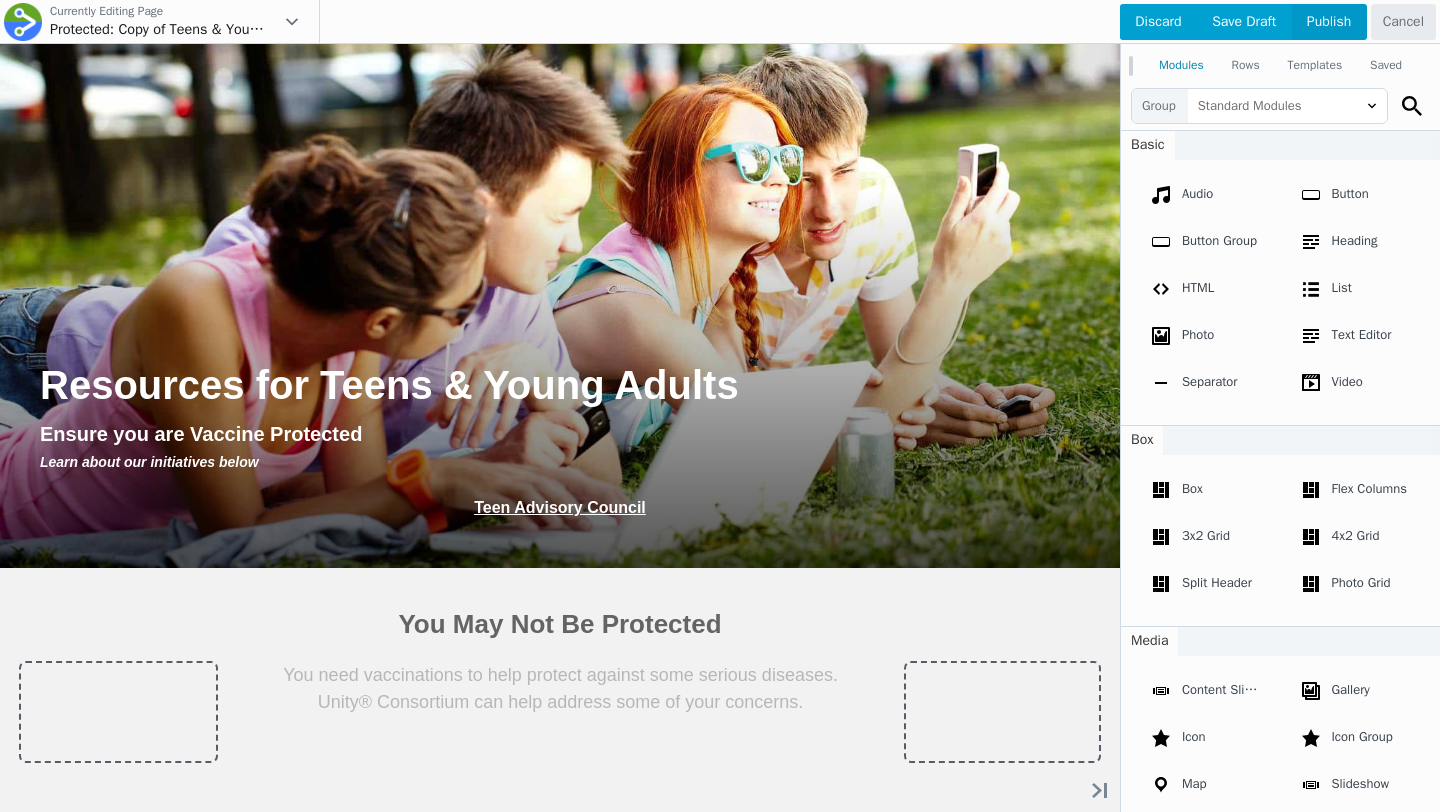 click on "Publish" at bounding box center [1329, 22] 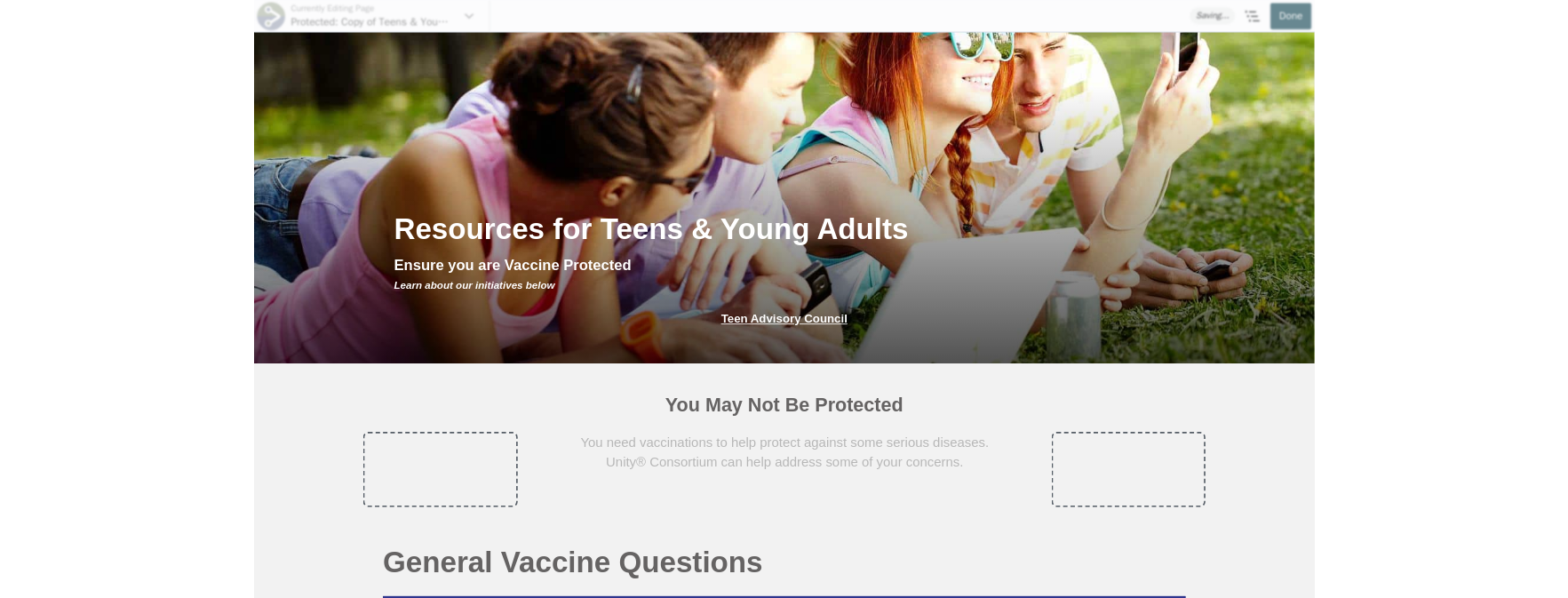 scroll, scrollTop: 255, scrollLeft: 0, axis: vertical 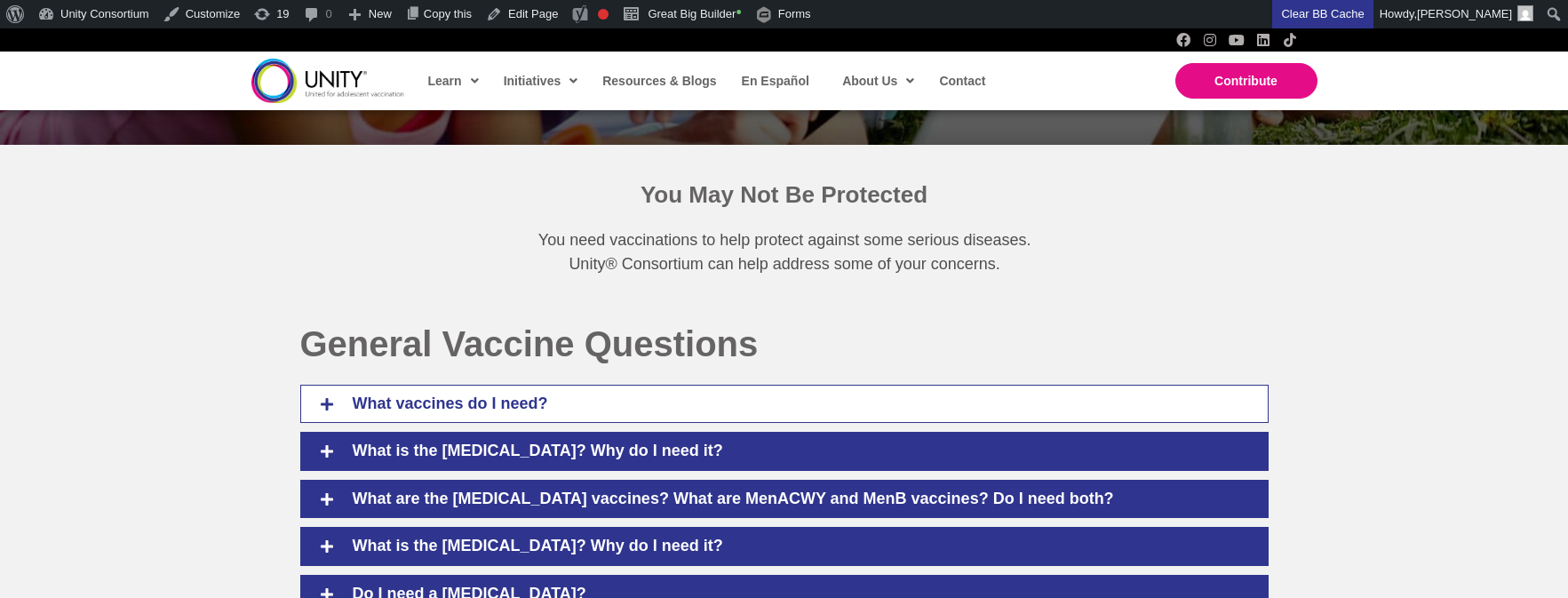 click on "What vaccines do I need?" at bounding box center (797, 404) 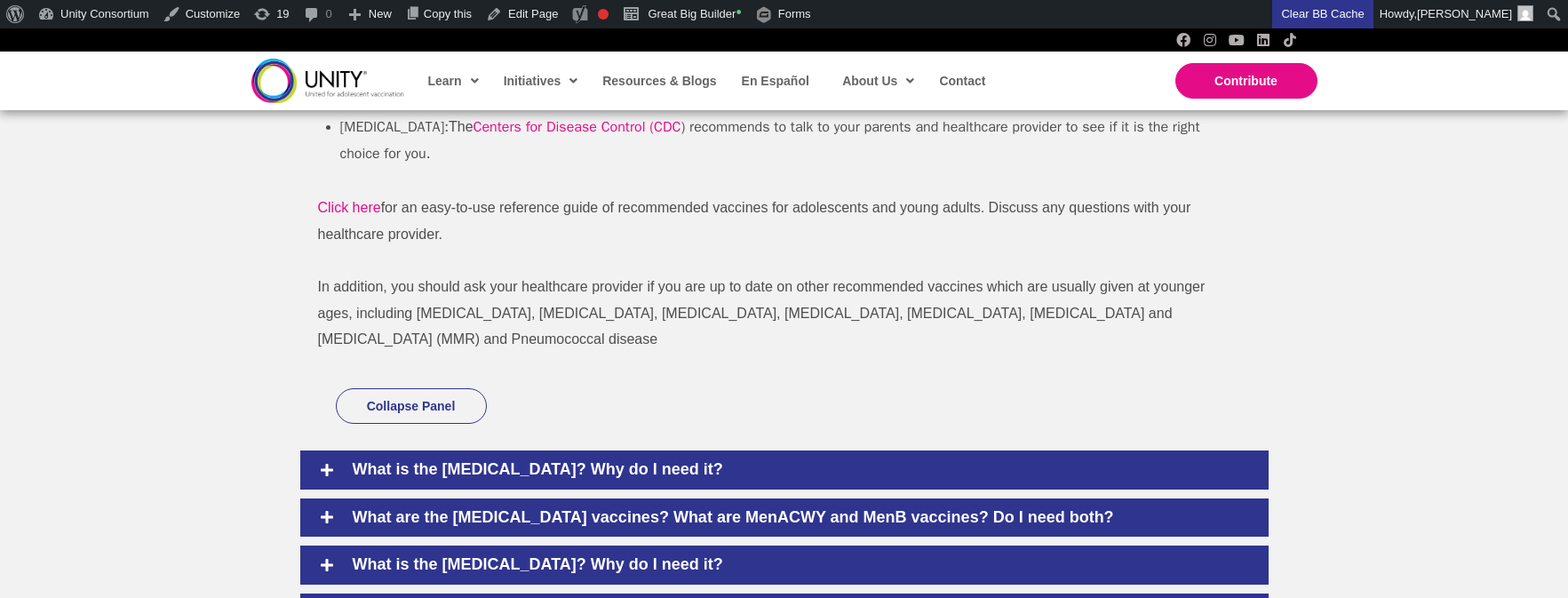 scroll, scrollTop: 1258, scrollLeft: 0, axis: vertical 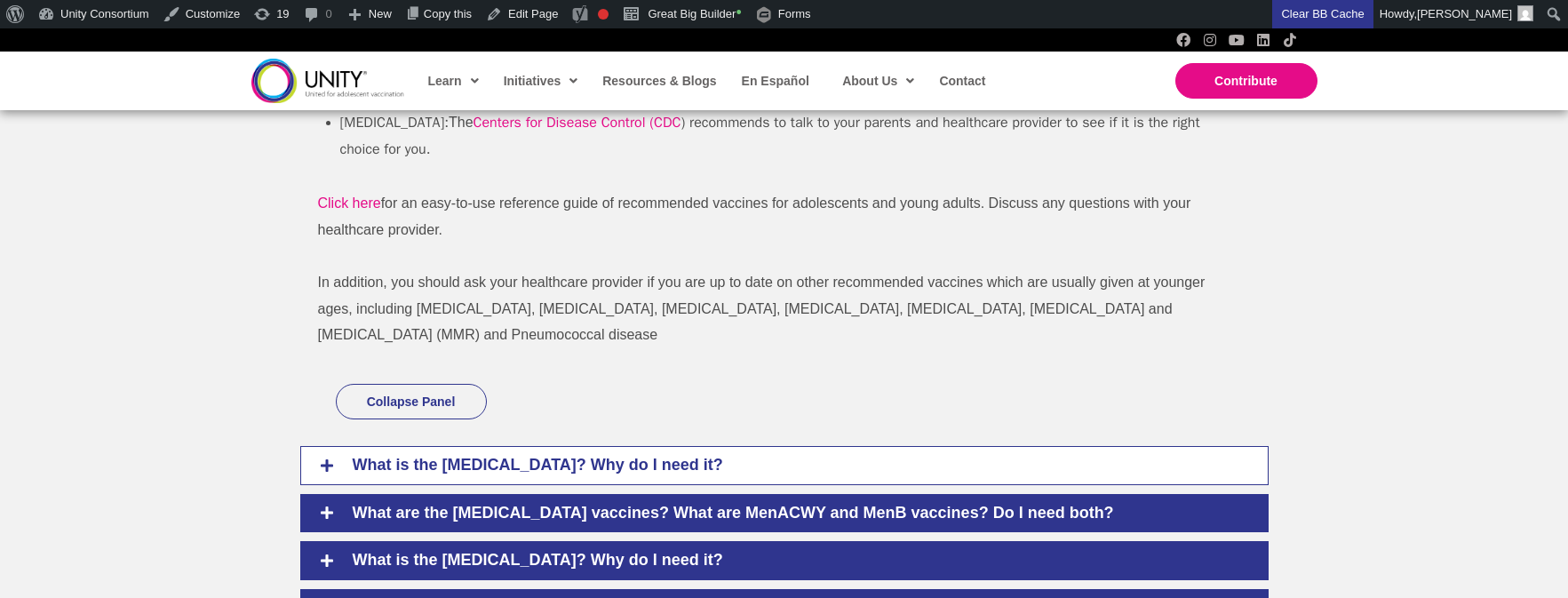 click on "What is the [MEDICAL_DATA]? Why do I need it?" at bounding box center (797, 466) 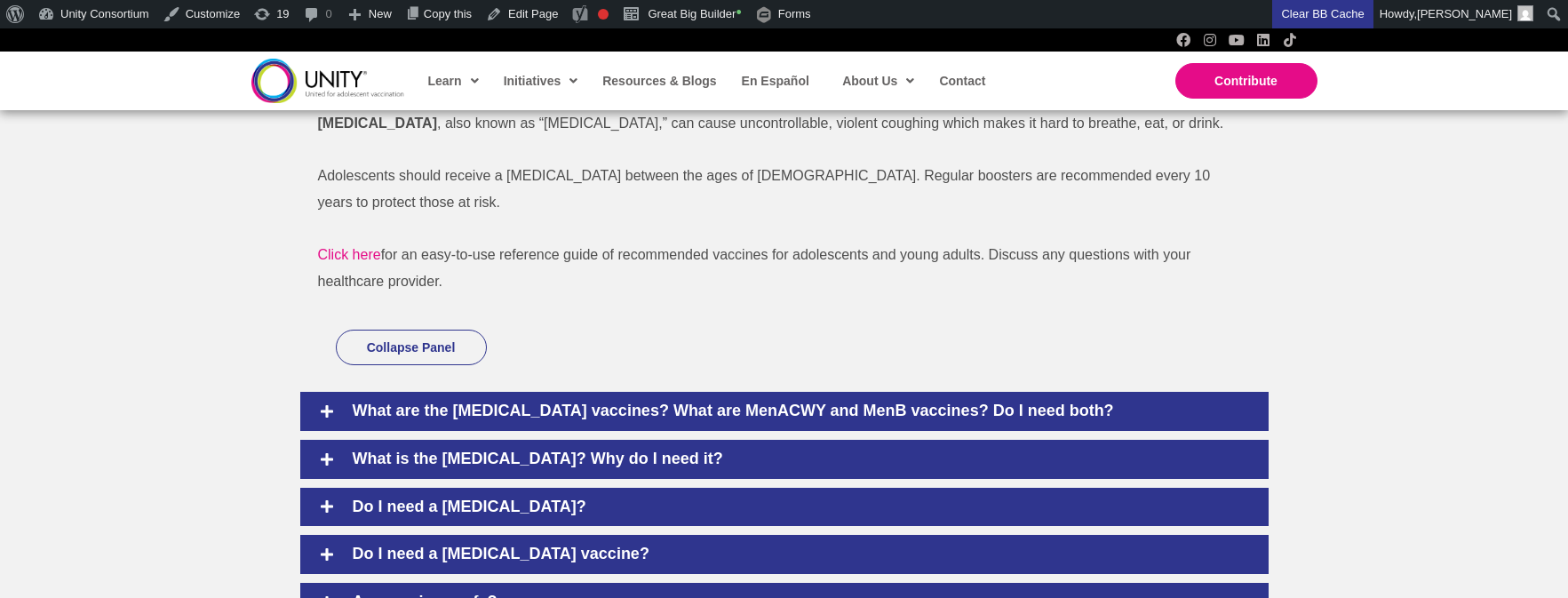 scroll, scrollTop: 1314, scrollLeft: 0, axis: vertical 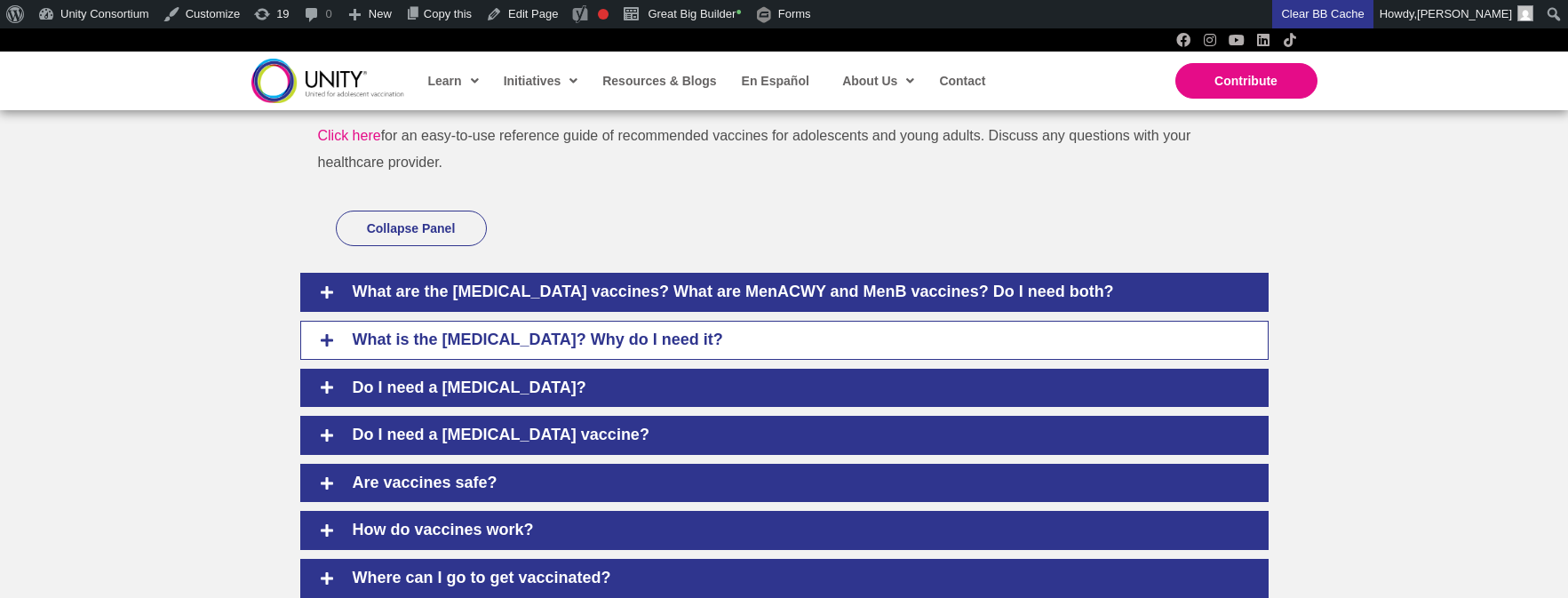 click on "What is the HPV vaccine? Why do I need it?" at bounding box center [797, 340] 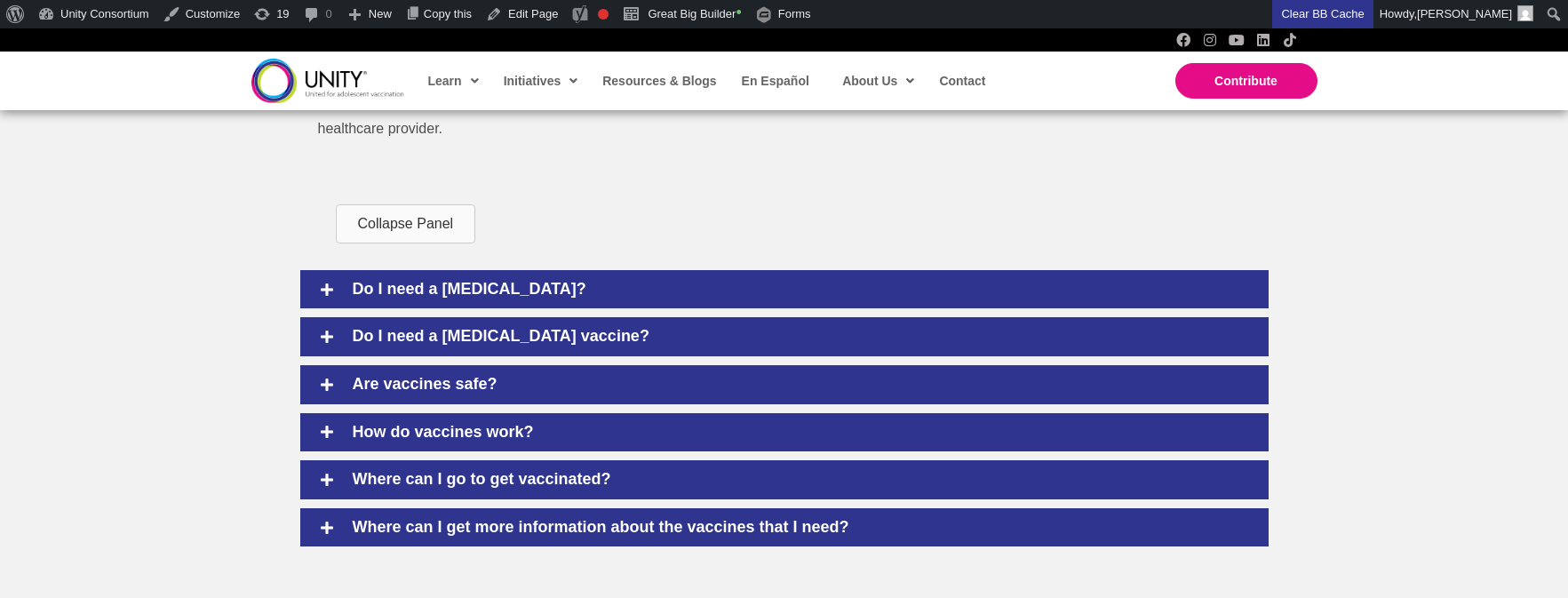 scroll, scrollTop: 1367, scrollLeft: 0, axis: vertical 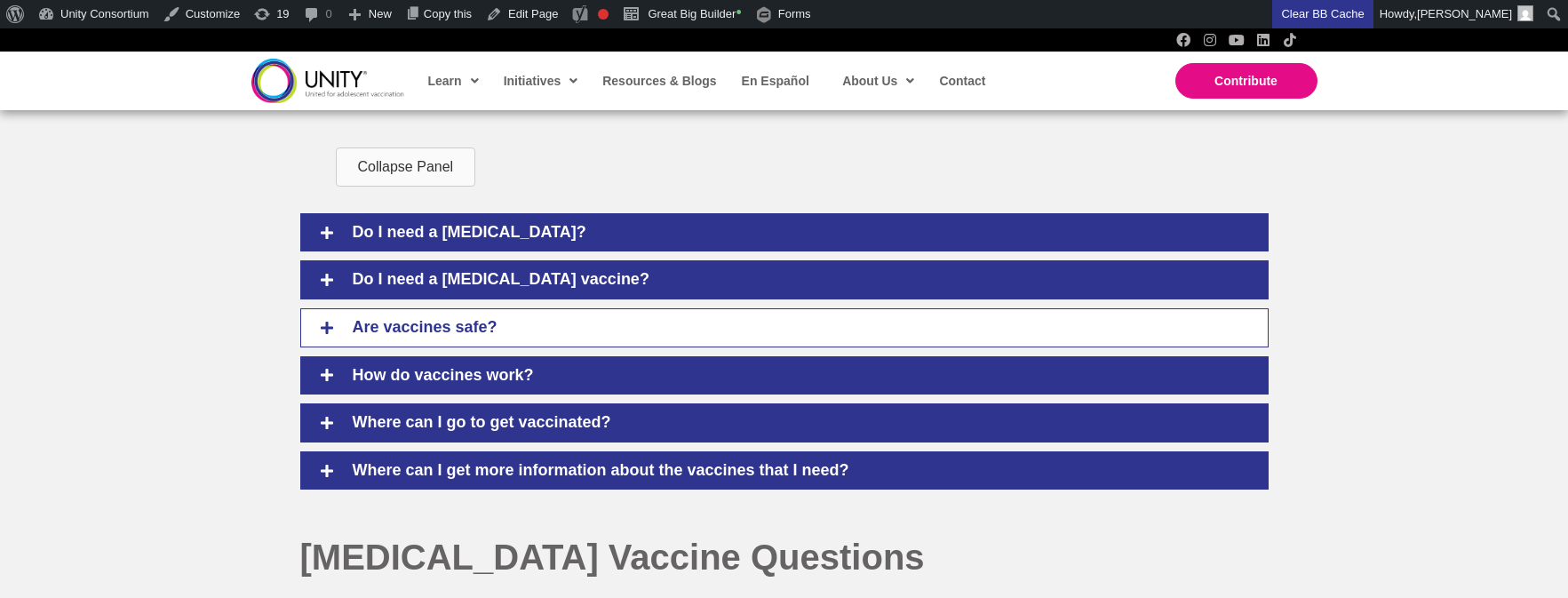 click on "Are vaccines safe?" at bounding box center (784, 328) 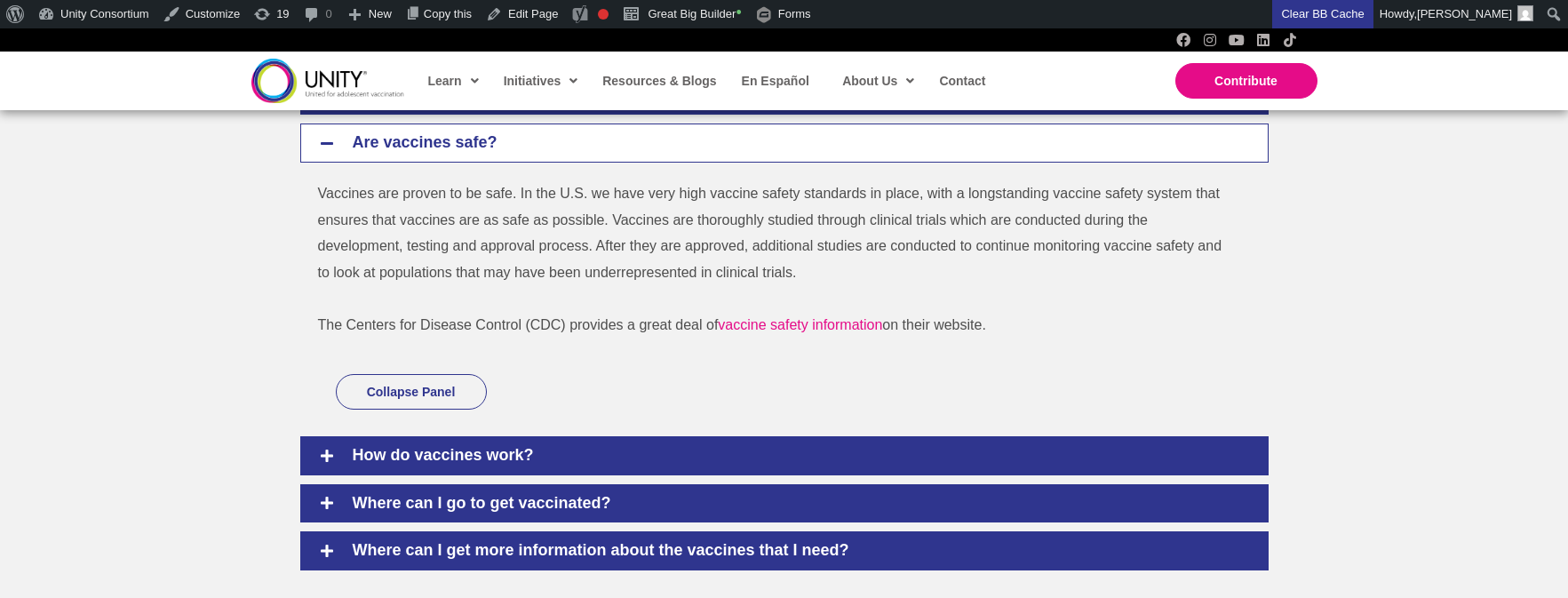 scroll, scrollTop: 1154, scrollLeft: 0, axis: vertical 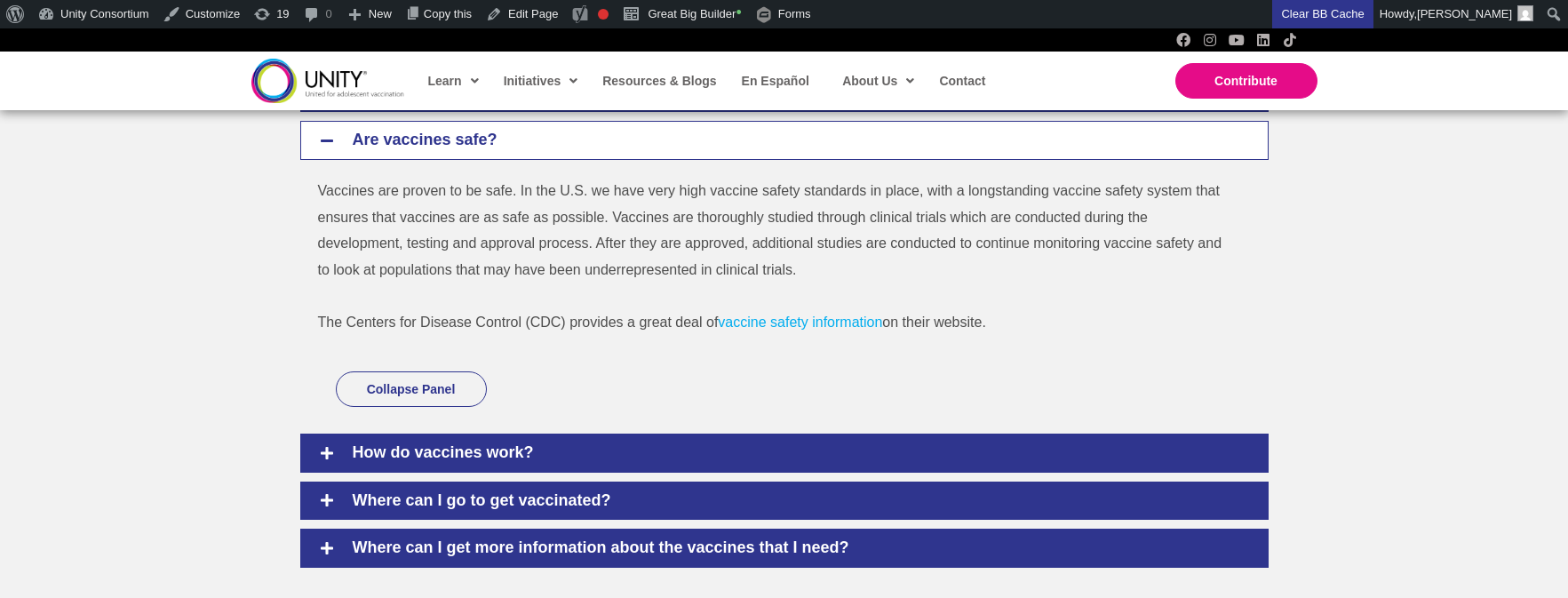 click on "vaccine safety information" at bounding box center [800, 322] 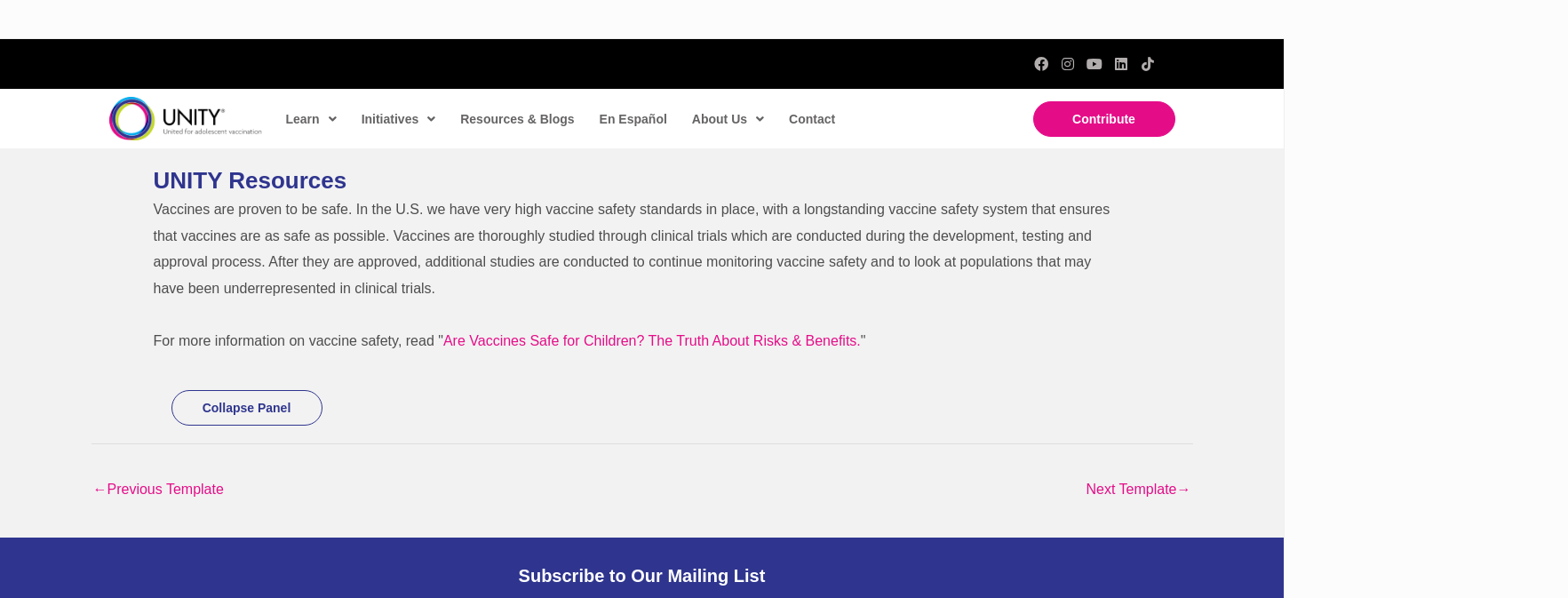 scroll, scrollTop: 0, scrollLeft: 0, axis: both 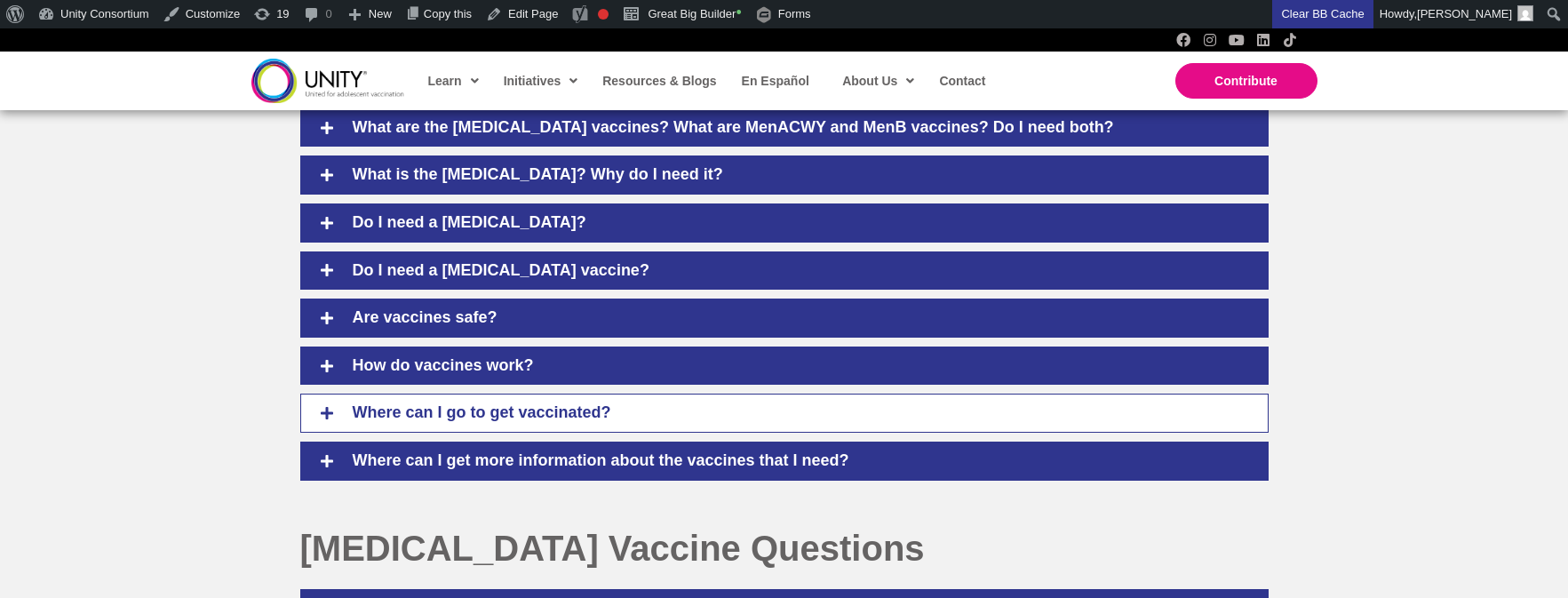 click on "Where can I go to get vaccinated?" at bounding box center [784, 413] 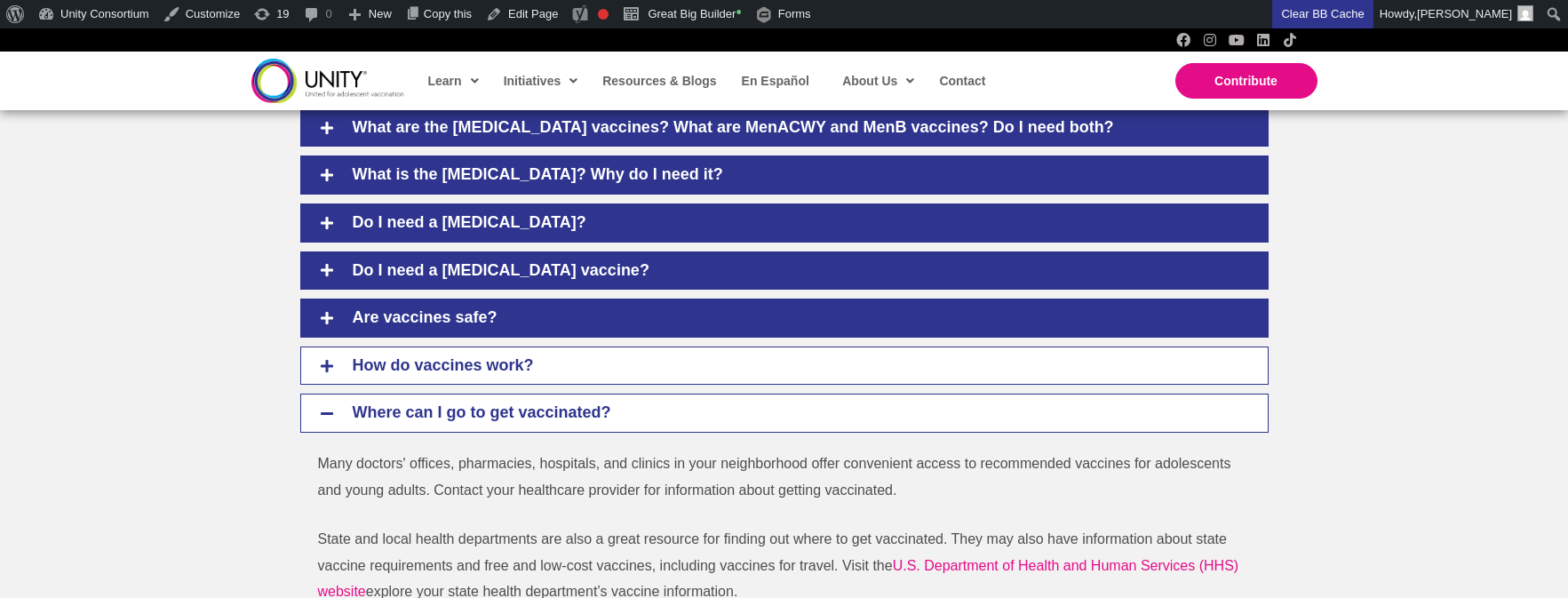 click on "How do vaccines work?" at bounding box center (797, 366) 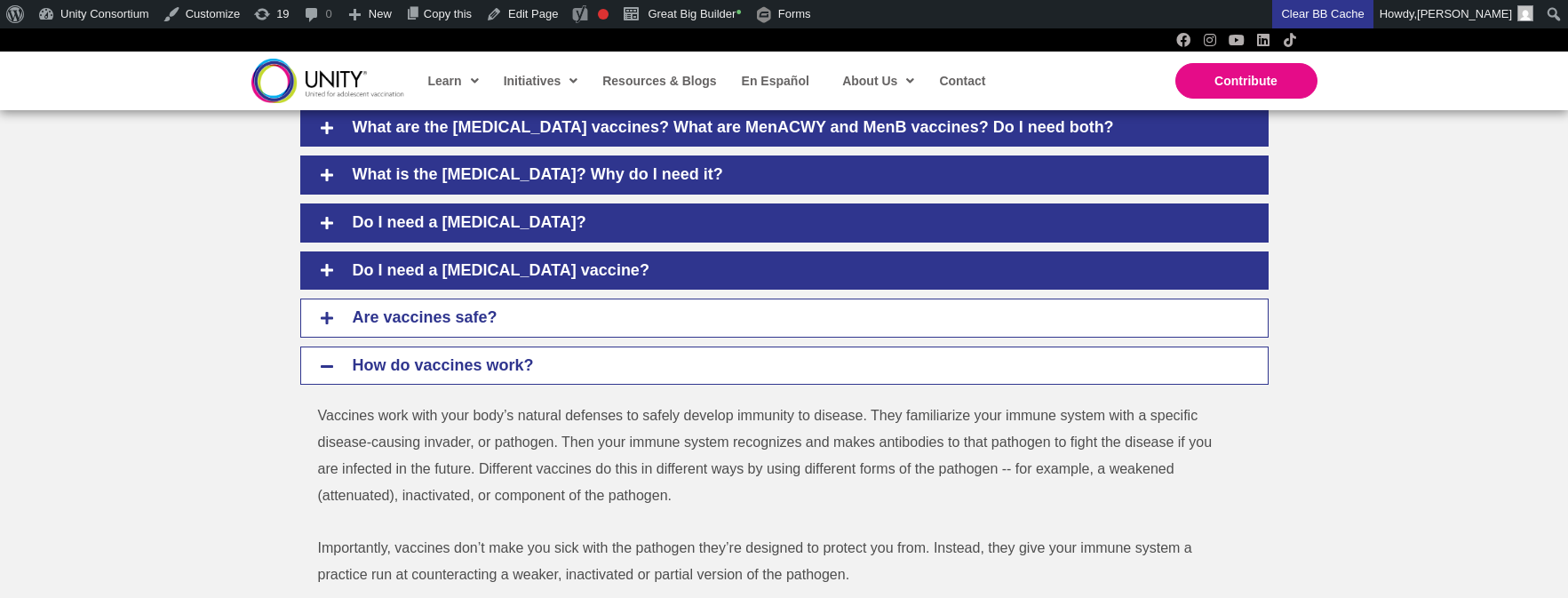 click on "Are vaccines safe?" at bounding box center [797, 318] 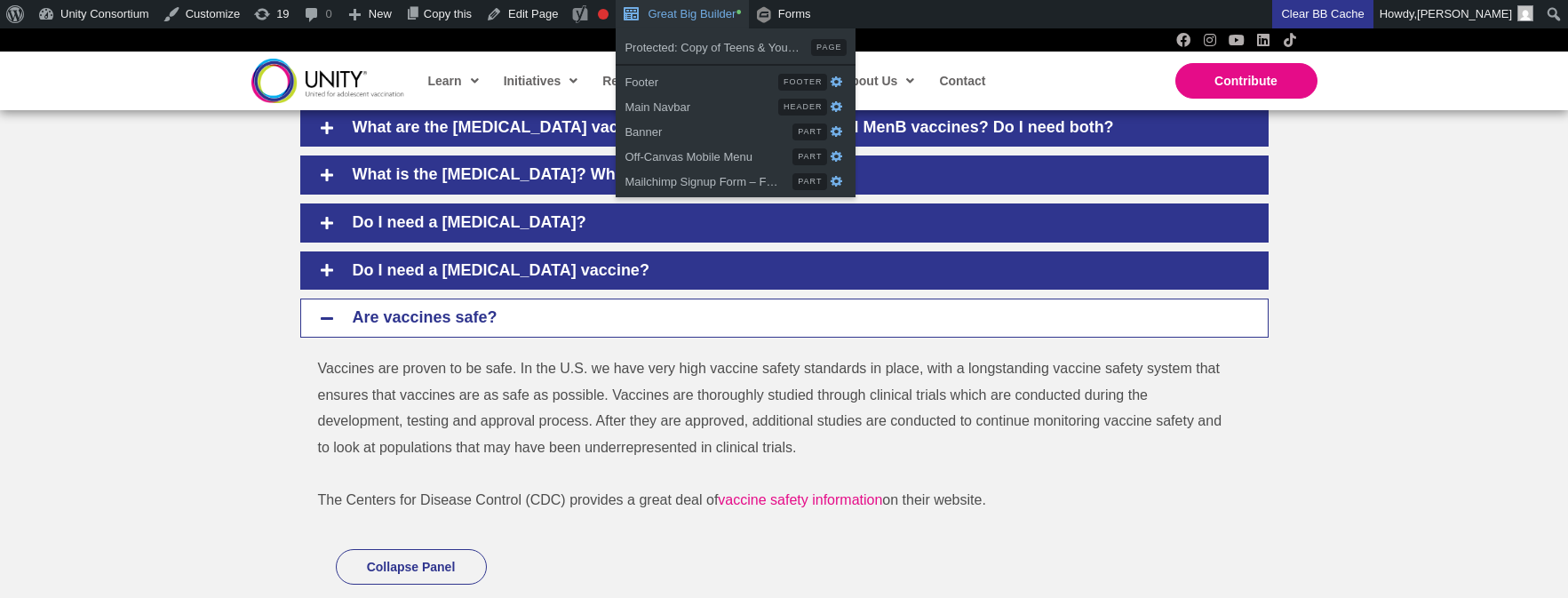 click on "Great Big Builder  •" at bounding box center [681, 14] 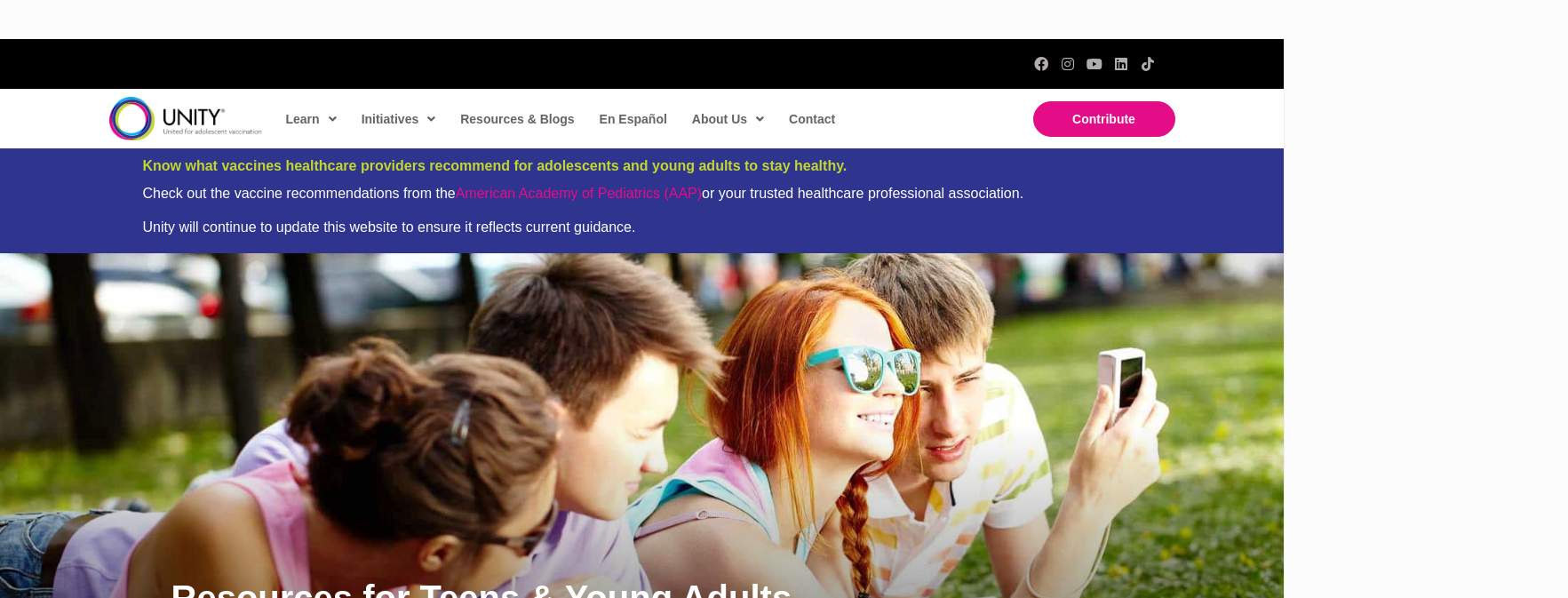 scroll, scrollTop: 0, scrollLeft: 0, axis: both 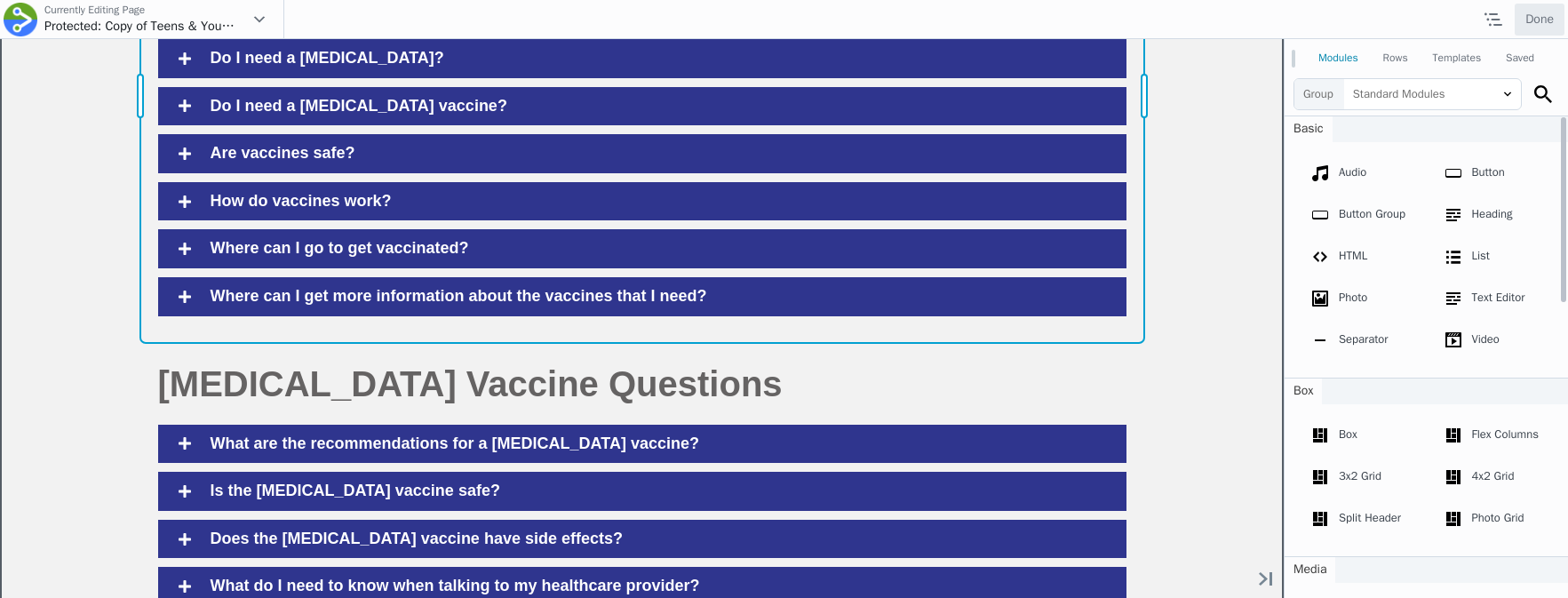click on "Move Up
Move Down
Advanced Accordion Settings
Copy Advanced Accordion Settings
Paste Advanced Accordion Settings
Row
Row Settings
Move Row
Duplicate Row
Remove Row" at bounding box center [642, 96] 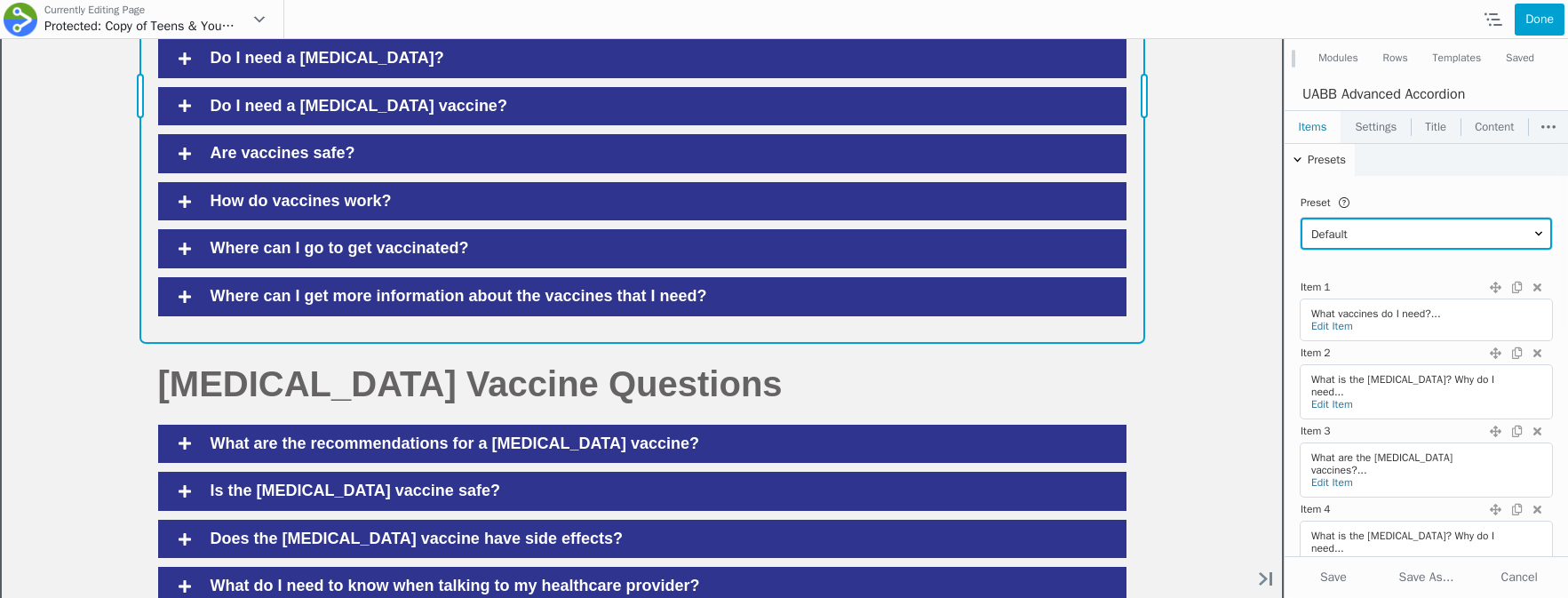 scroll, scrollTop: 1163, scrollLeft: 0, axis: vertical 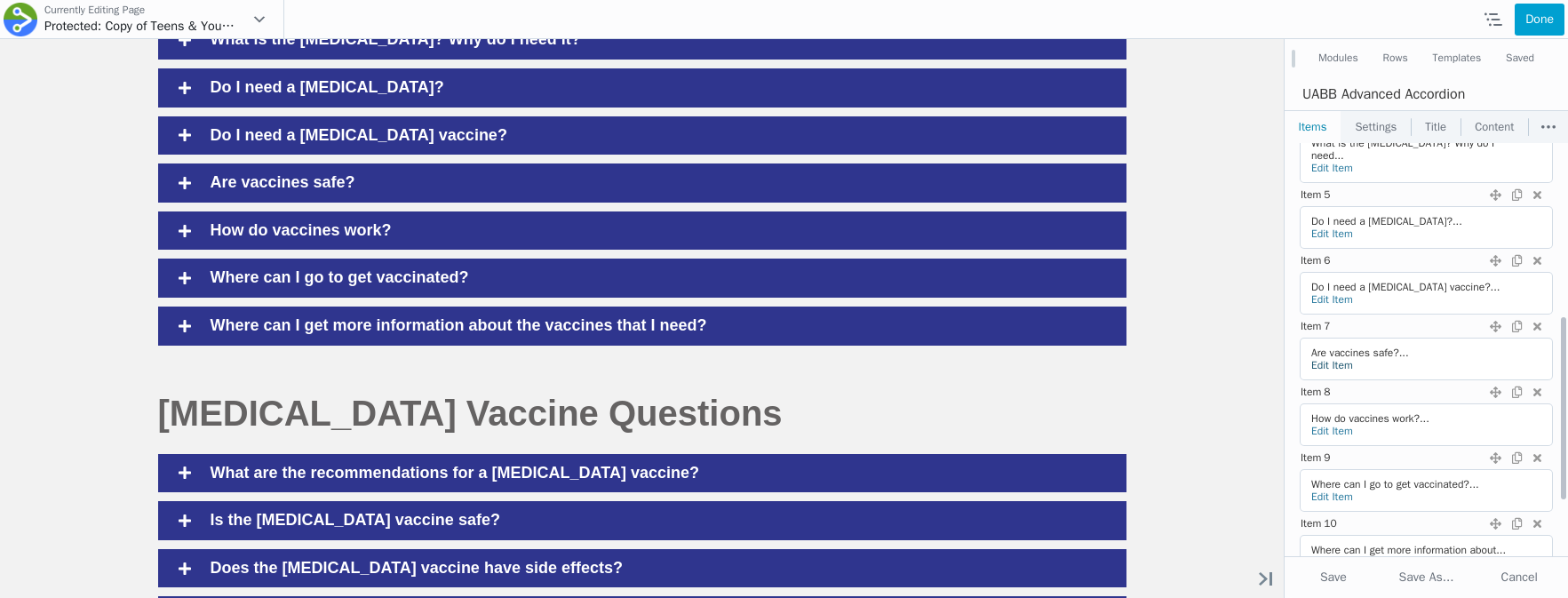 click on "Edit Item" at bounding box center (1332, 365) 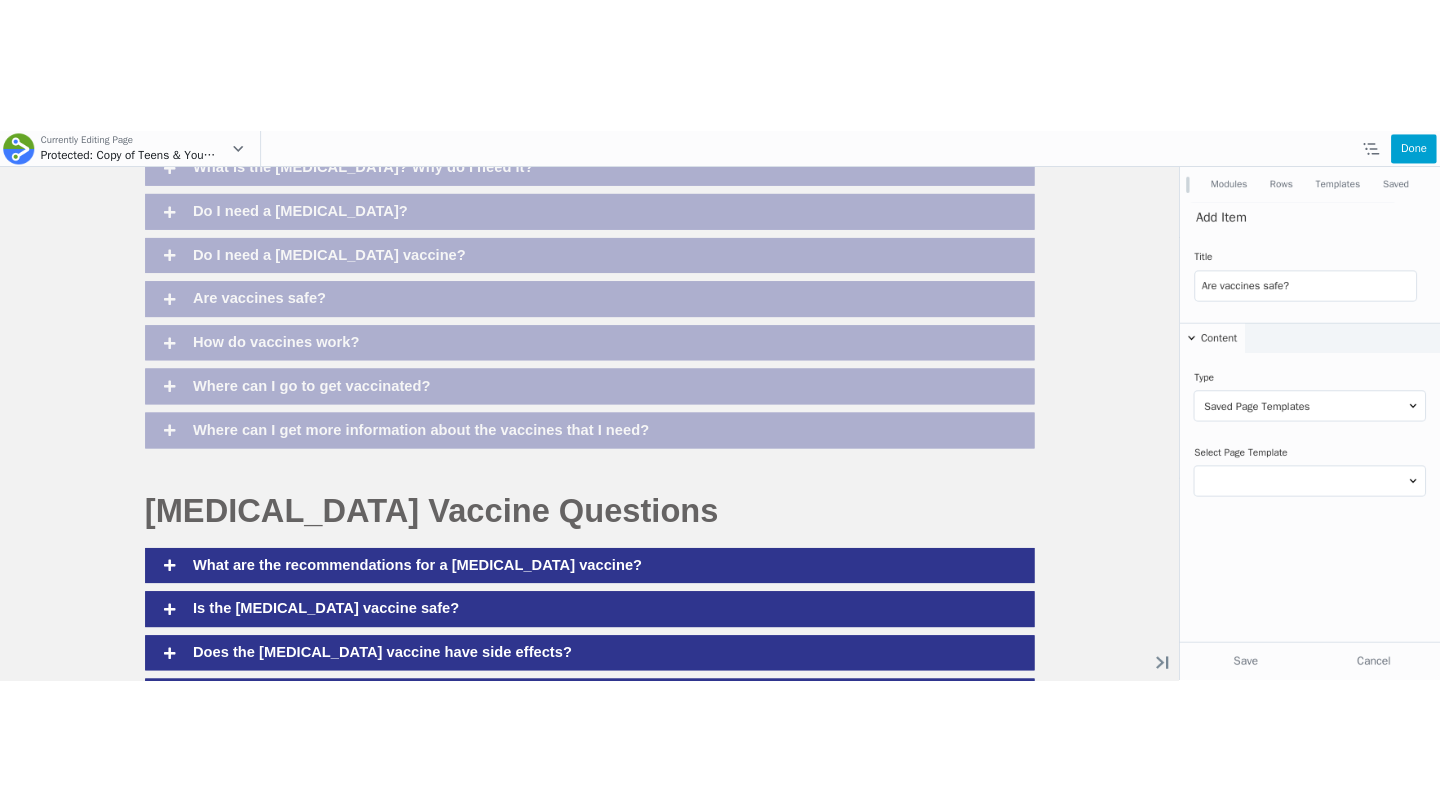 scroll, scrollTop: 0, scrollLeft: 0, axis: both 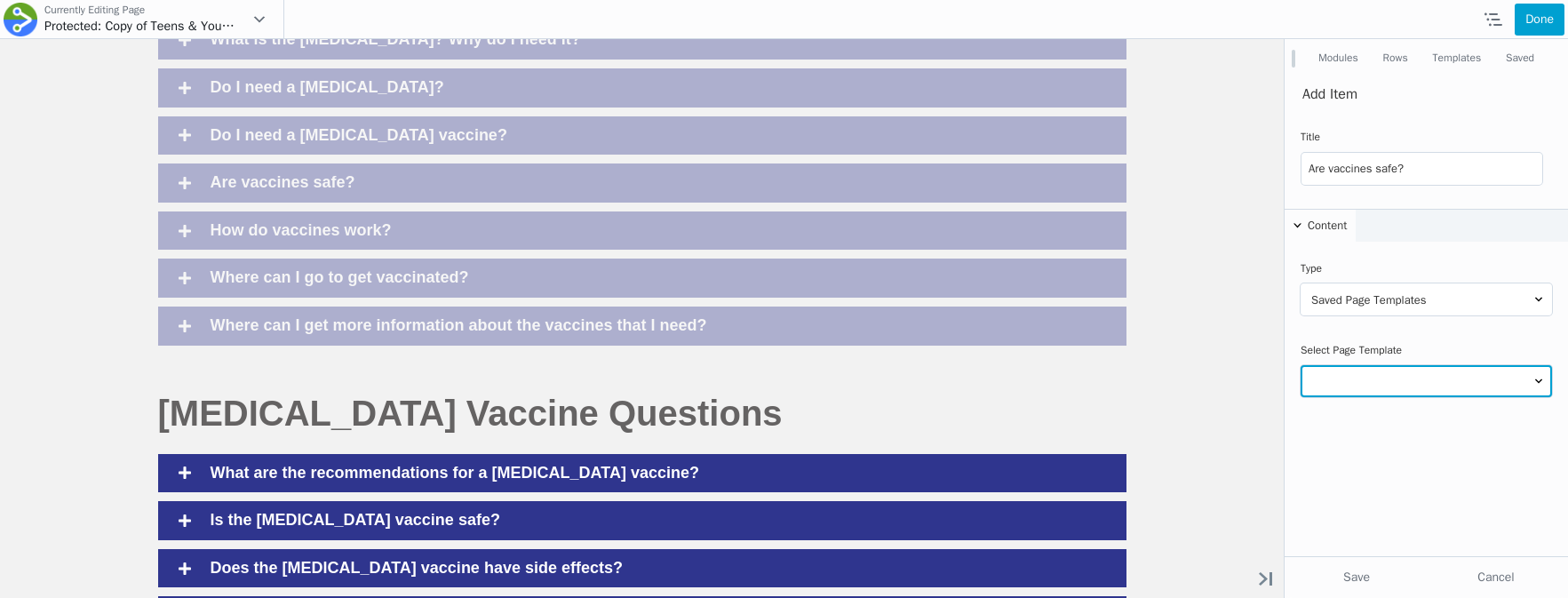 click at bounding box center (1426, 381) 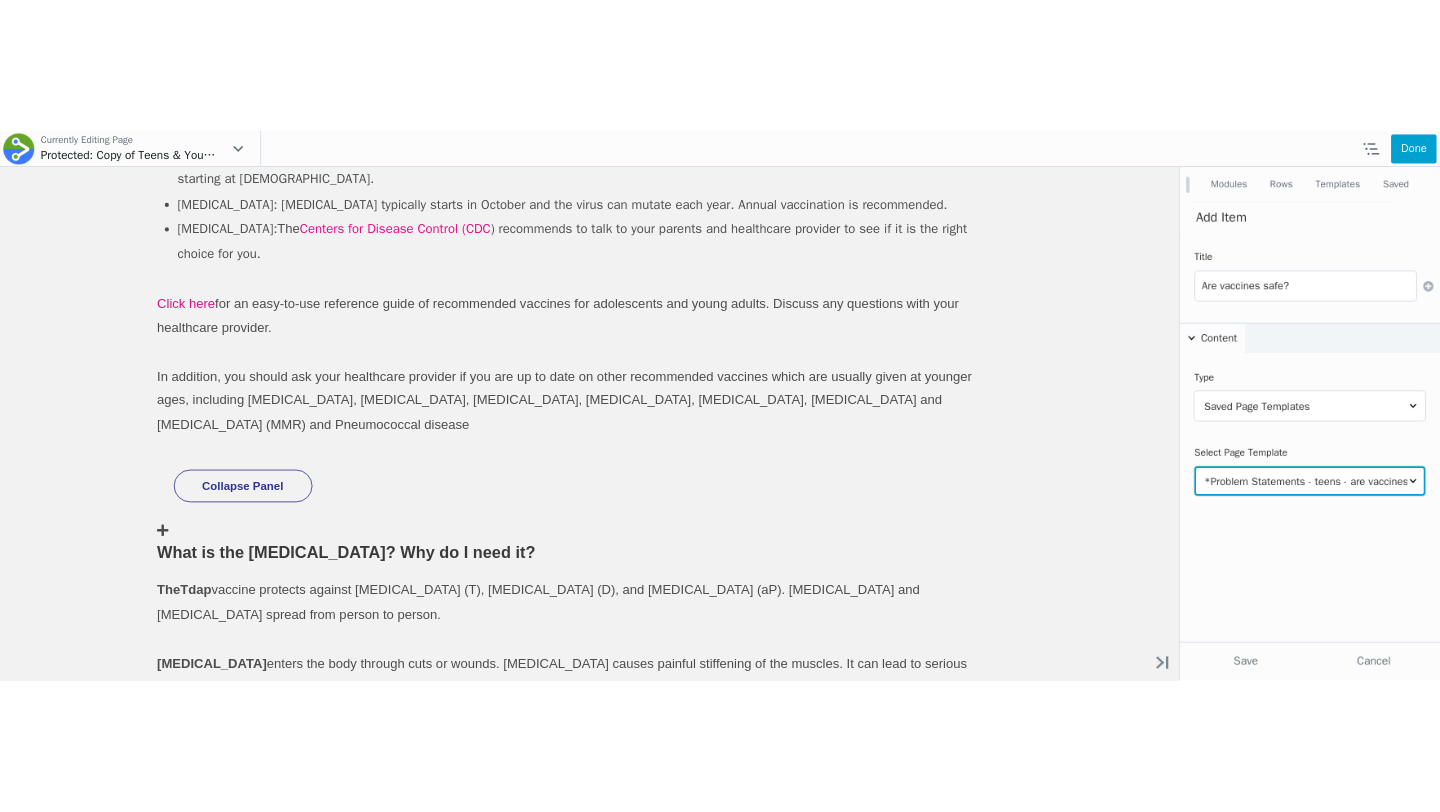 scroll, scrollTop: 1384, scrollLeft: 0, axis: vertical 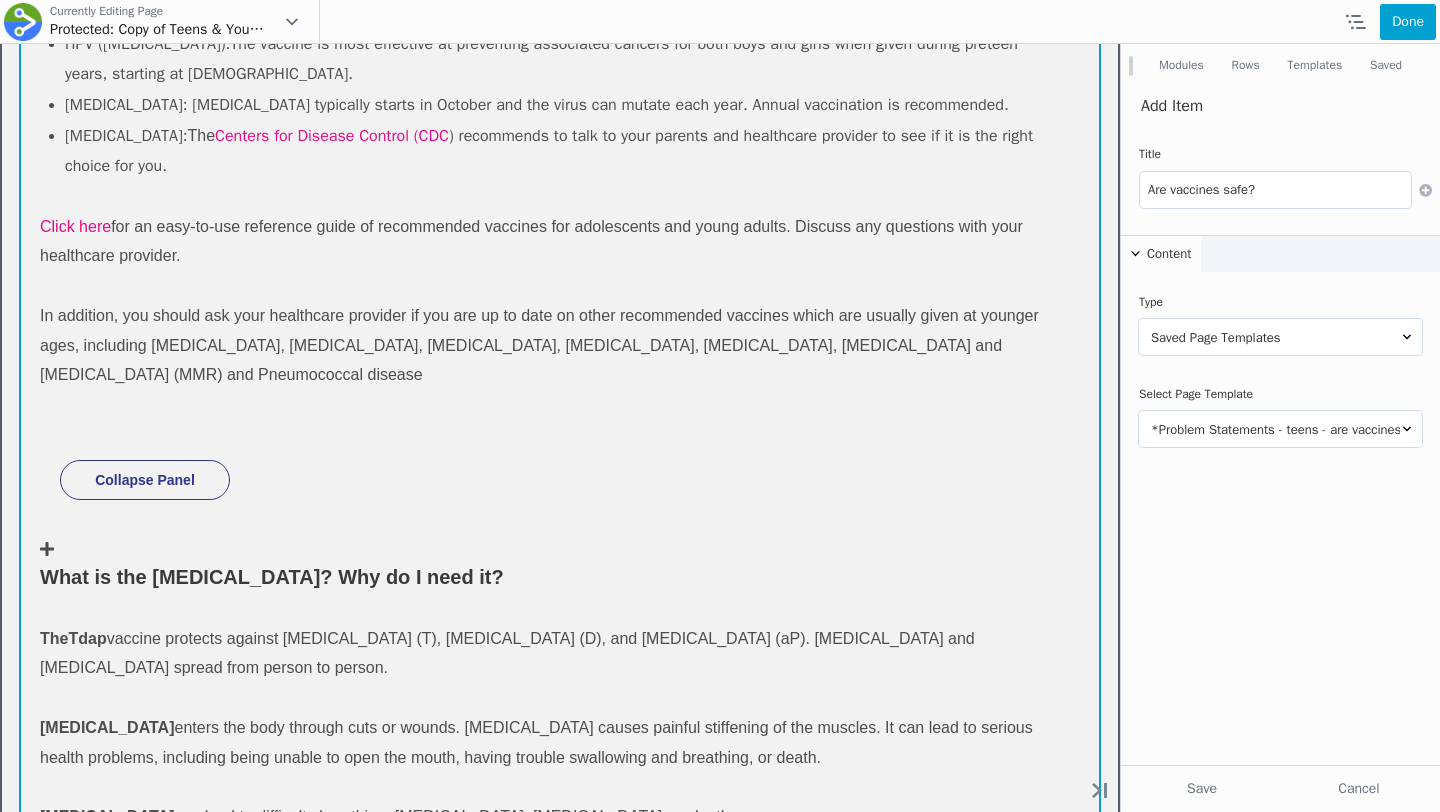 click on "Move Up
Move Down
Advanced Accordion Settings
Copy Advanced Accordion Settings
Paste Advanced Accordion Settings
Row
Row Settings
Move Row
Duplicate Row
Remove Row" at bounding box center (560, 2285) 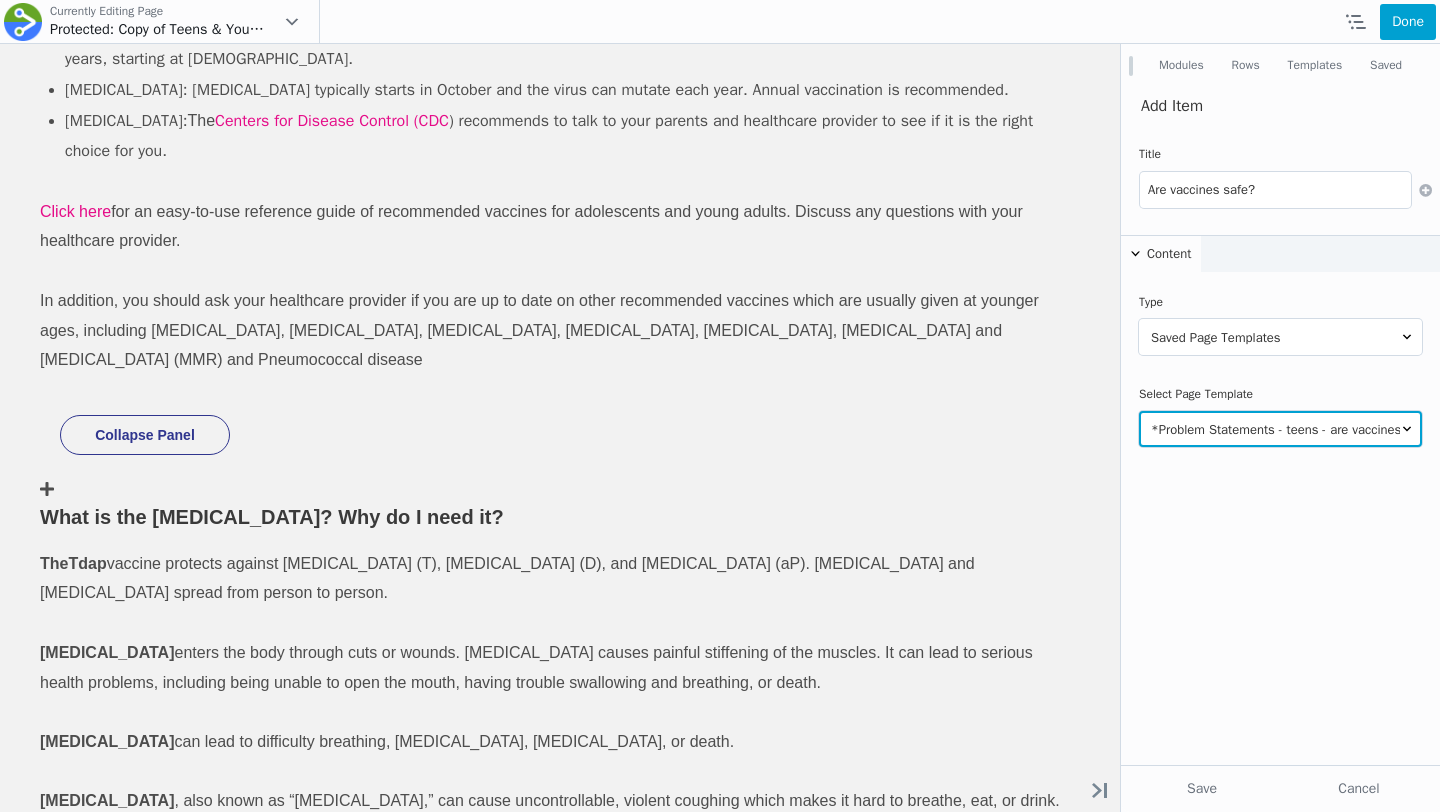 click on "*Problem Statements - parents -  Does my teen need a flu vaccine *Problem Statements - parents -  What are recommendations for the COVID-19 vaccine? *Problem Statements - parents -  What are the Meningococcal vaccines *Problem Statements - parents -  What is the HPV vaccine *Problem Statements - parents -  What is the Tdap Vaccine *Problem Statements - parents -  Where can I get more information *Problem Statements - parents - What vaccines do my teens or young *Problem Statements - teens -  How do vaccines work *Problem Statements - teens - are vaccines safe *Problem Statements - teens - What Vaccines do I need *Problem Statements - teens - Where can i get more information *Problem Statements - teens - Why do i need these vaccines AIAW copy Clinton webinar template Copy of *Problem Statements - parents -  What are recommendations for the COVID-19 vaccine? Copy of *Problem Statements - parents -  What are the Meningococcal vaccines Copy of *Problem Statements - parents -  What is the HPV vaccine Dashboard DWV" at bounding box center (1280, 429) 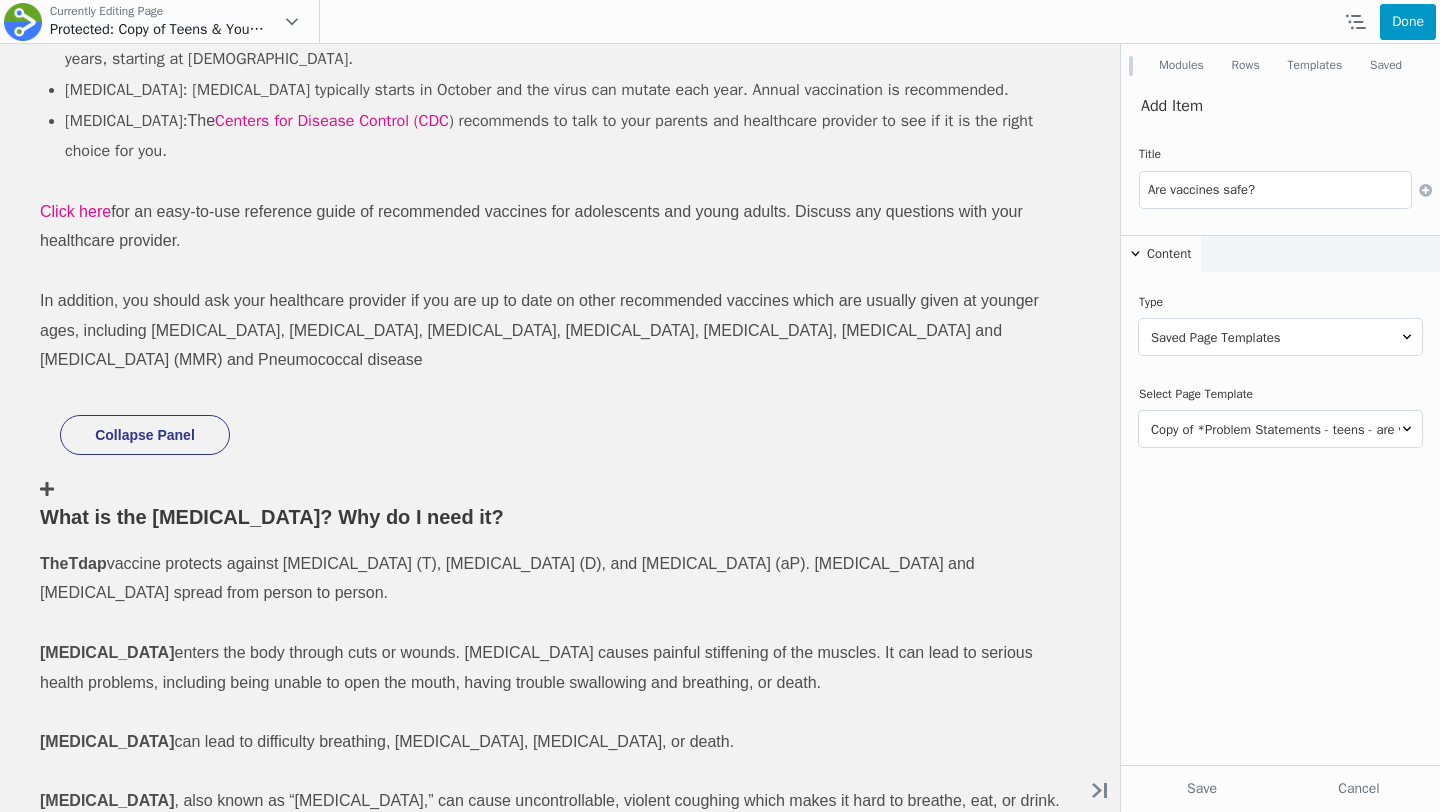 click on "Done" at bounding box center (1408, 22) 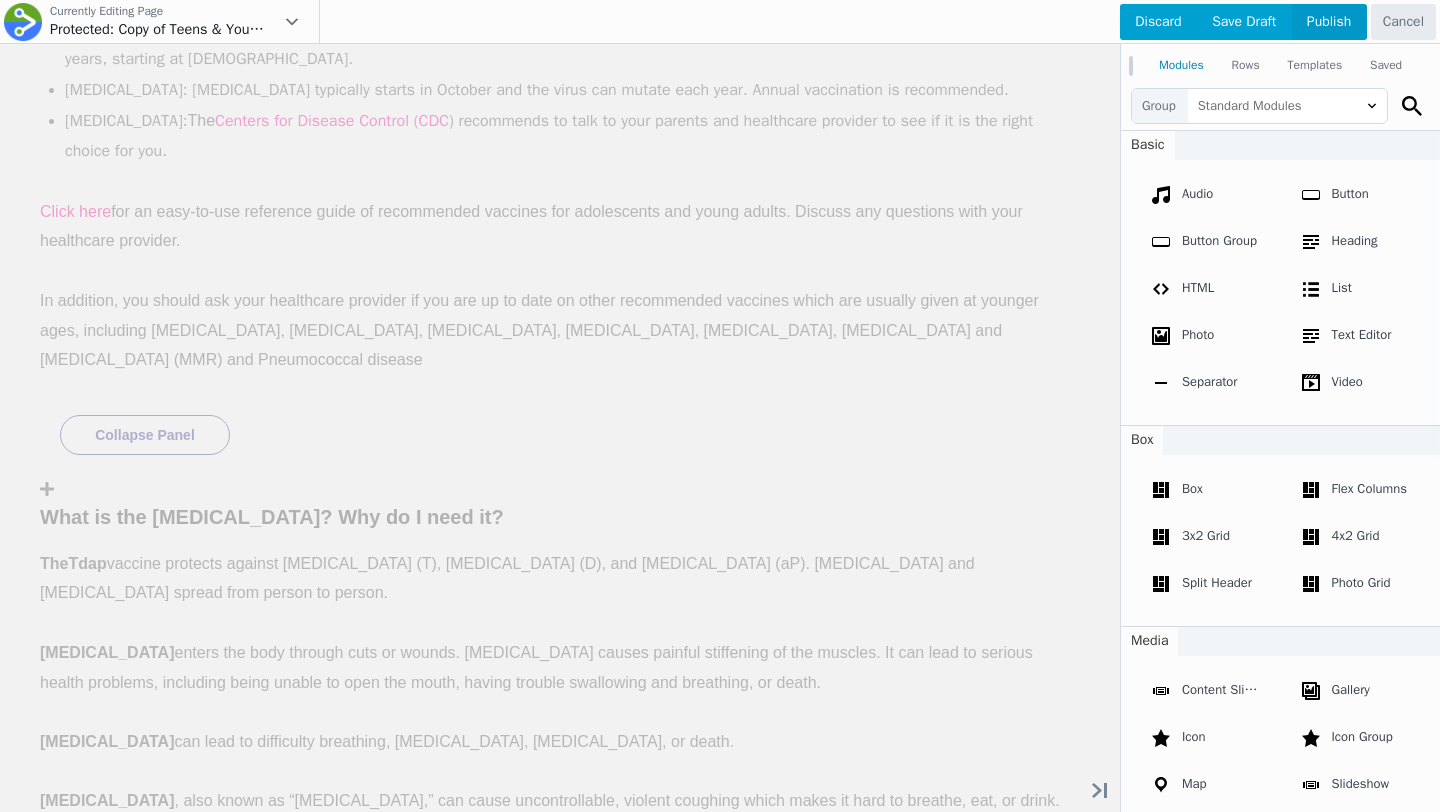 click on "Publish" at bounding box center (1329, 22) 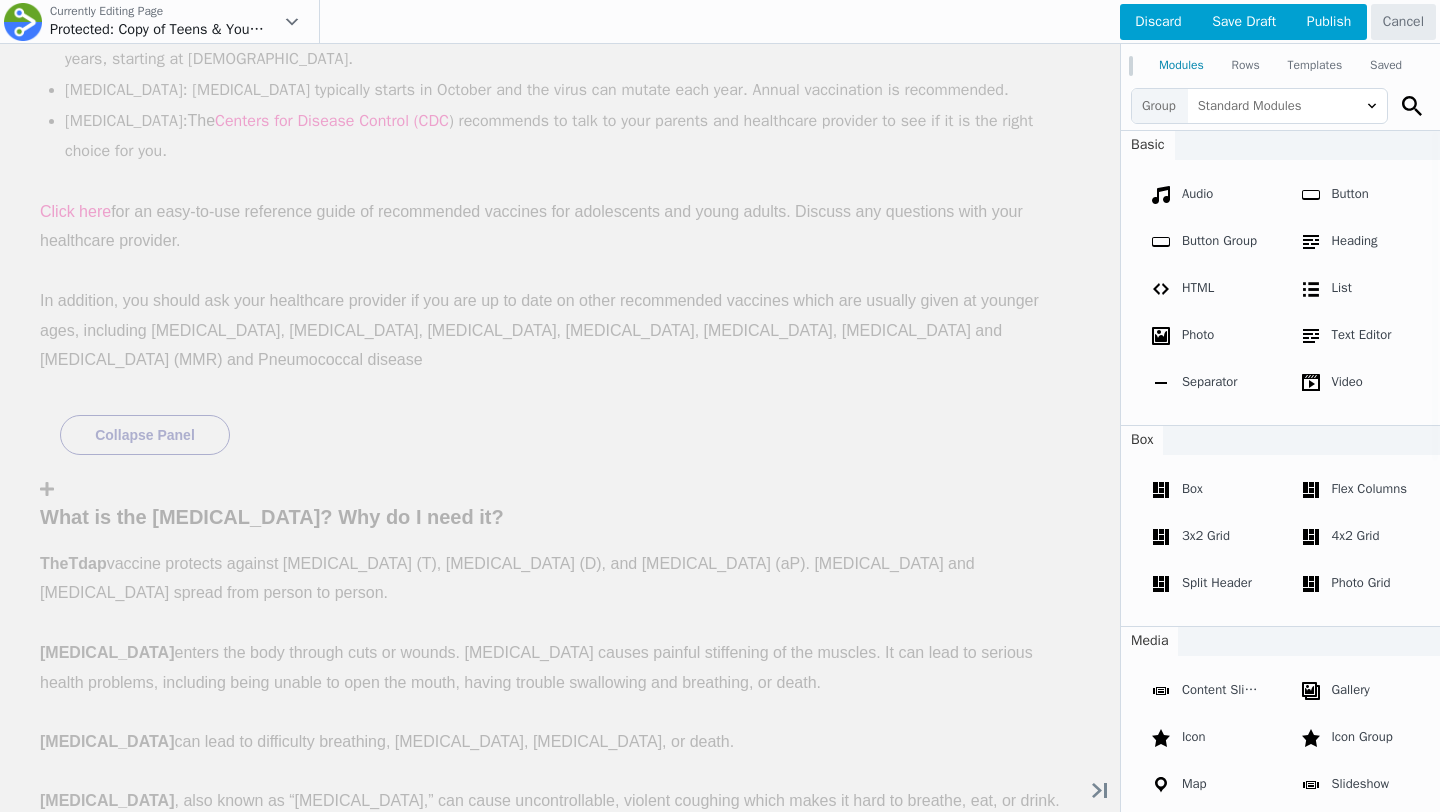 scroll, scrollTop: 1309, scrollLeft: 0, axis: vertical 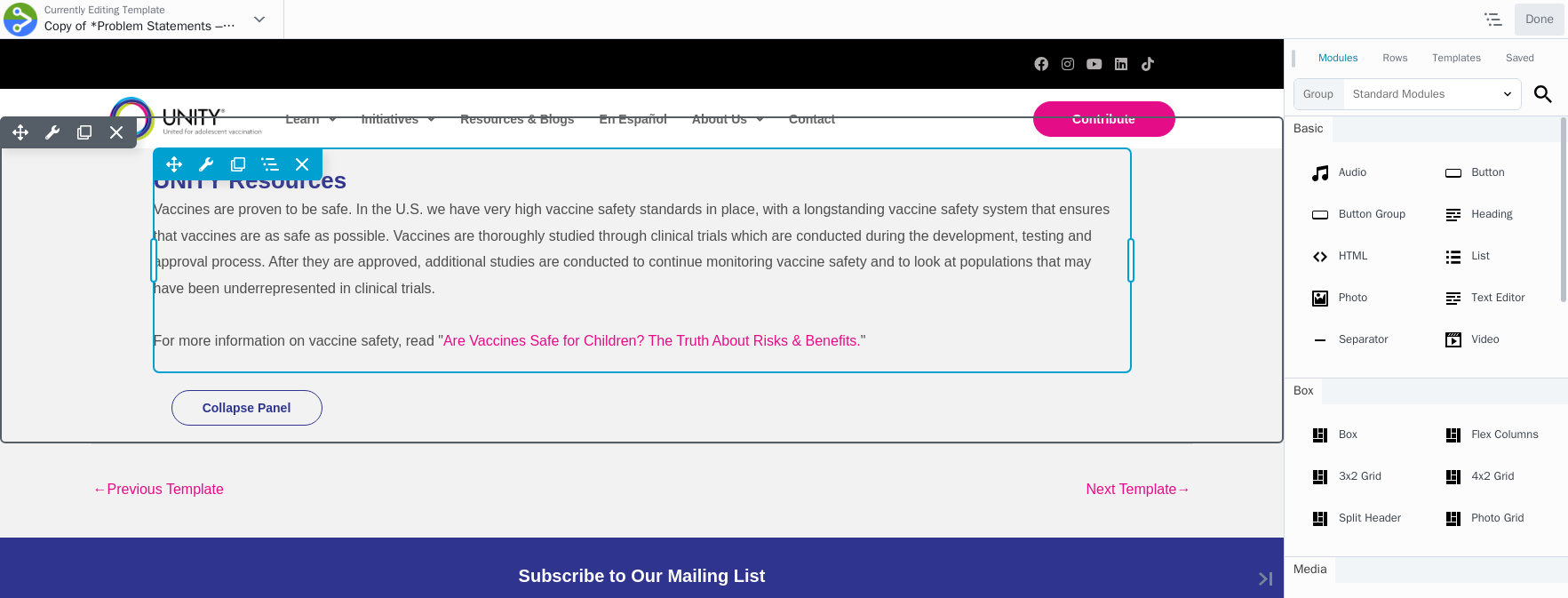 click on "Move Up
Move Down
Heading Settings
Copy Heading Settings
Paste Heading Settings
Row
Row Settings
Move Row
Duplicate Row
Remove Row" at bounding box center (642, 260) 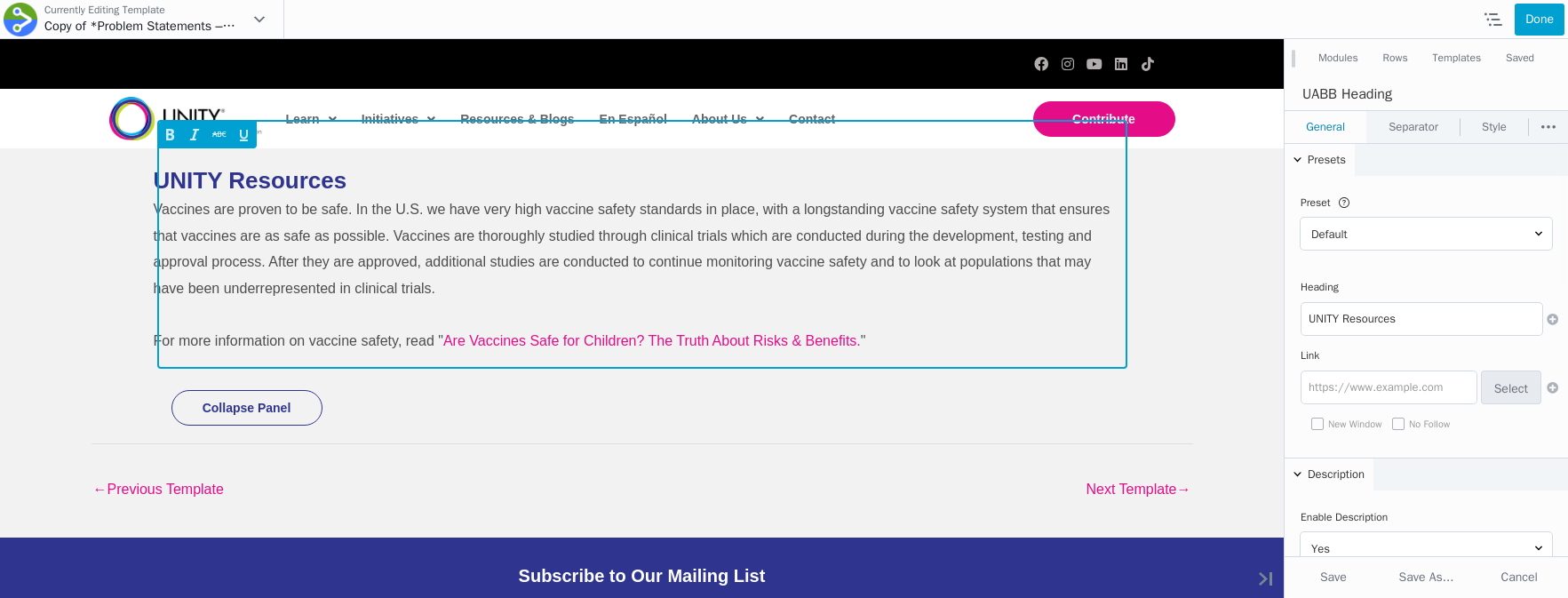 click on "For more information on vaccine safety, read " Are Vaccines Safe for Children? The Truth About Risks & Benefits. "" at bounding box center (633, 341) 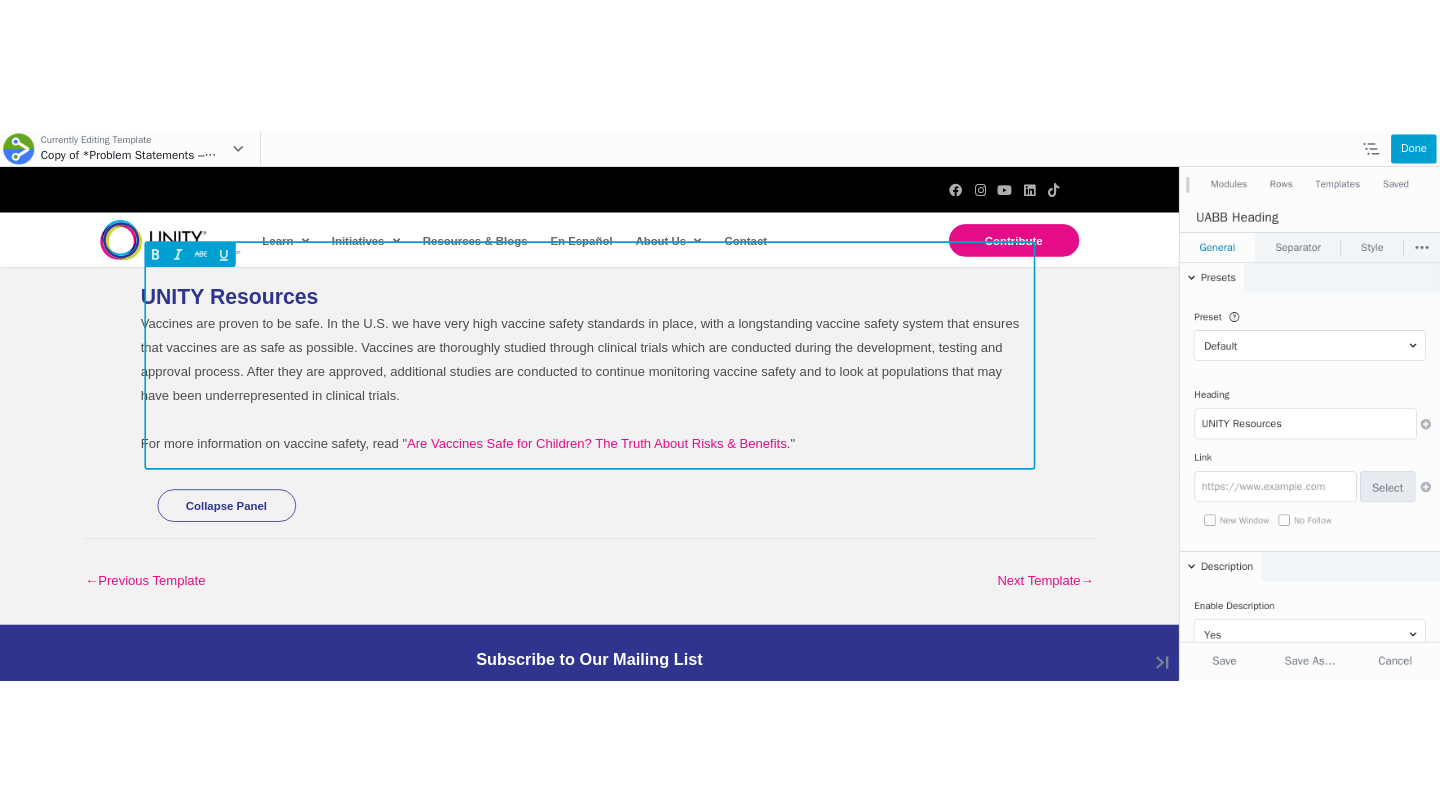 scroll, scrollTop: 0, scrollLeft: 0, axis: both 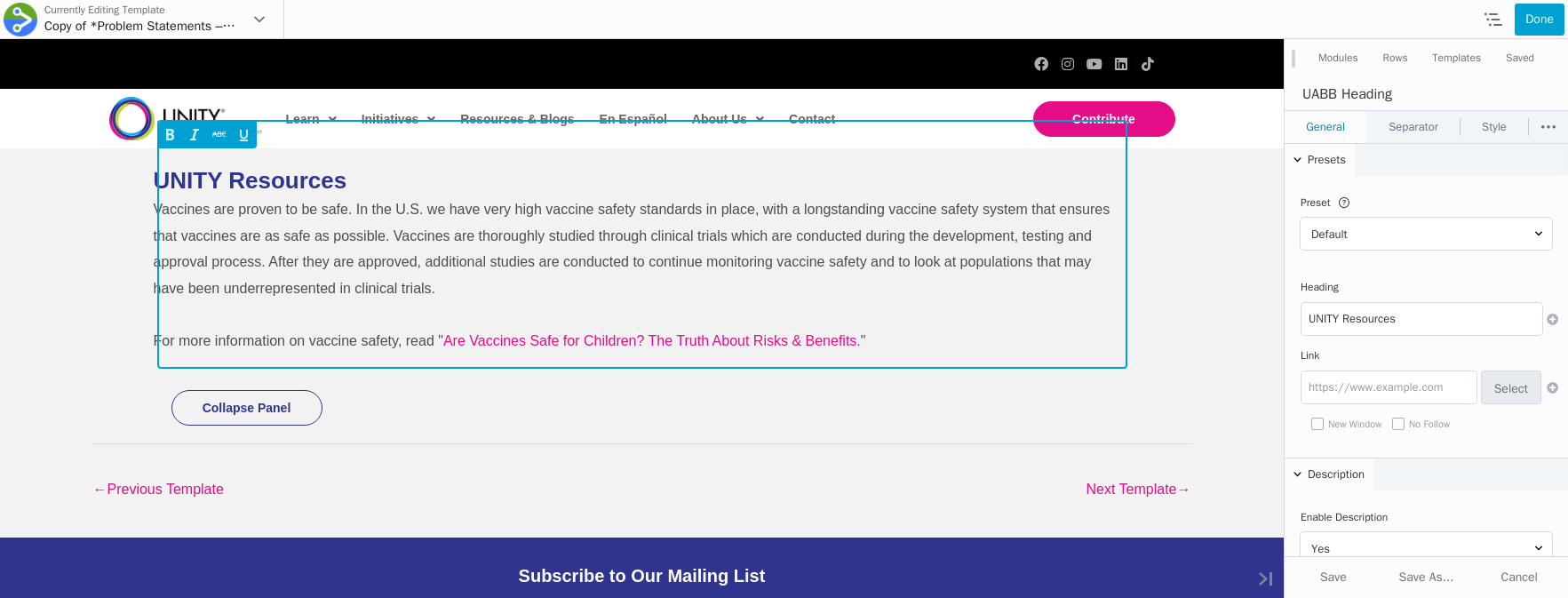 click on "For more information on vaccine safety, read " Are Vaccines Safe for Children? The Truth About Risks & Benefits. "" at bounding box center [633, 341] 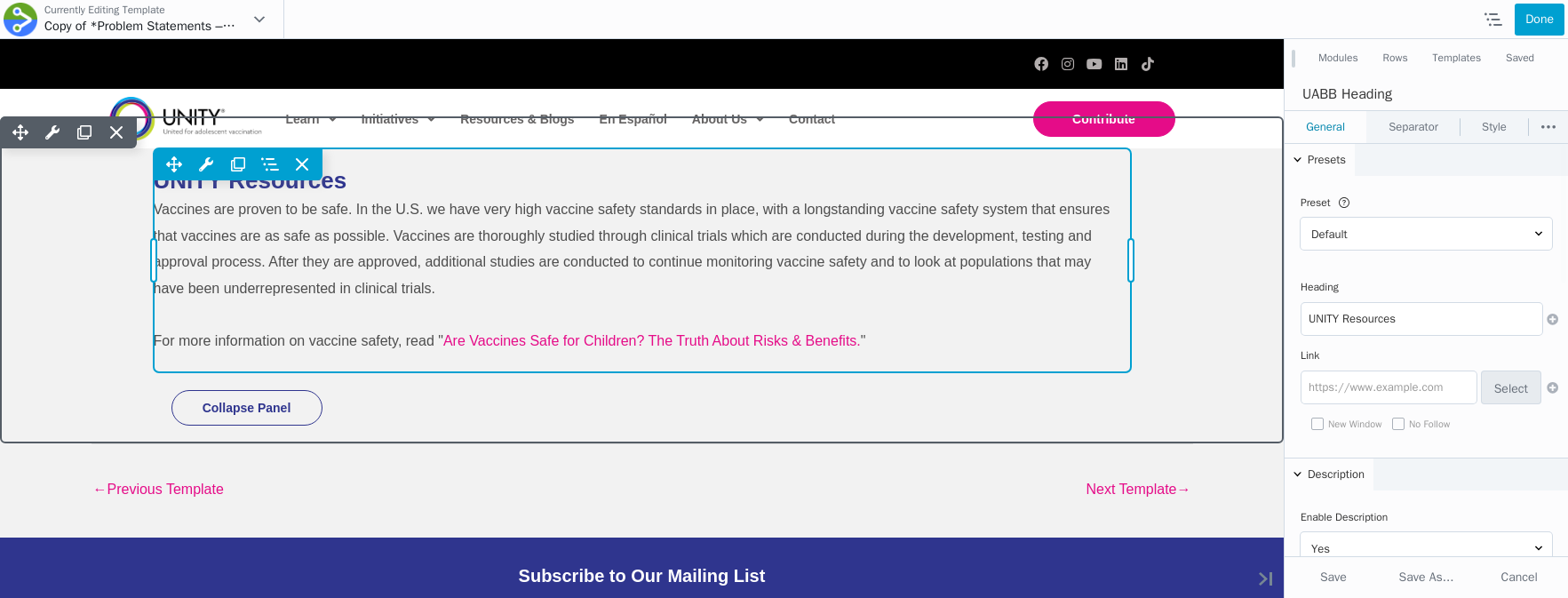 click on "UNITY Resources
Vaccines are proven to be safe. In the U.S. we have very high vaccine safety standards in place, with a longstanding vaccine safety system that ensures that vaccines are as safe as possible. Vaccines are thoroughly studied through clinical trials which are conducted during the development, testing and approval process. After they are approved, additional studies are conducted to continue monitoring vaccine safety and to look at populations that may have been underrepresented in clinical trials.   For more information on vaccine safety, read " Are Vaccines Safe for Children? The Truth About Risks & Benefits. "
Move Up
Move Down
Heading Settings" at bounding box center [642, 260] 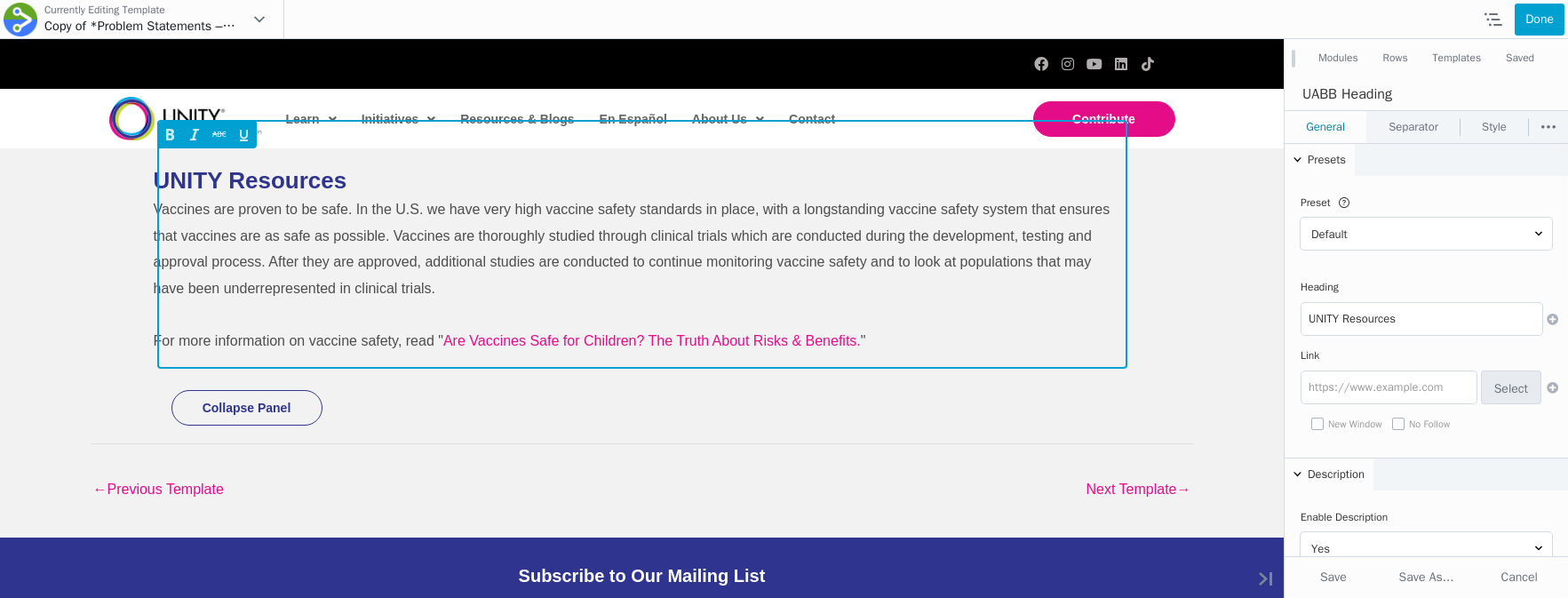 click on "For more information on vaccine safety, read " Are Vaccines Safe for Children? The Truth About Risks & Benefits. "" at bounding box center [633, 341] 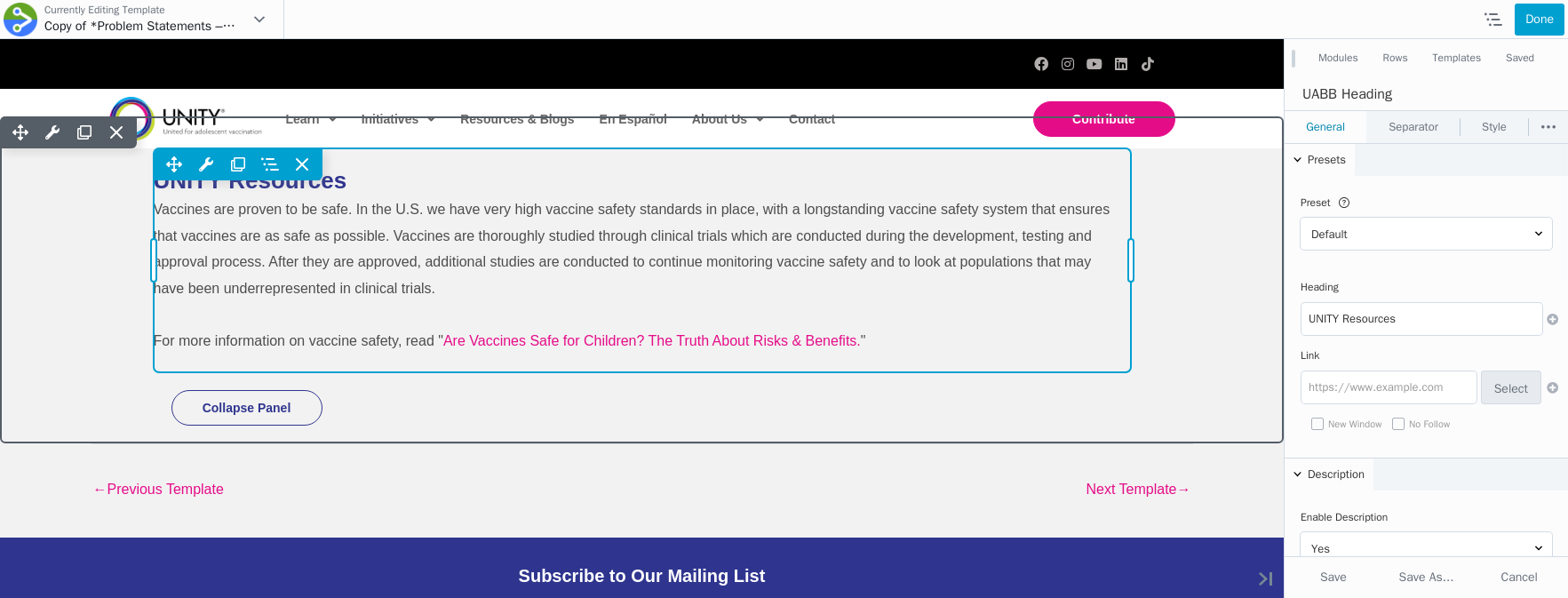 click on "UNITY Resources
Vaccines are proven to be safe. In the U.S. we have very high vaccine safety standards in place, with a longstanding vaccine safety system that ensures that vaccines are as safe as possible. Vaccines are thoroughly studied through clinical trials which are conducted during the development, testing and approval process. After they are approved, additional studies are conducted to continue monitoring vaccine safety and to look at populations that may have been underrepresented in clinical trials.   For more information on vaccine safety, read " Are Vaccines Safe for Children? The Truth About Risks & Benefits. "
Move Up
Move Down
Heading Settings" at bounding box center (642, 260) 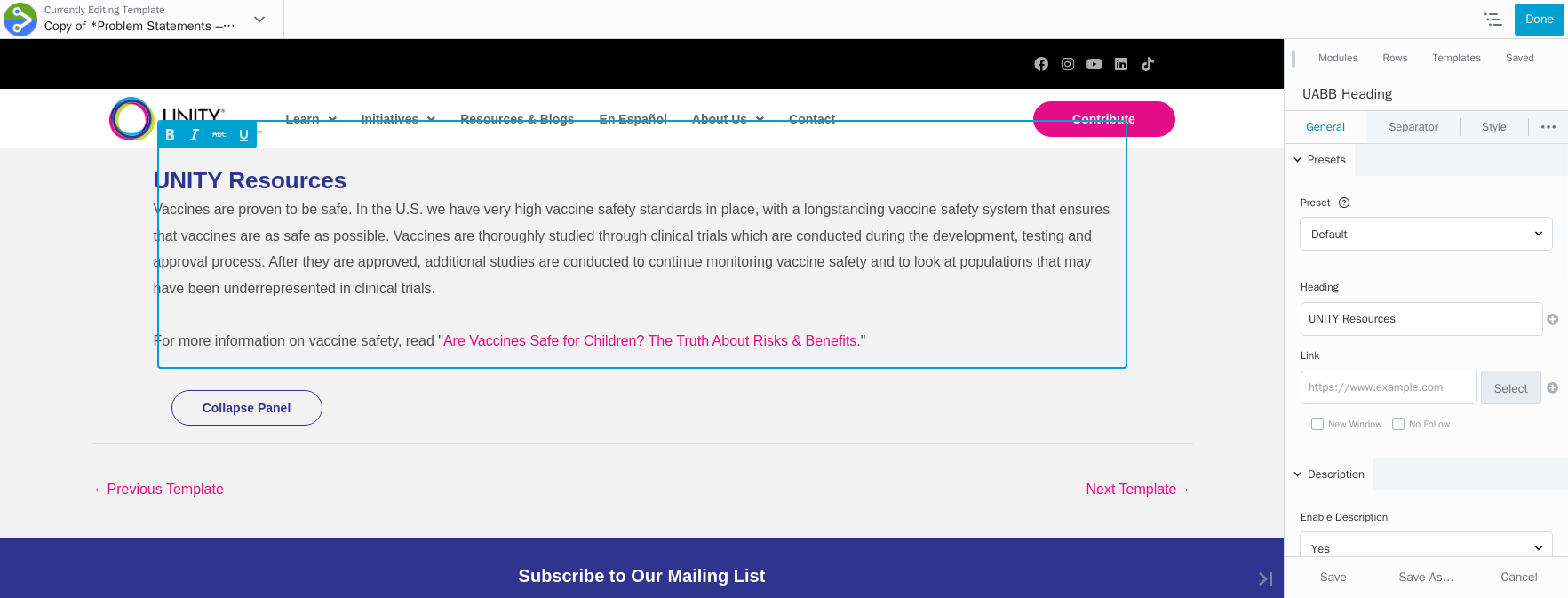 click on "For more information on vaccine safety, read " Are Vaccines Safe for Children? The Truth About Risks & Benefits. "" at bounding box center (633, 341) 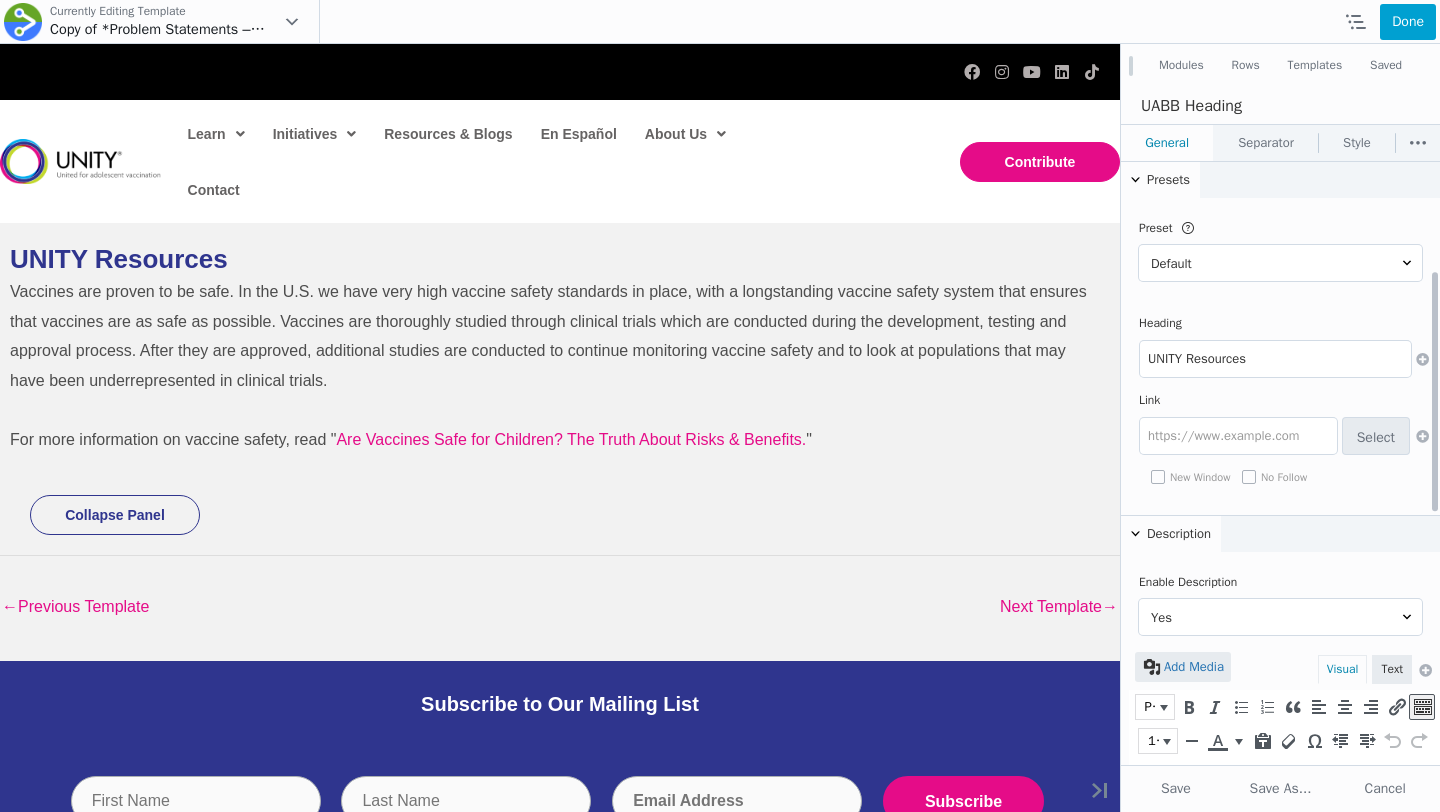 scroll, scrollTop: 562, scrollLeft: 0, axis: vertical 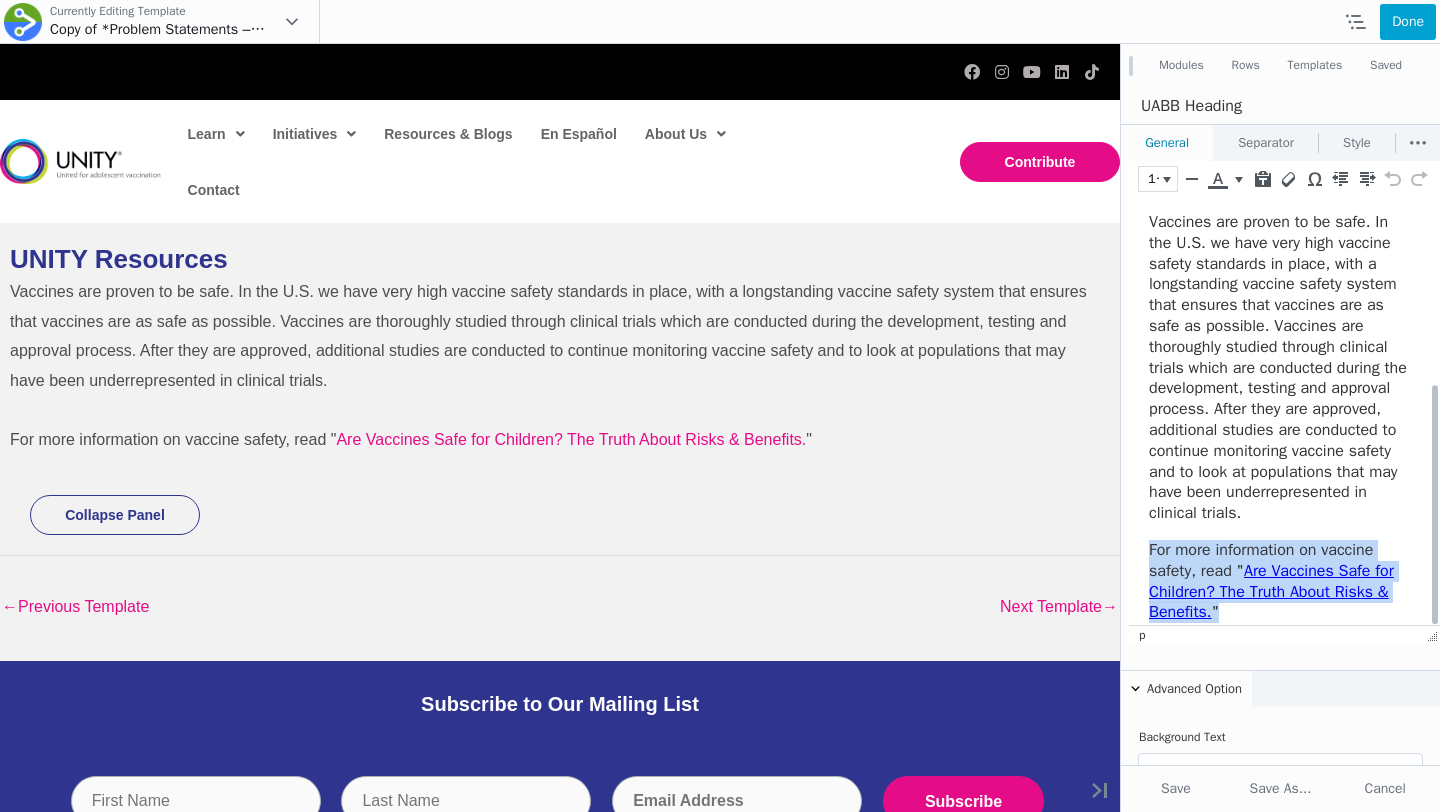 drag, startPoint x: 1152, startPoint y: 549, endPoint x: 1233, endPoint y: 613, distance: 103.23275 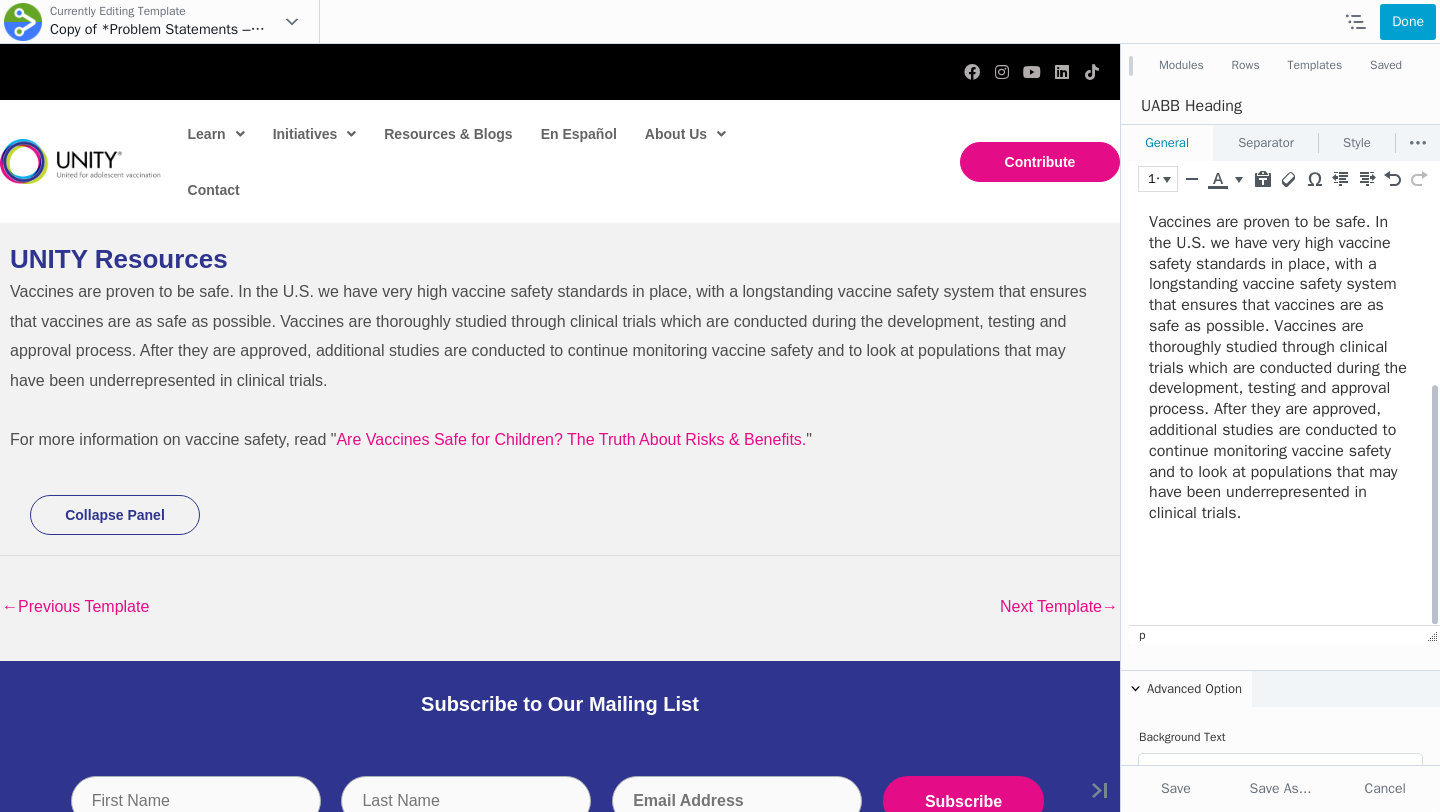 scroll, scrollTop: 39, scrollLeft: 0, axis: vertical 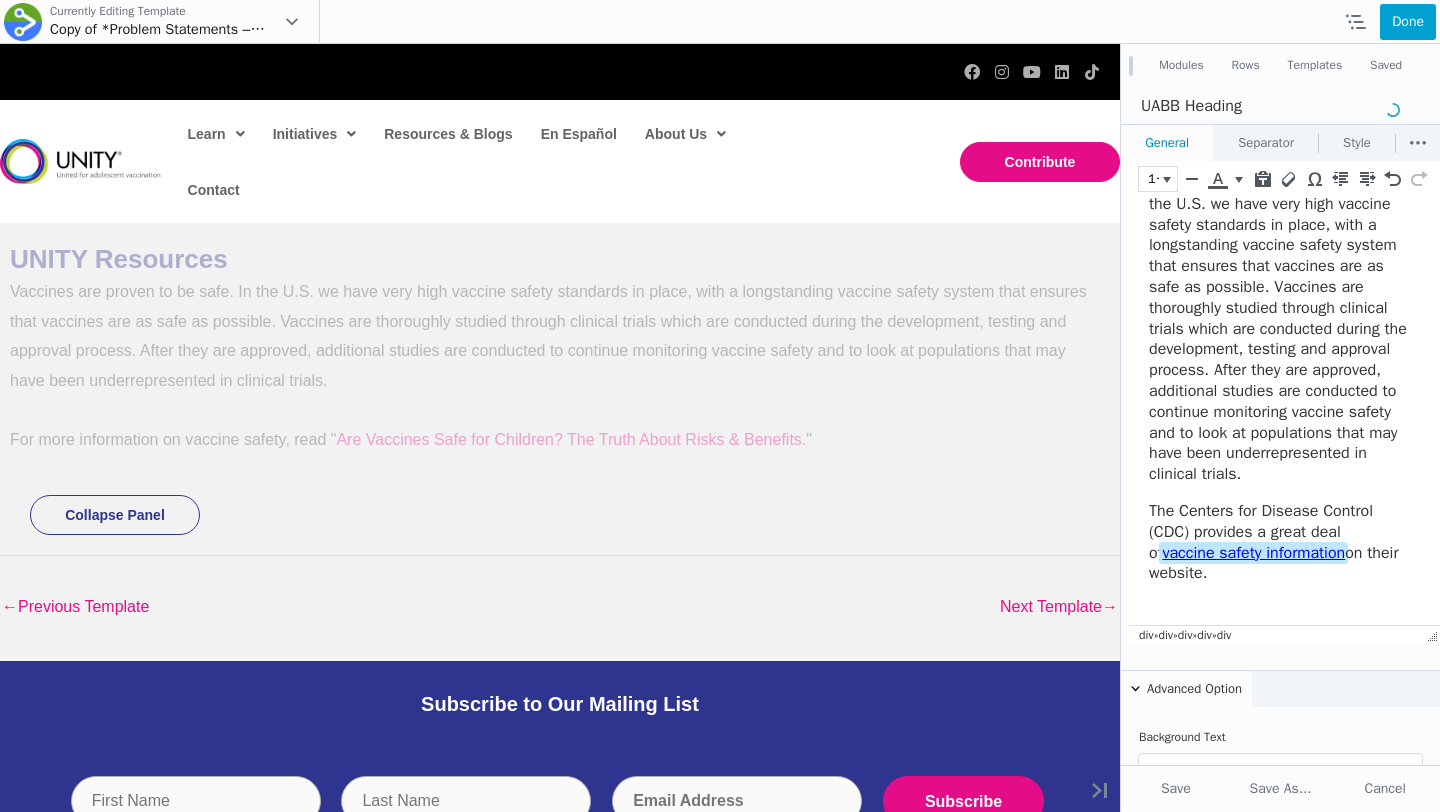 click on "vaccine safety information" at bounding box center [1253, 553] 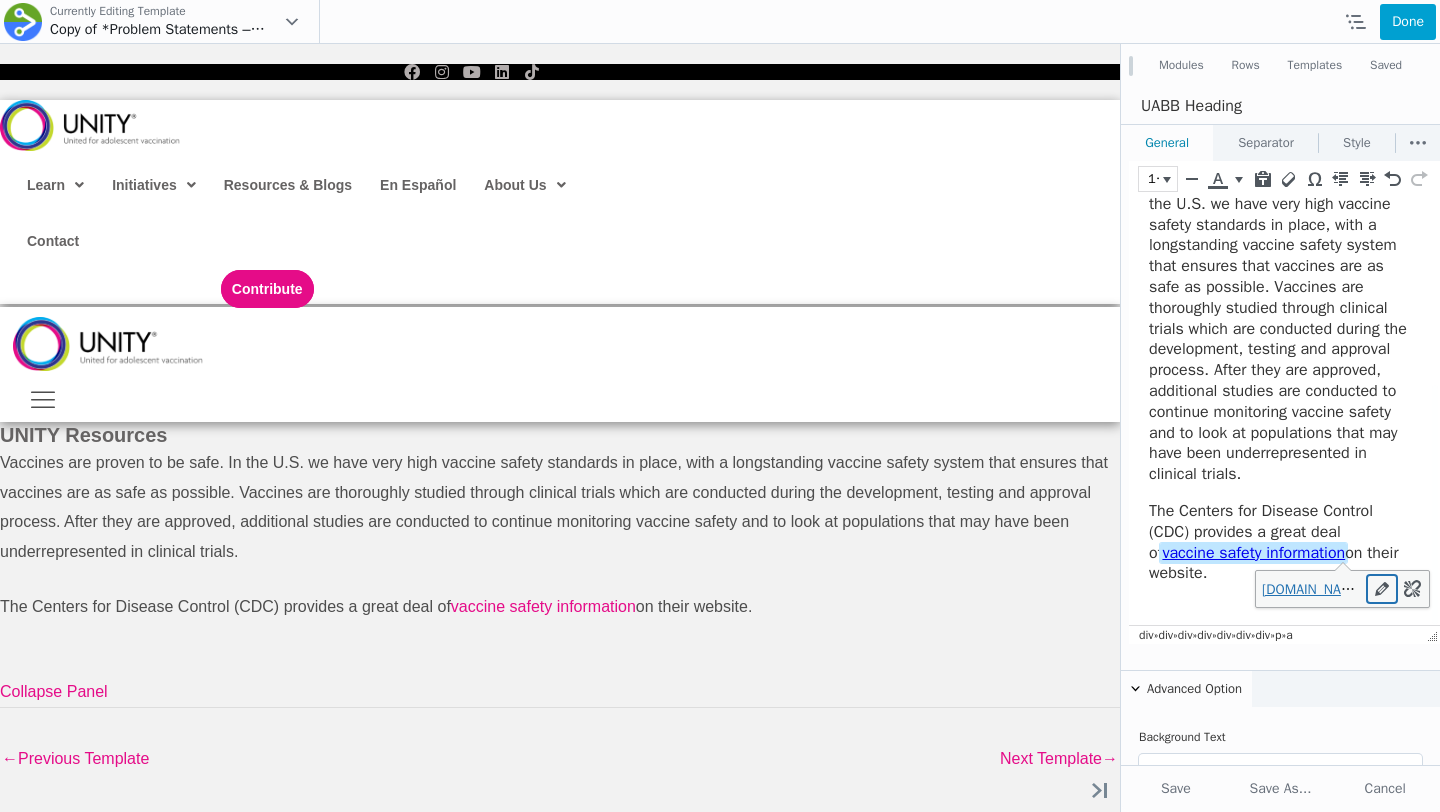 click at bounding box center [1382, 589] 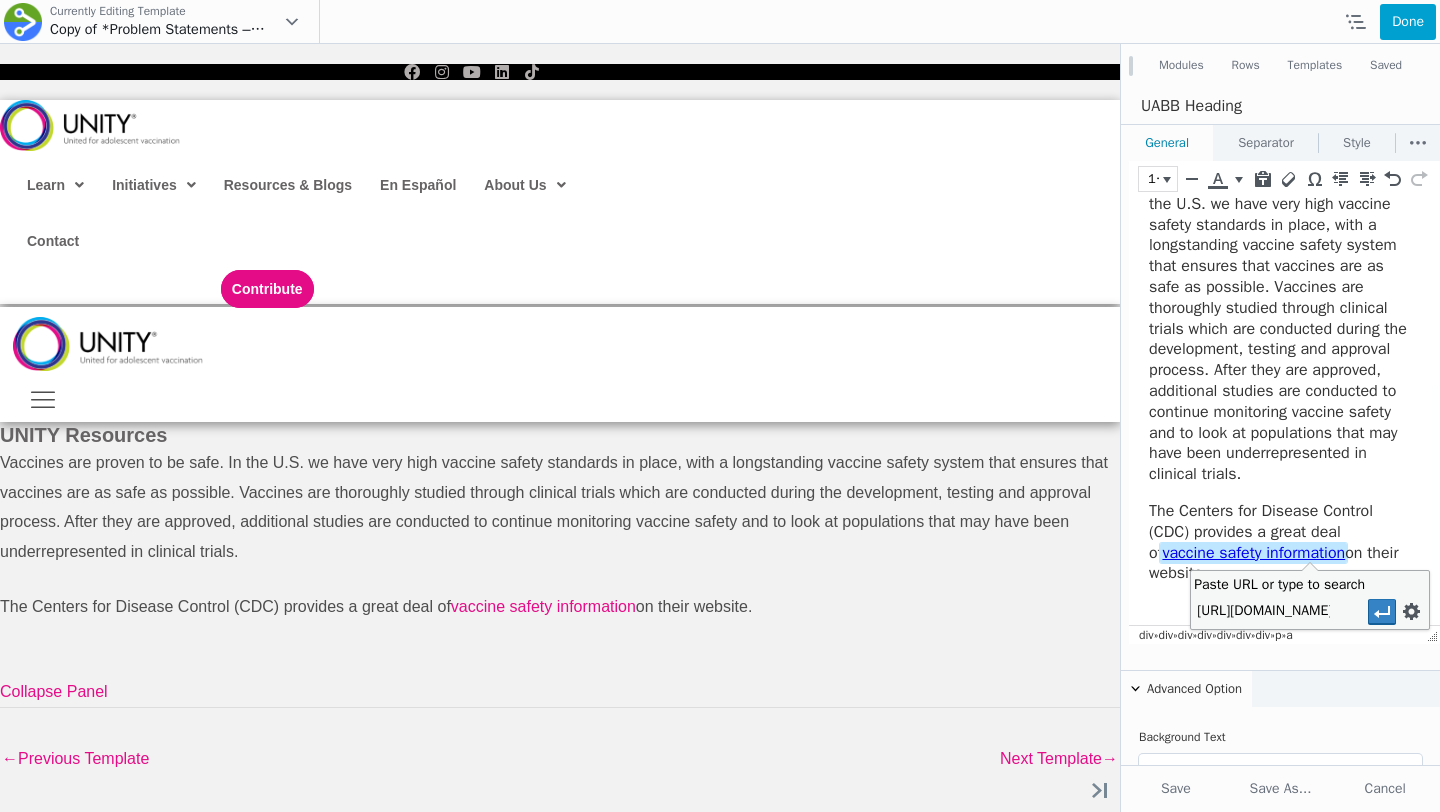 scroll, scrollTop: 0, scrollLeft: 199, axis: horizontal 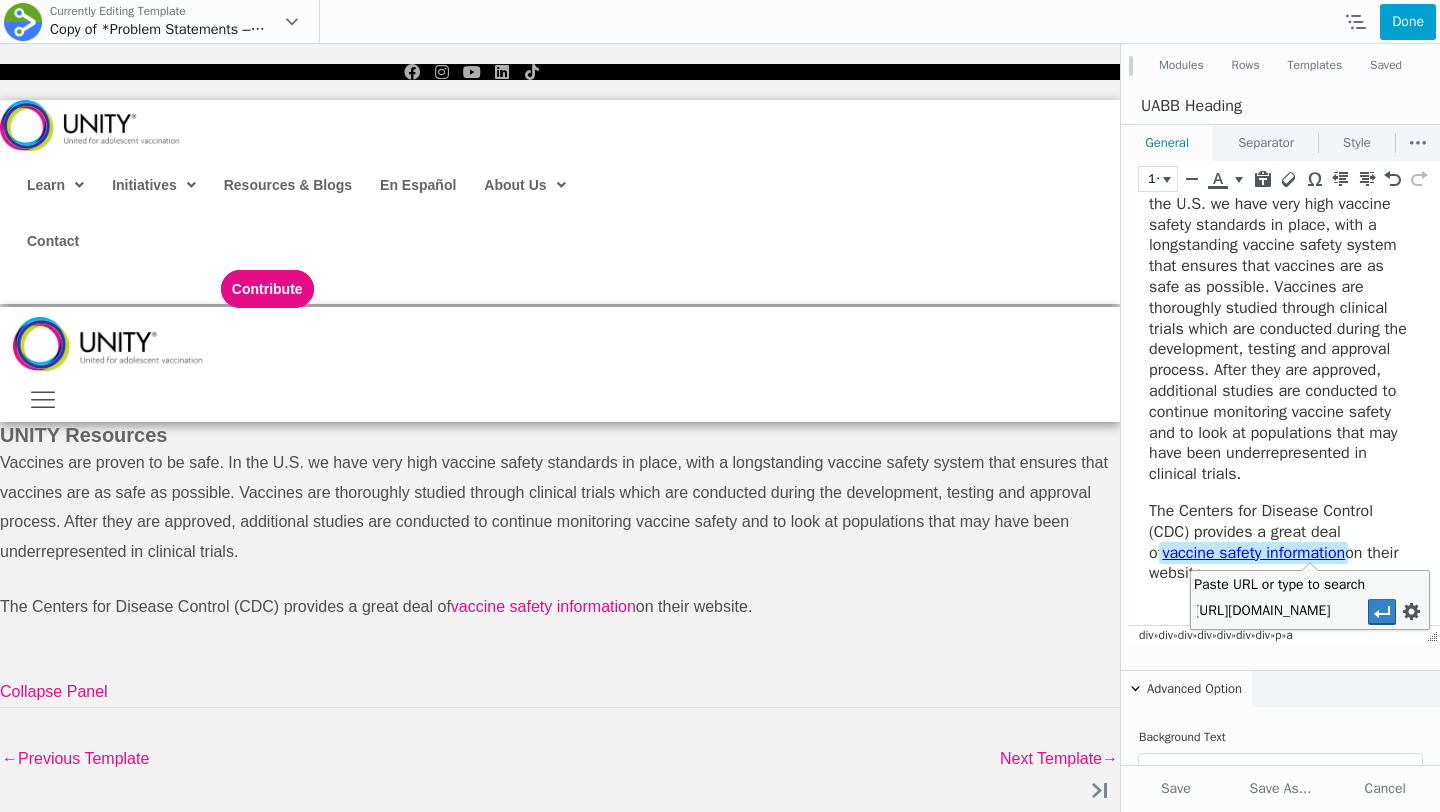 click on "https://www.cdc.gov/vaccinesafety/vaccines/index.html" at bounding box center [1263, 611] 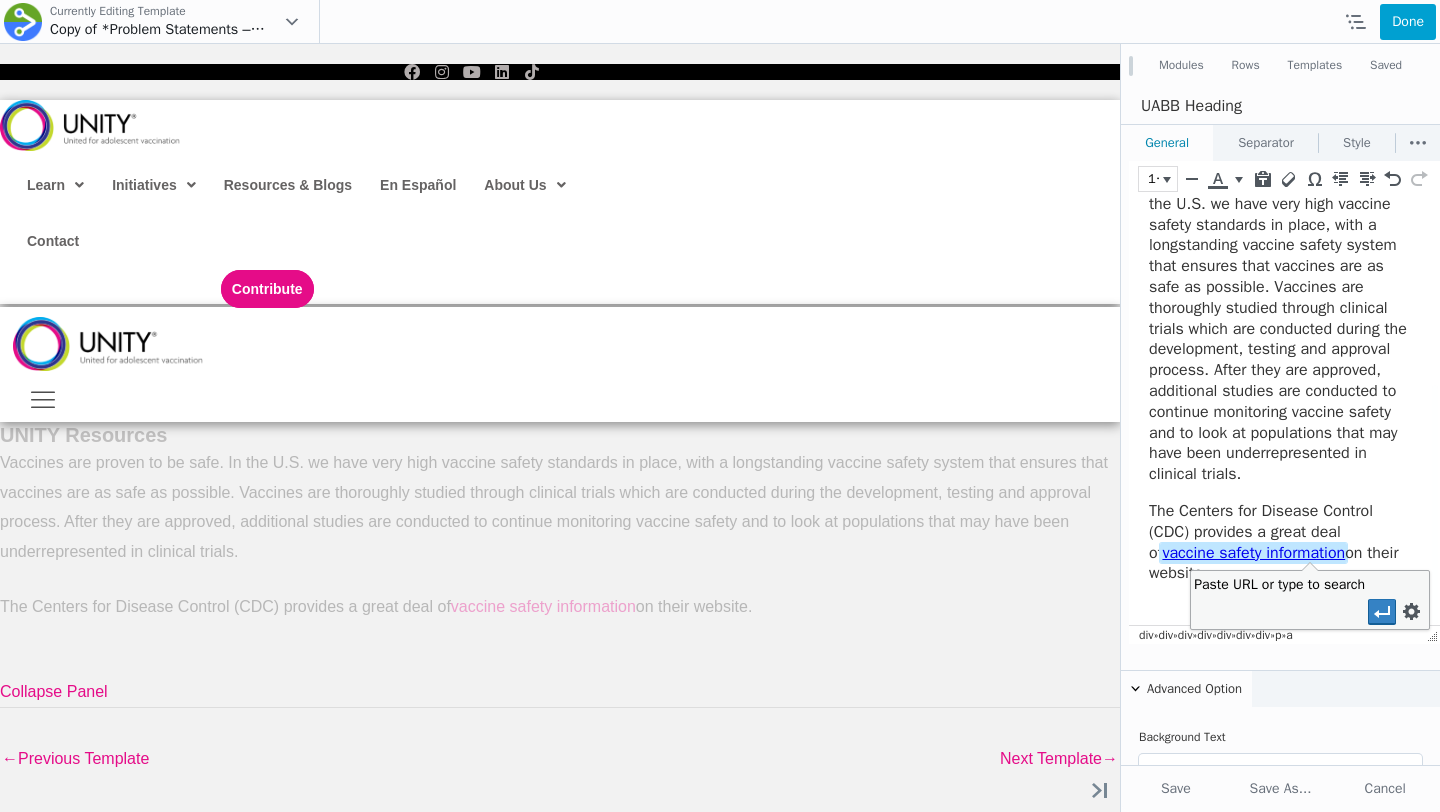 scroll, scrollTop: 0, scrollLeft: 0, axis: both 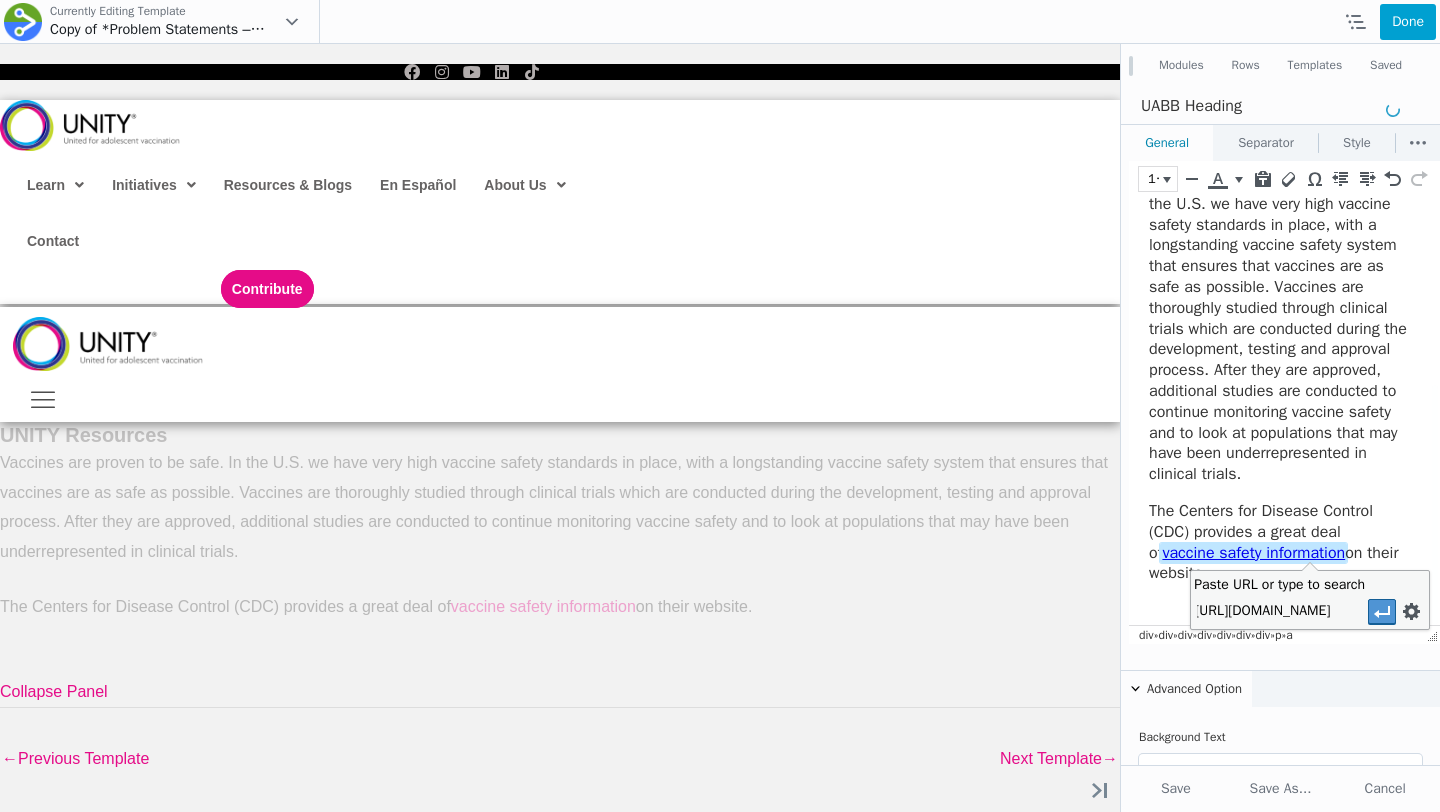 click at bounding box center [1382, 611] 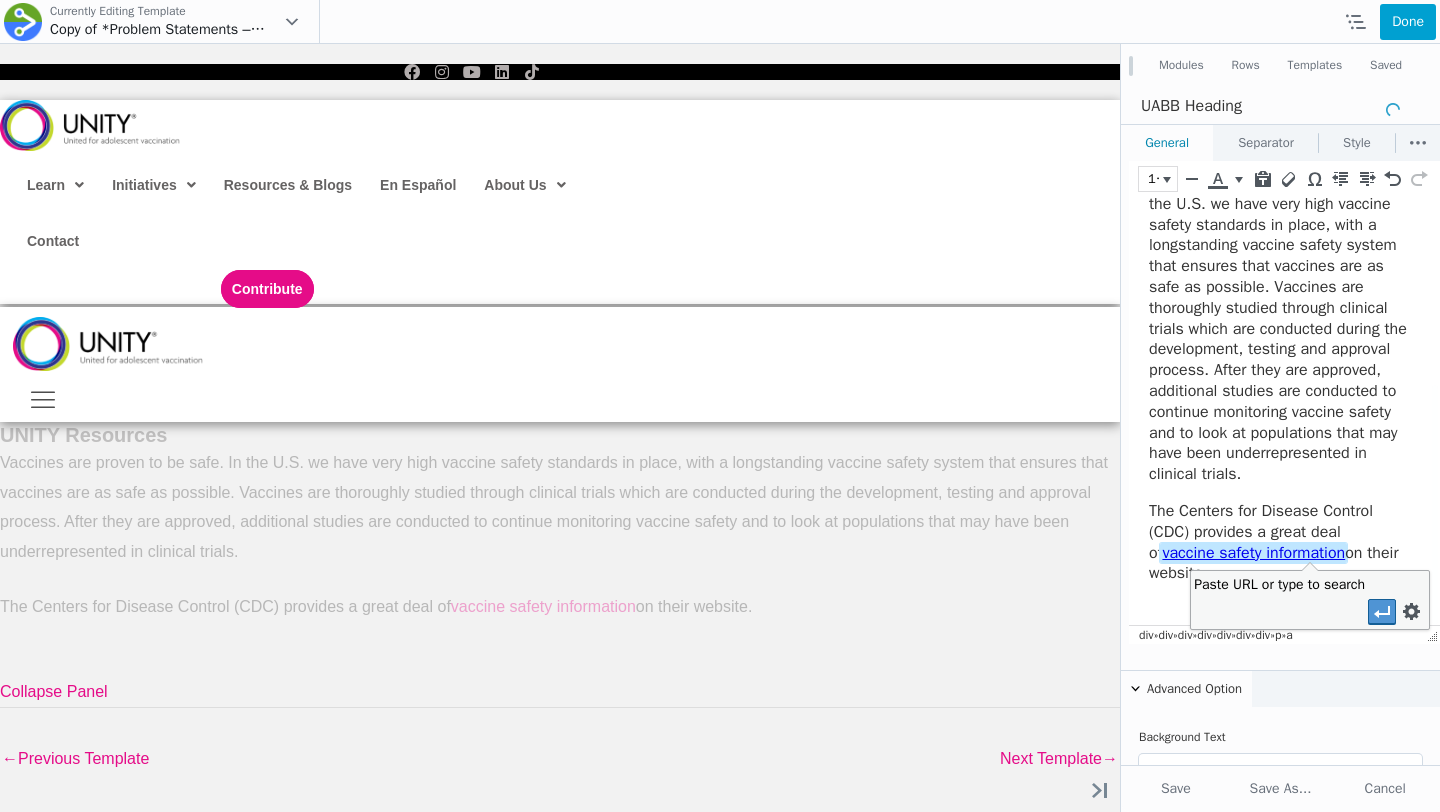 scroll, scrollTop: 0, scrollLeft: 0, axis: both 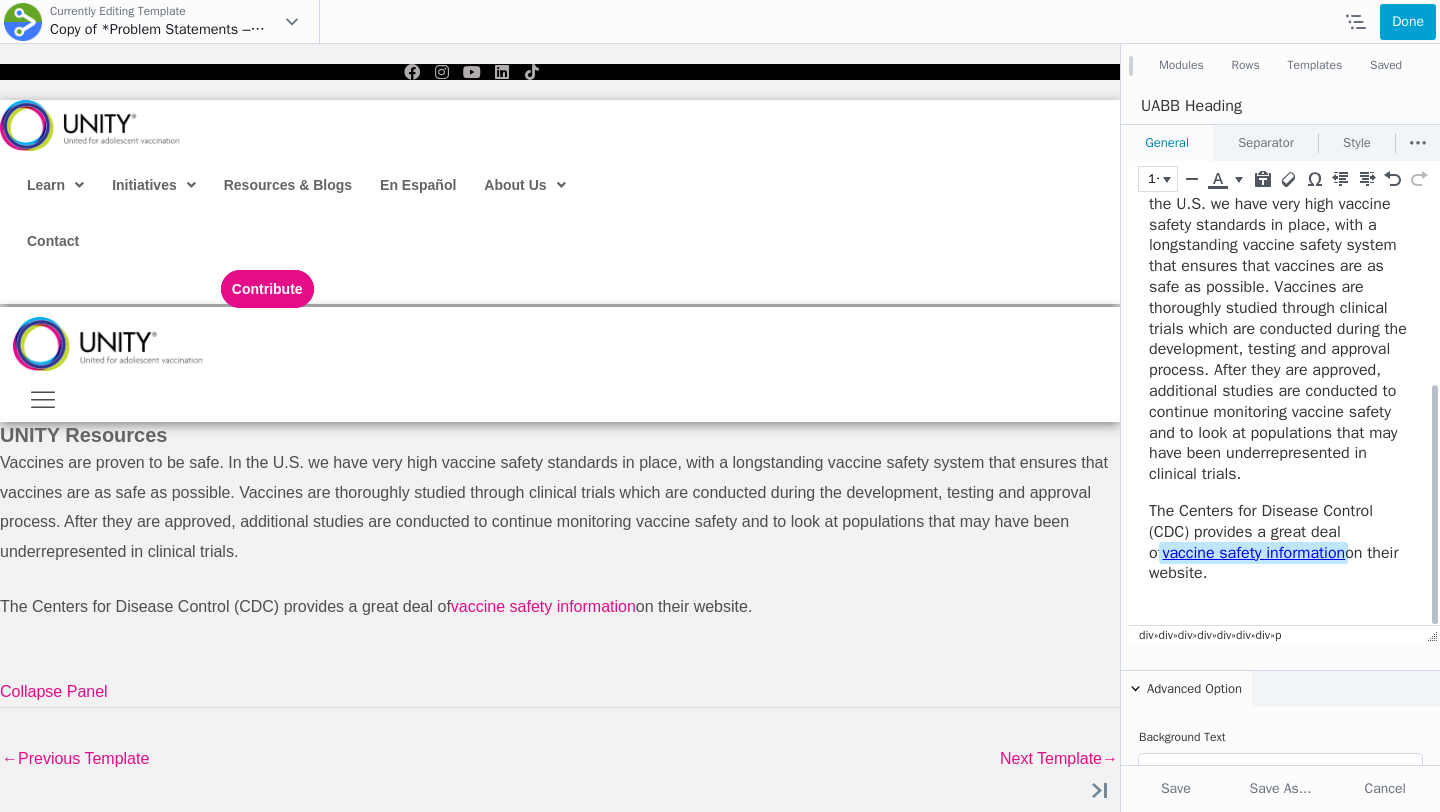 click on "The Centers for Disease Control (CDC) provides a great deal of  vaccine safety information  on their website." at bounding box center [1279, 542] 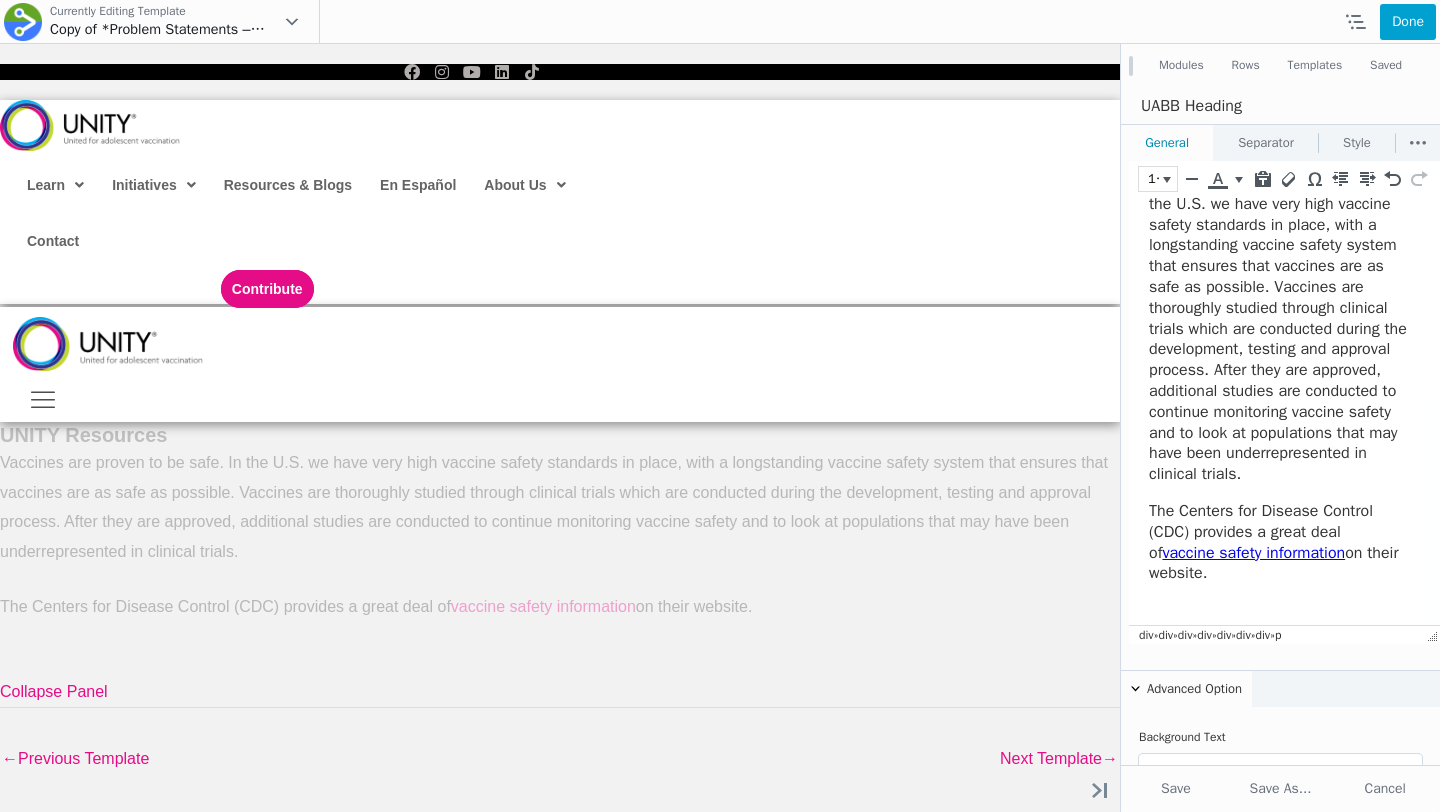 click on "Done" at bounding box center [880, 21] 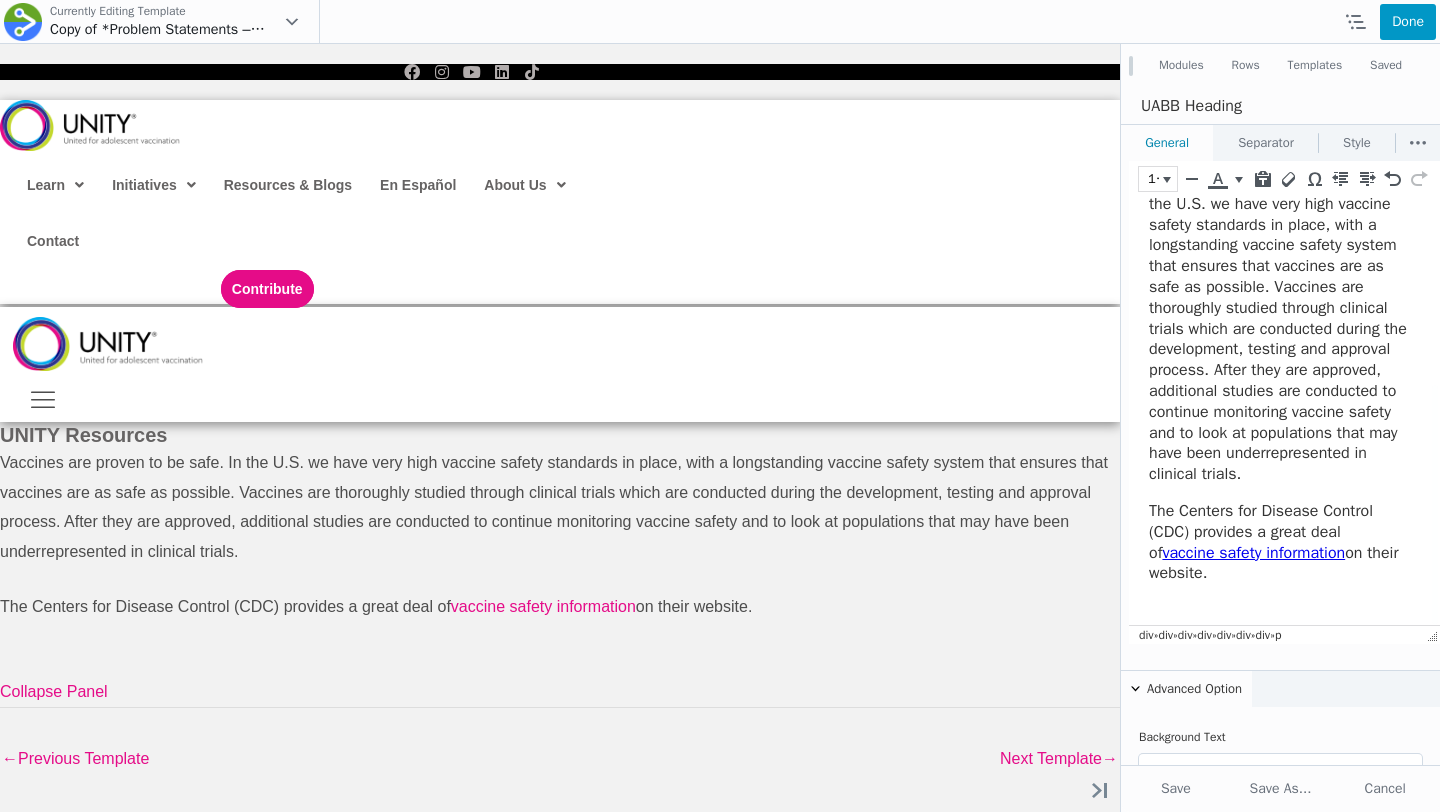 click on "Done" at bounding box center [1408, 22] 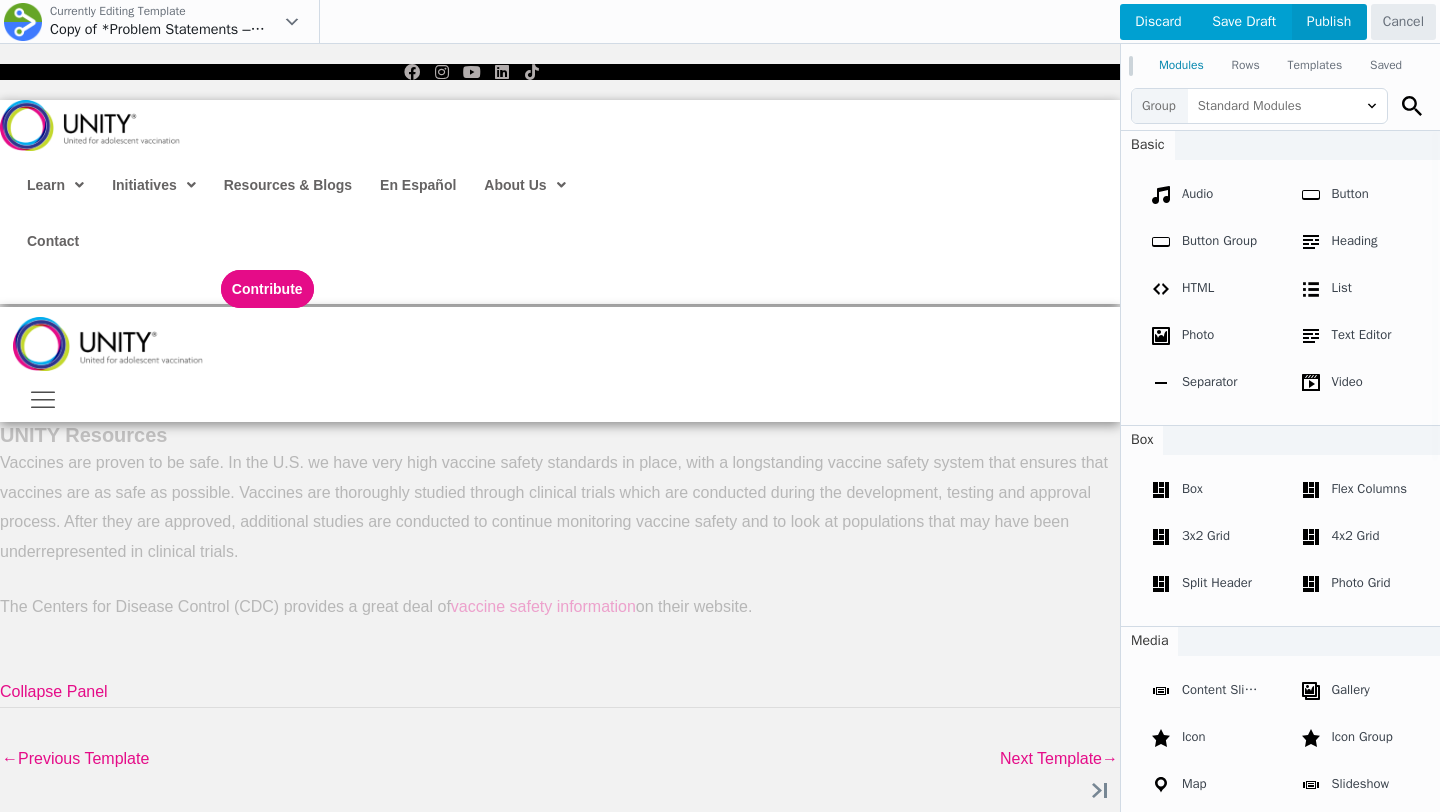 click on "Publish" at bounding box center (1329, 22) 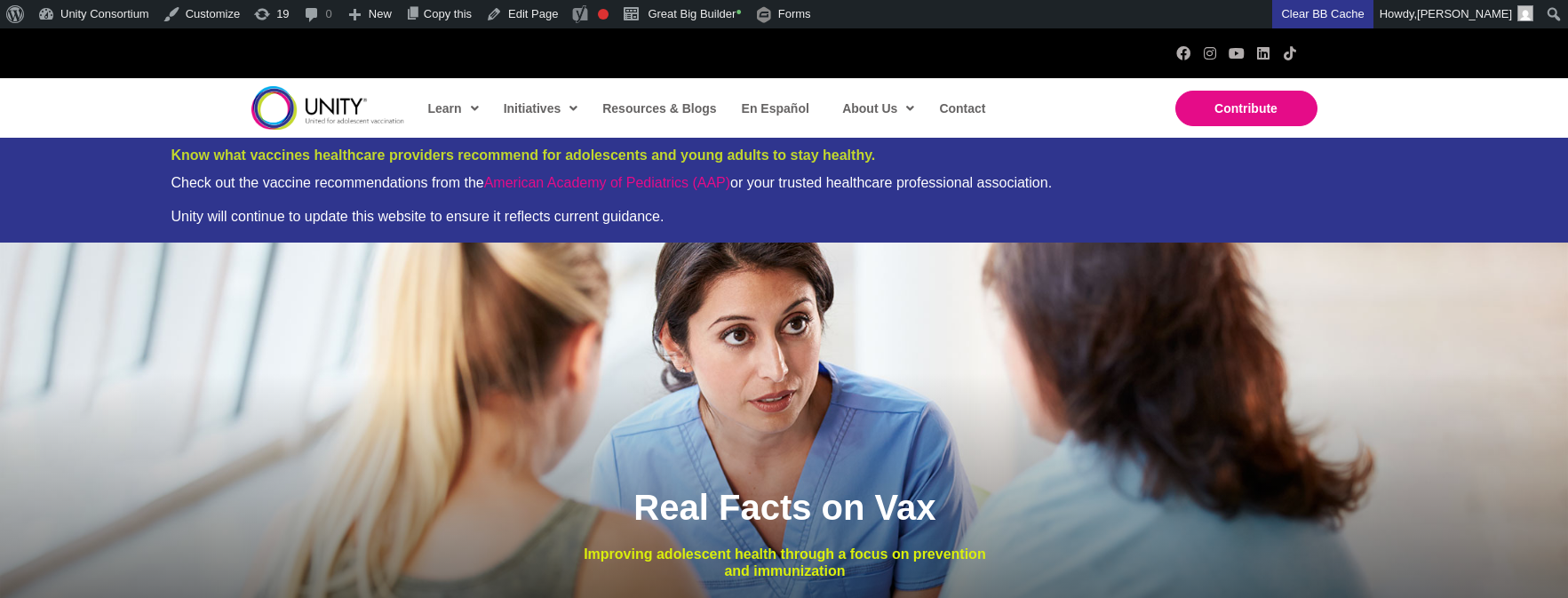 scroll, scrollTop: 0, scrollLeft: 0, axis: both 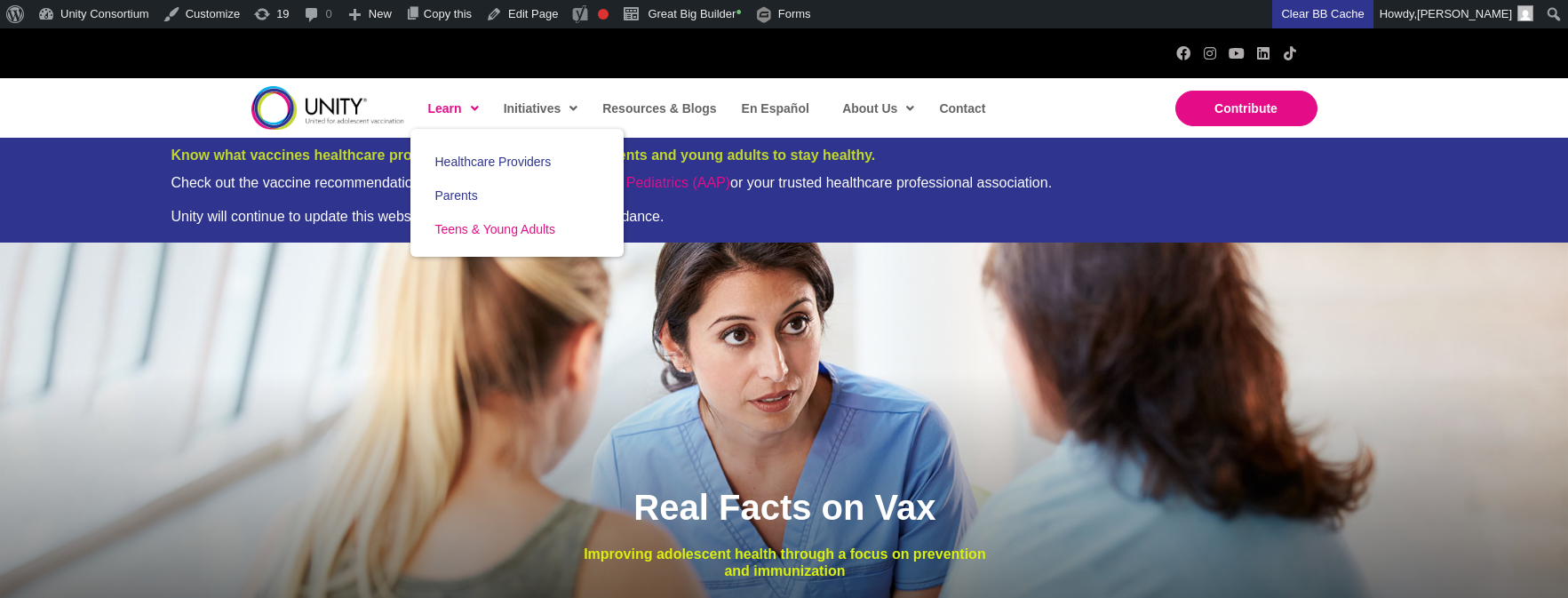click on "Teens & Young Adults" 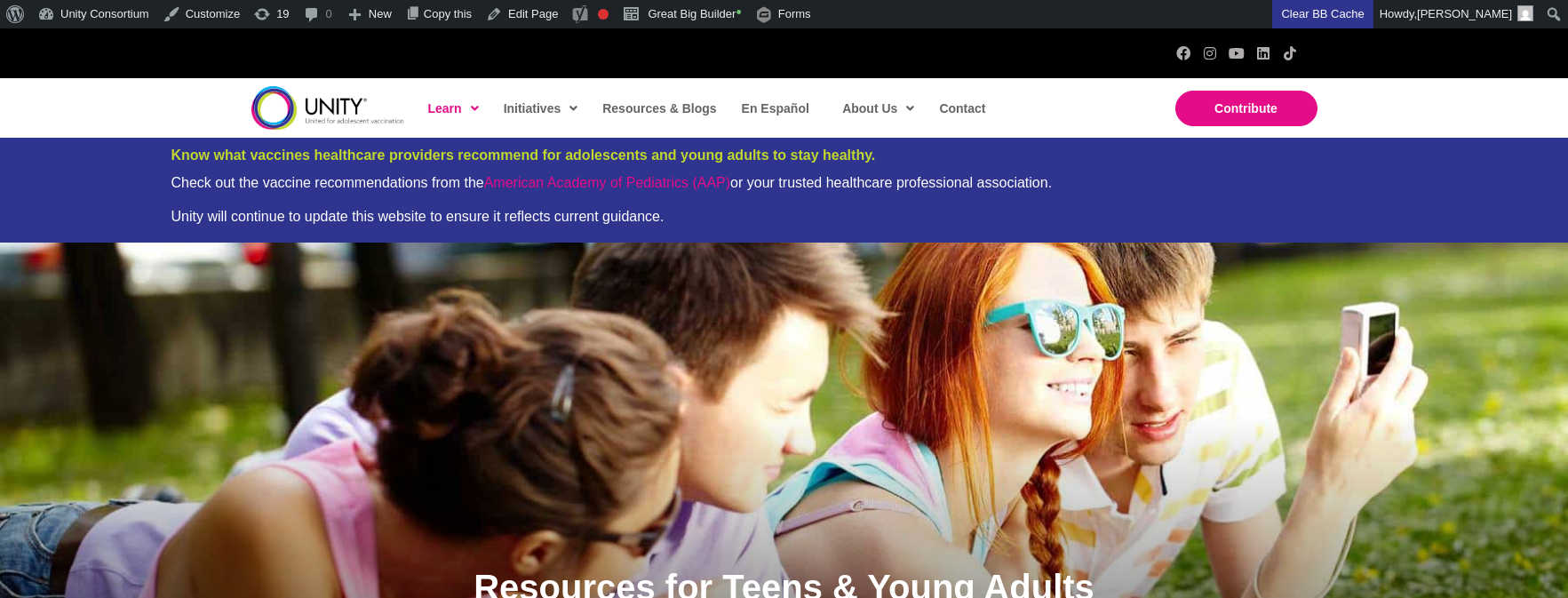 scroll, scrollTop: 0, scrollLeft: 0, axis: both 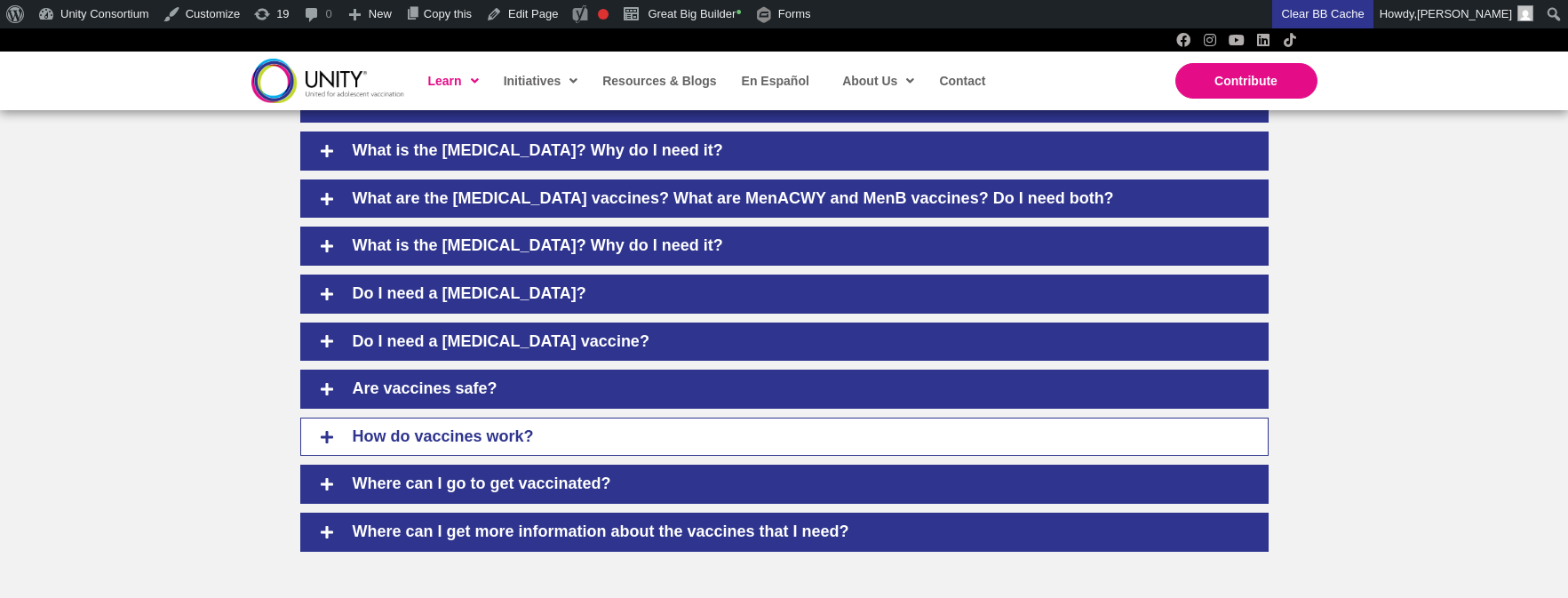 click on "How do vaccines work?" at bounding box center [784, 437] 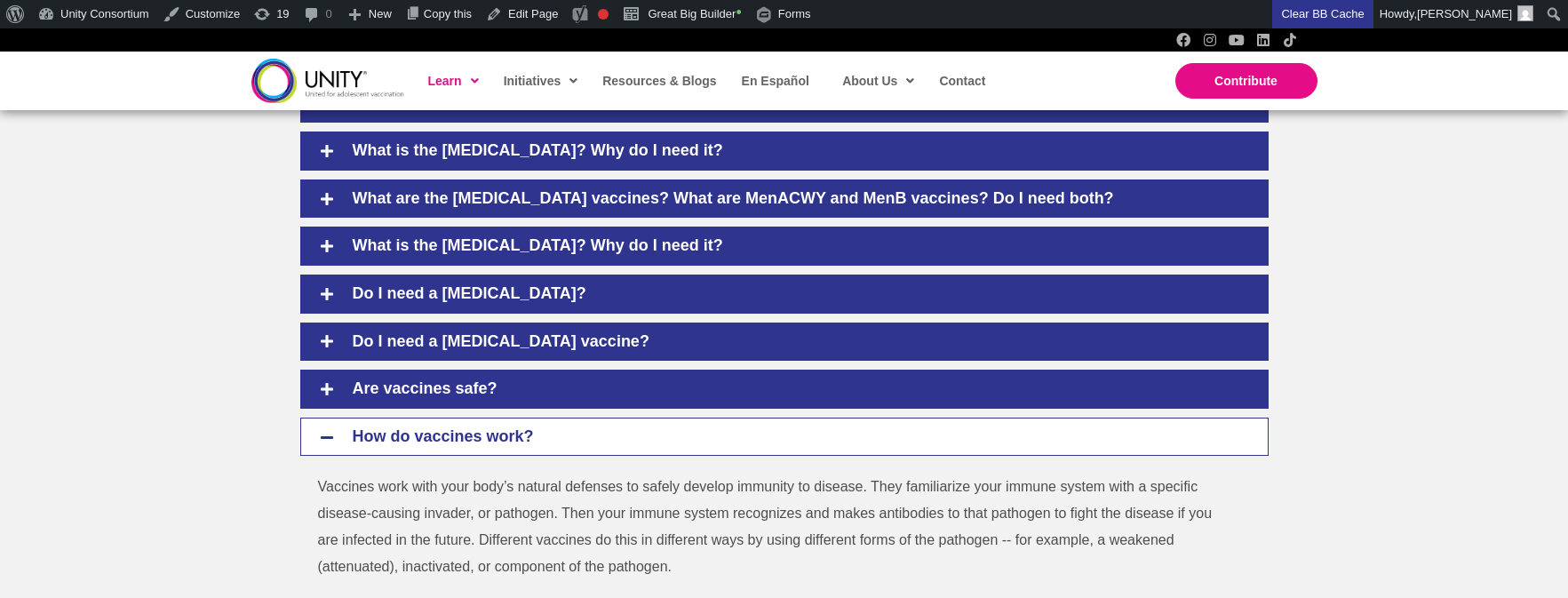 click on "How do vaccines work?" at bounding box center (784, 437) 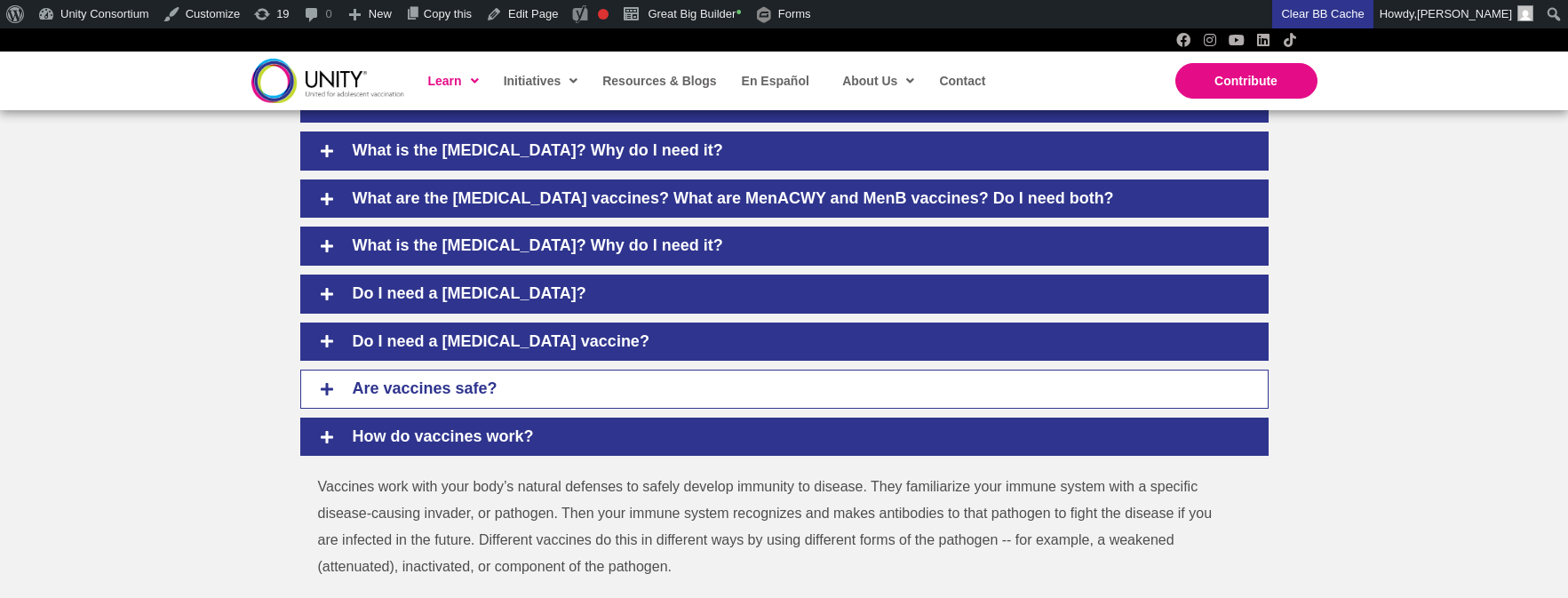 click on "Are vaccines safe?" at bounding box center (797, 389) 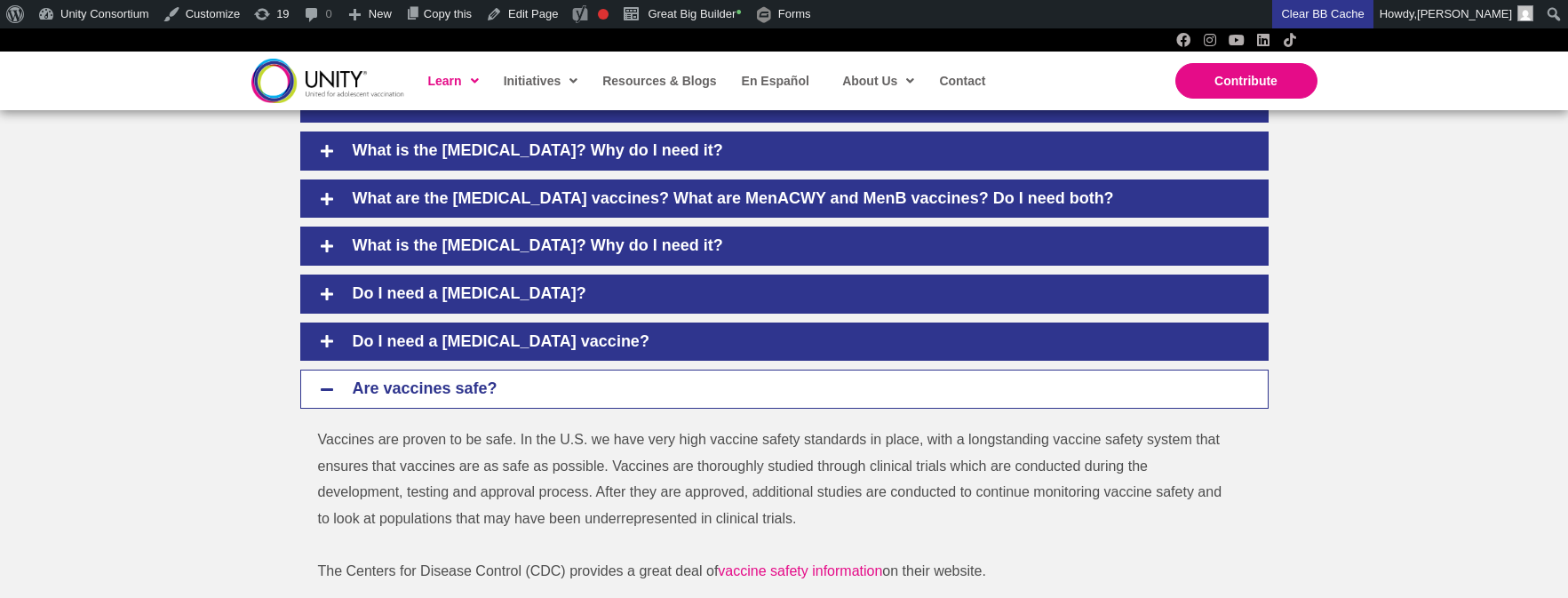 scroll, scrollTop: 962, scrollLeft: 0, axis: vertical 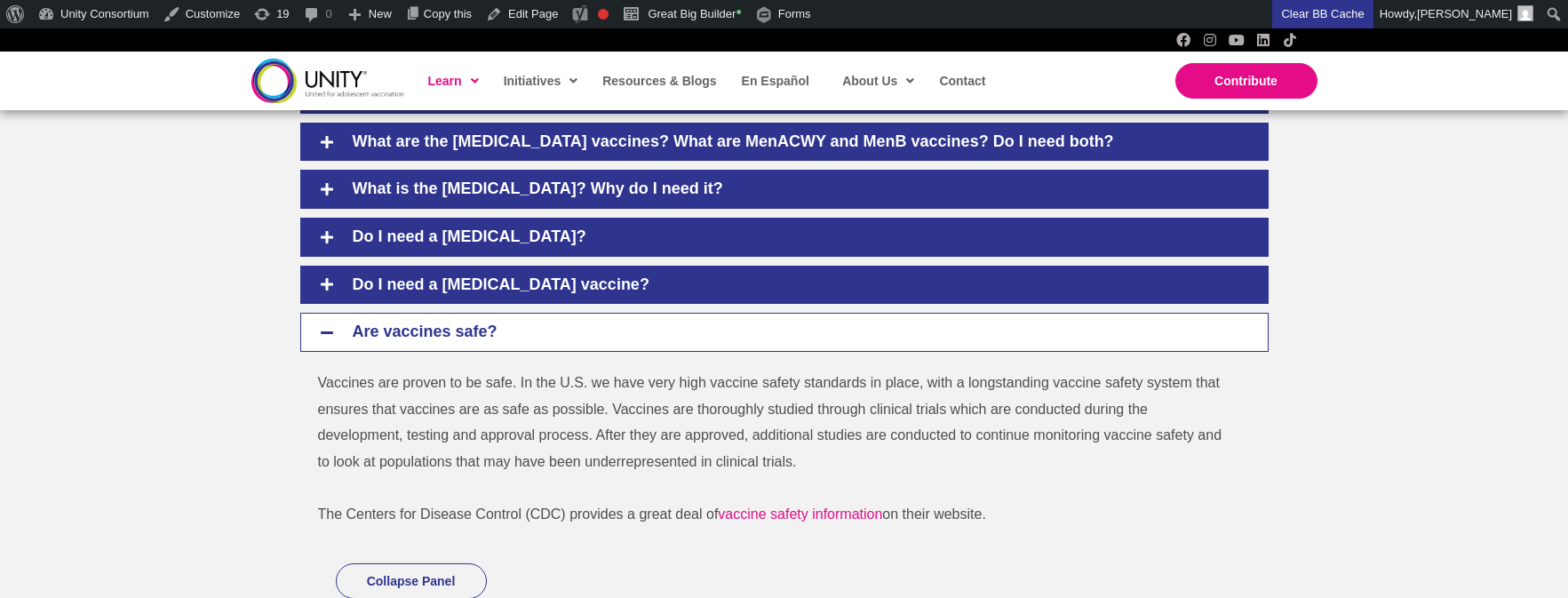 click on "The Centers for Disease Control (CDC) provides a great deal of  vaccine safety information  on their website." at bounding box center [776, 514] 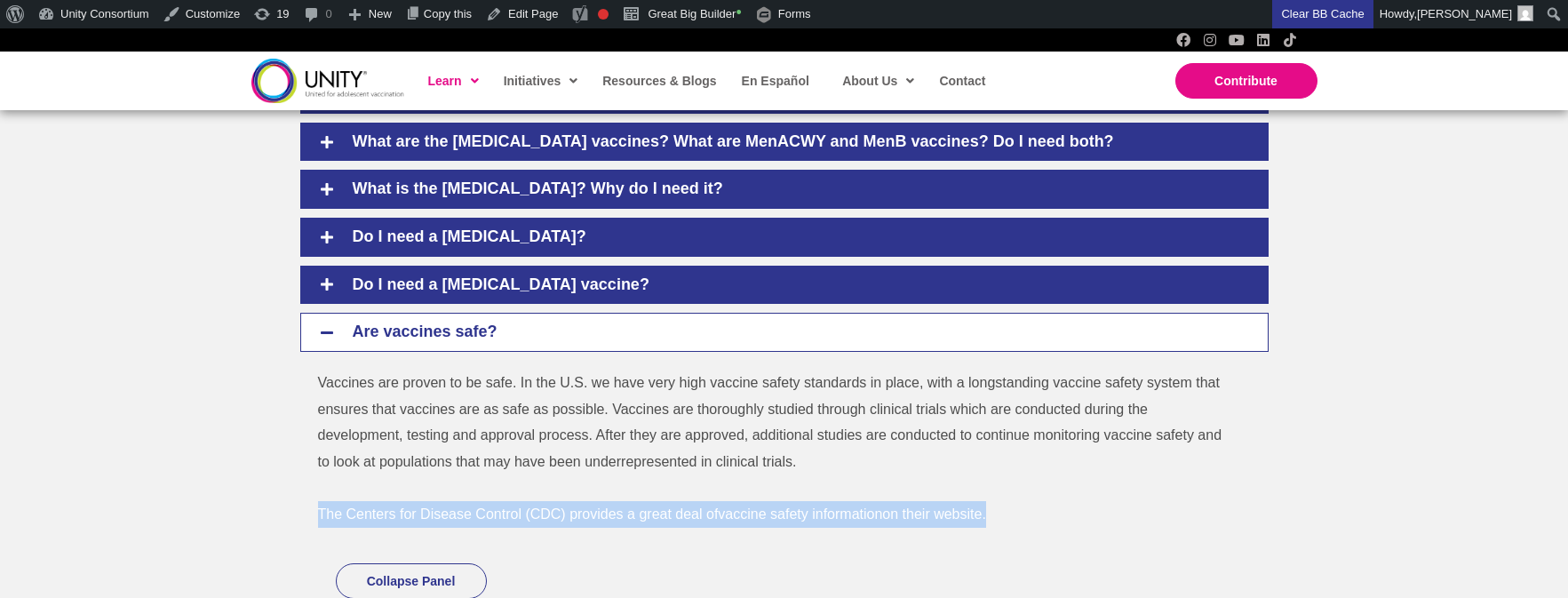 click on "The Centers for Disease Control (CDC) provides a great deal of  vaccine safety information  on their website." at bounding box center (776, 514) 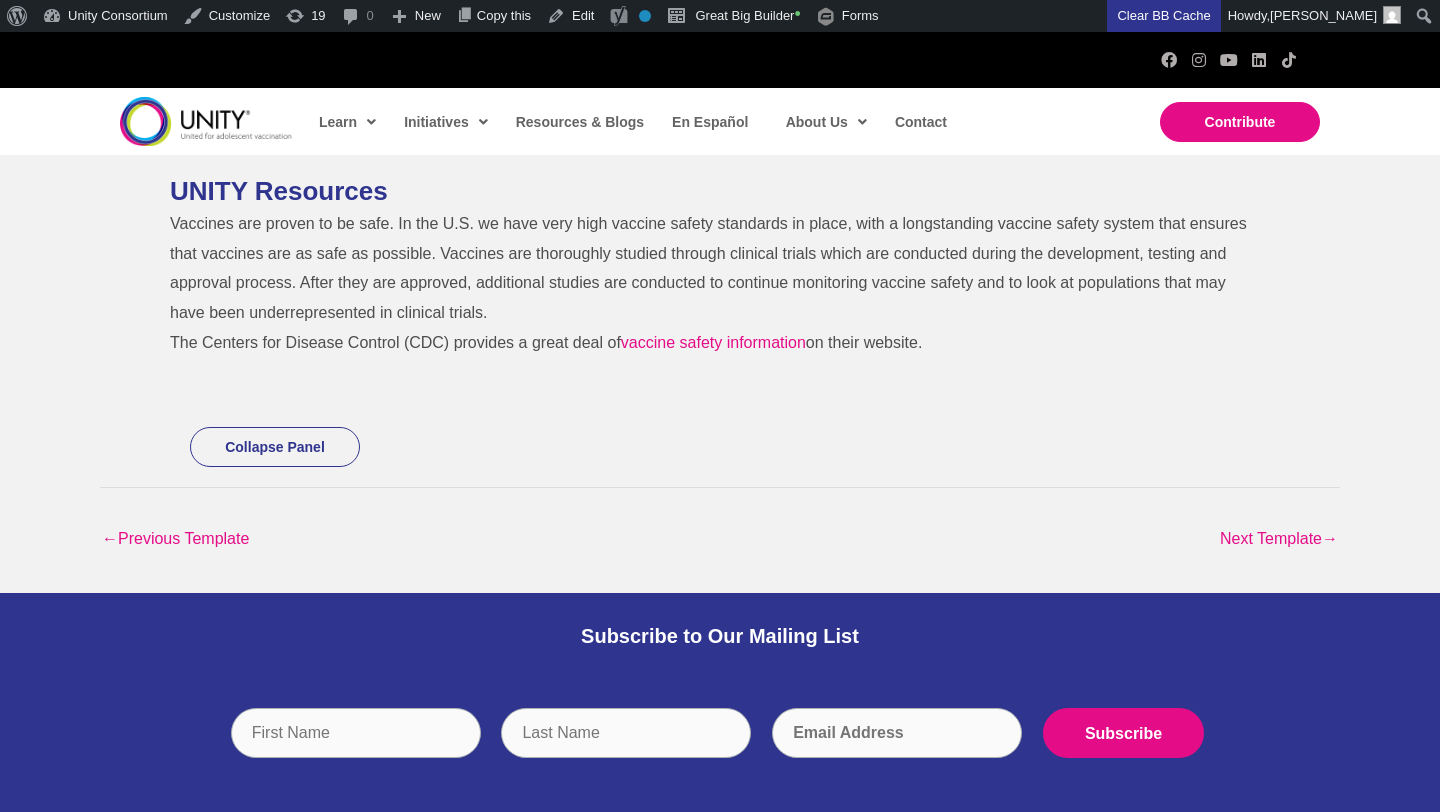 scroll, scrollTop: 0, scrollLeft: 0, axis: both 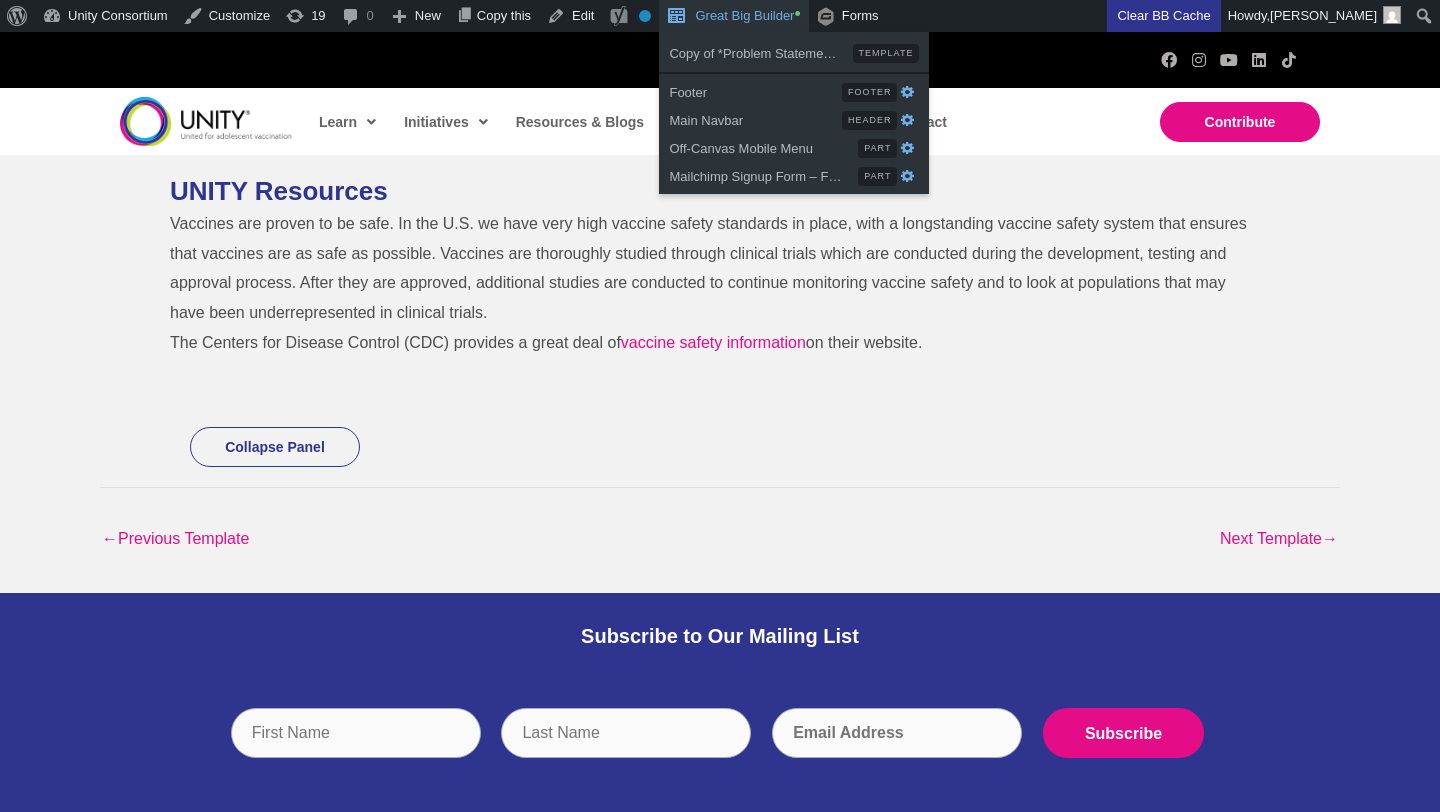 click on "Great Big Builder  •" at bounding box center (733, 16) 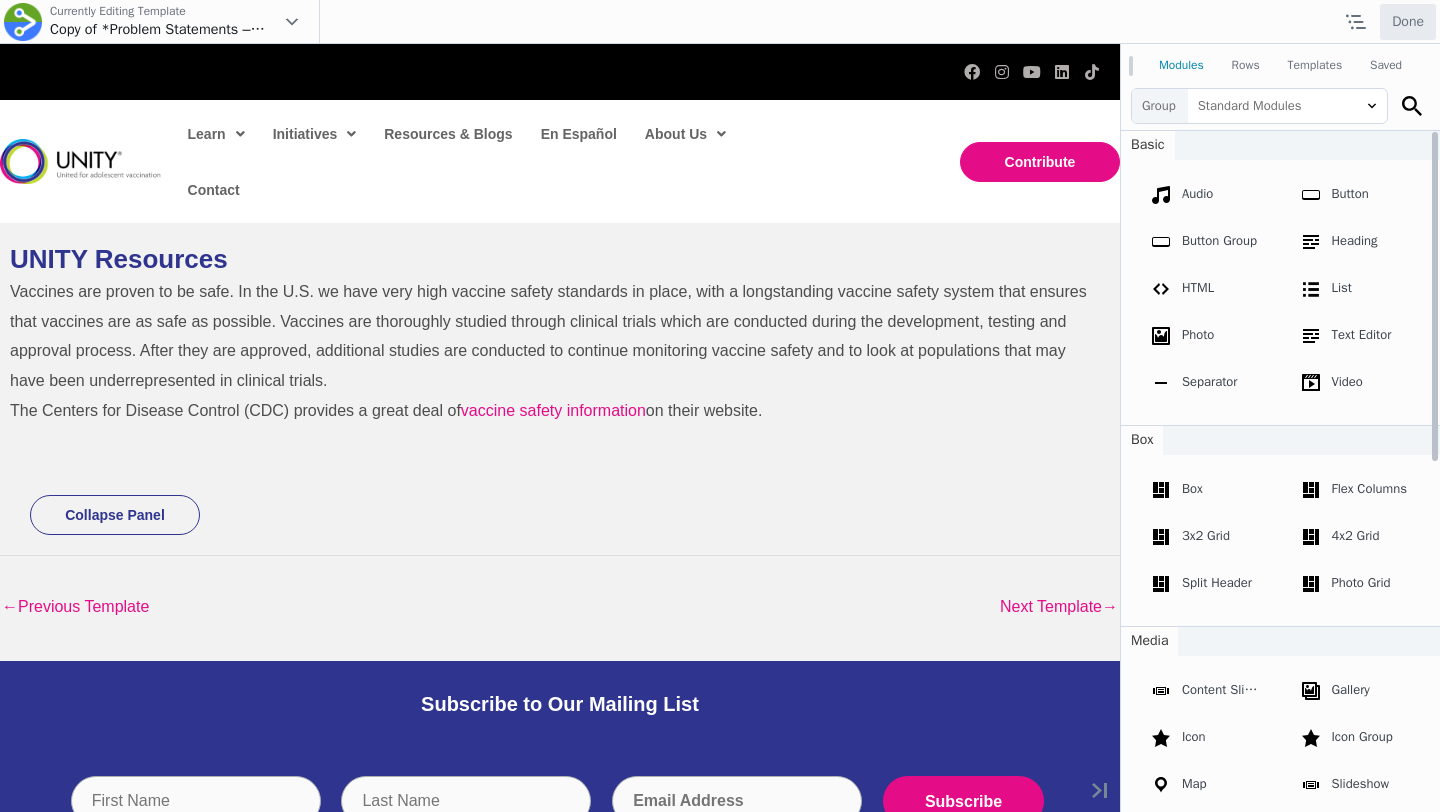 scroll, scrollTop: 0, scrollLeft: 0, axis: both 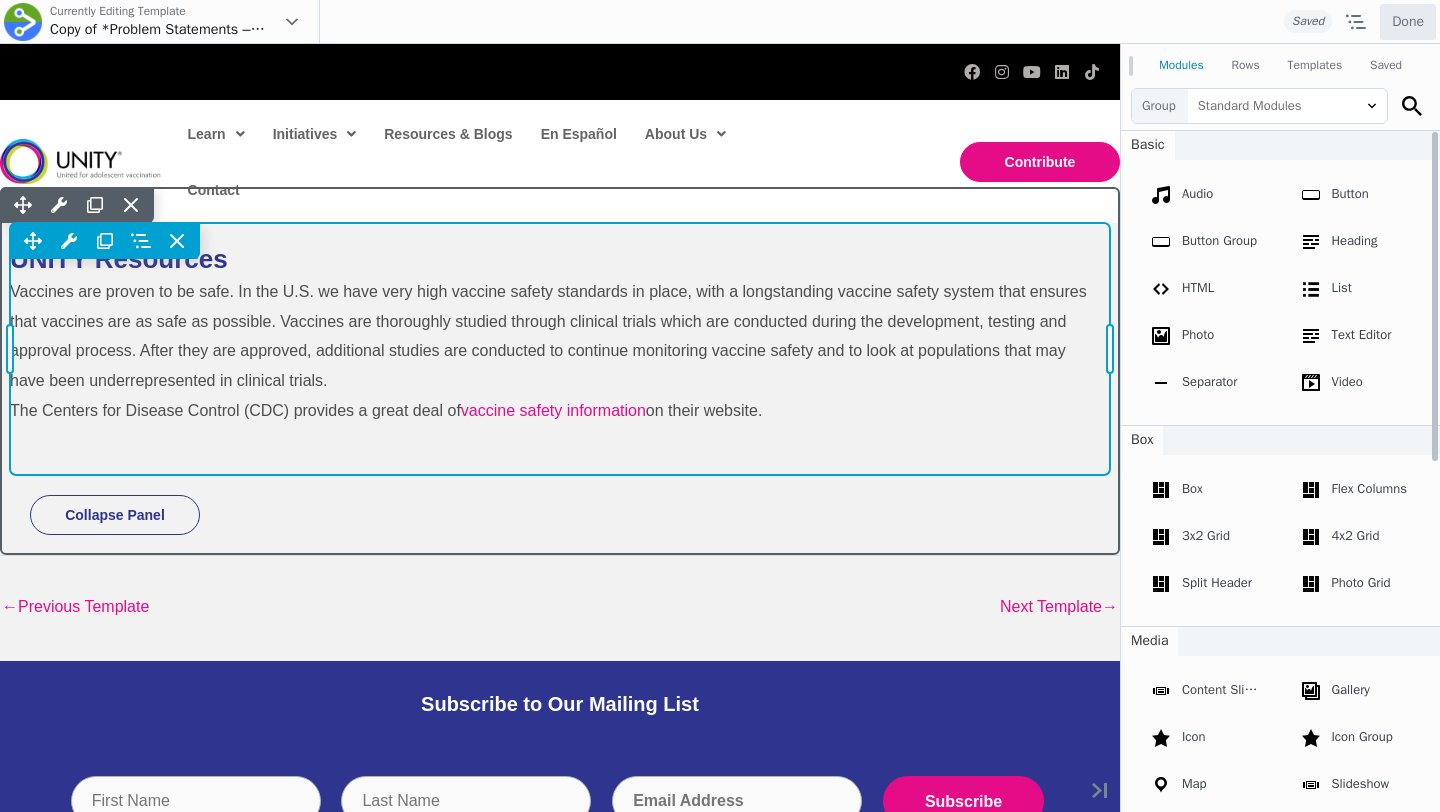 click on "UNITY Resources
Vaccines are proven to be safe. In the U.S. we have very high vaccine safety standards in place, with a longstanding vaccine safety system that ensures that vaccines are as safe as possible. Vaccines are thoroughly studied through clinical trials which are conducted during the development, testing and approval process. After they are approved, additional studies are conducted to continue monitoring vaccine safety and to look at populations that may have been underrepresented in clinical trials. The Centers for Disease Control (CDC) provides a great deal of  vaccine safety information  on their website.
Move Up
Move Down
Heading Settings" at bounding box center [560, 349] 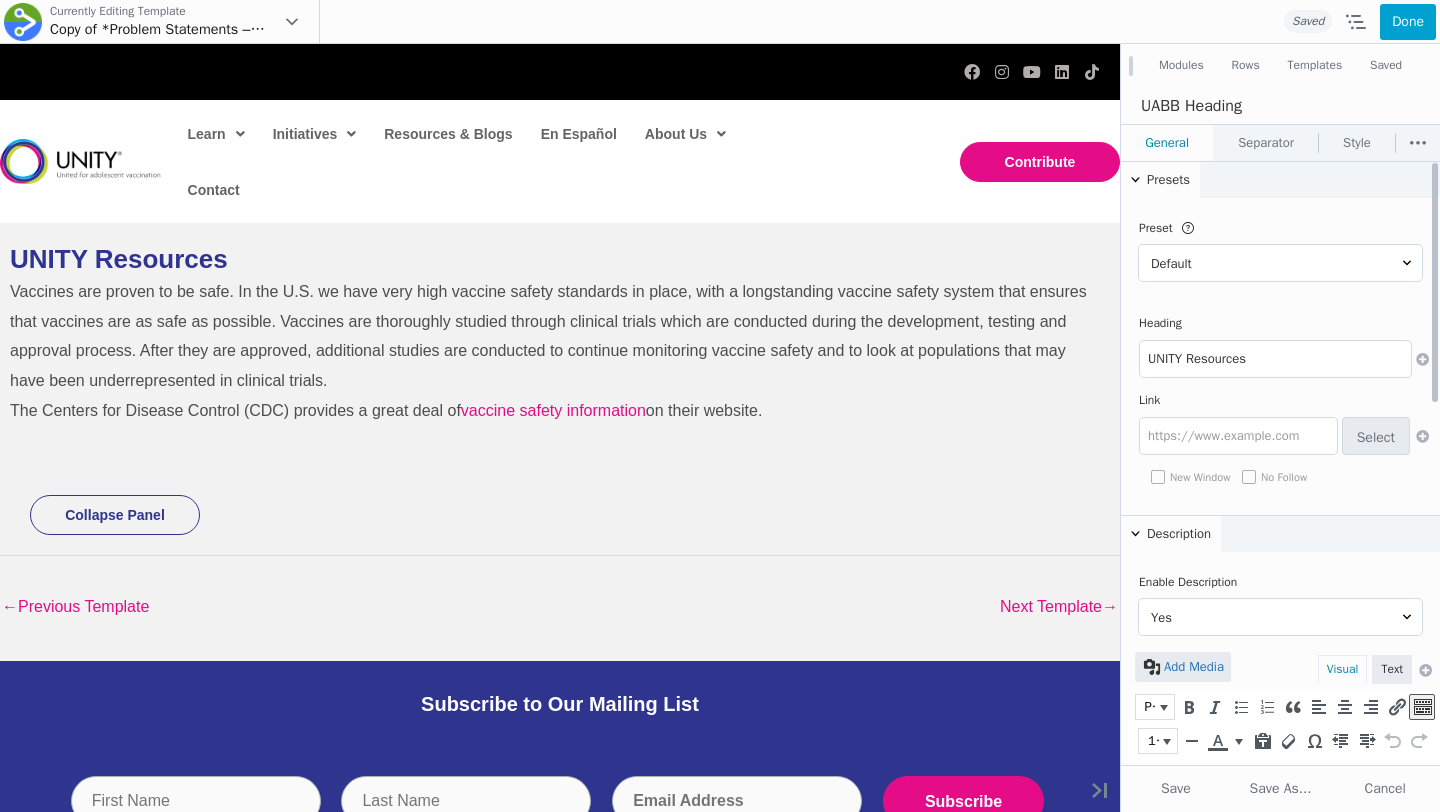 scroll, scrollTop: 0, scrollLeft: 0, axis: both 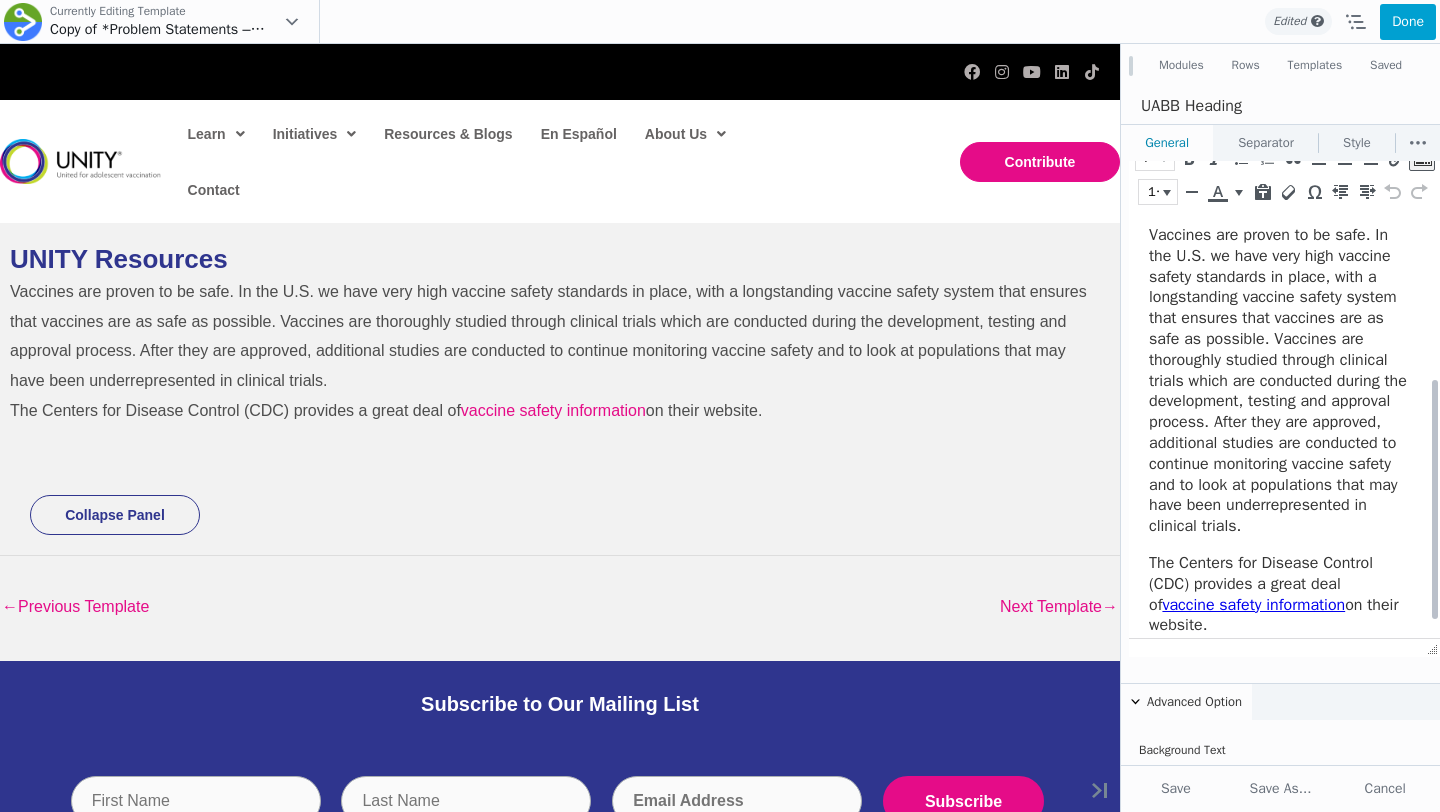 click on "The Centers for Disease Control (CDC) provides a great deal of  vaccine safety information  on their website." at bounding box center [1279, 594] 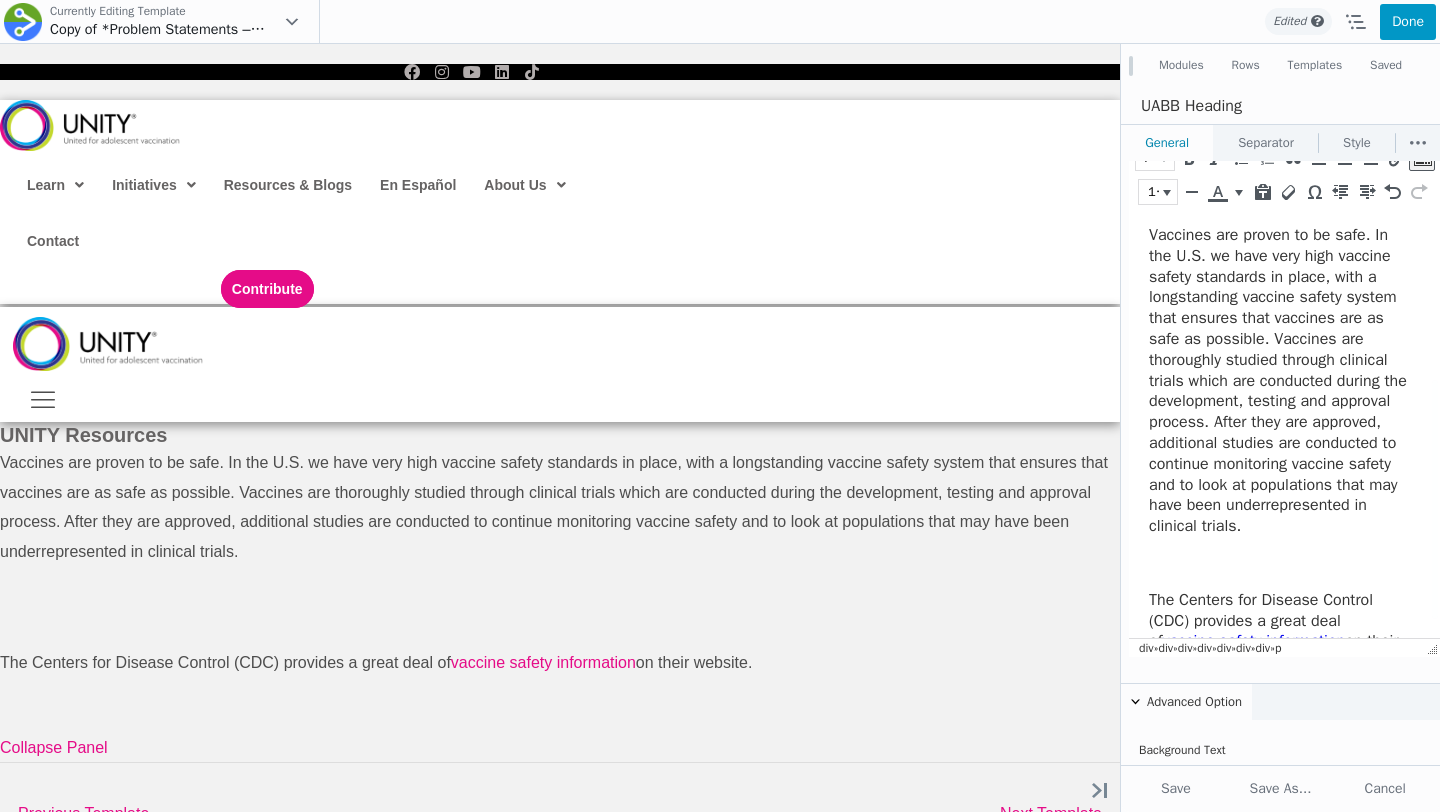 click on "Done" at bounding box center (1408, 22) 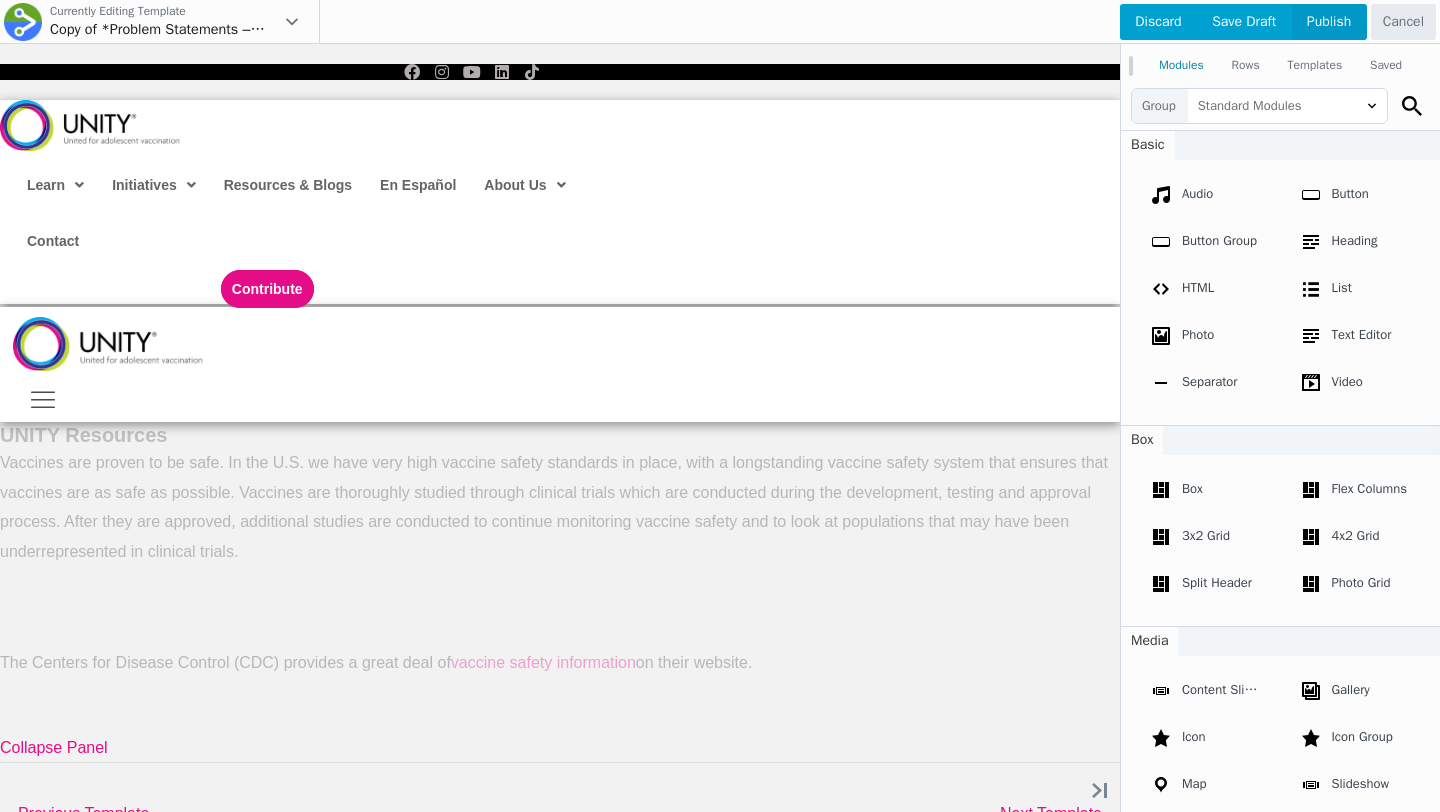 click on "Publish" at bounding box center [1329, 22] 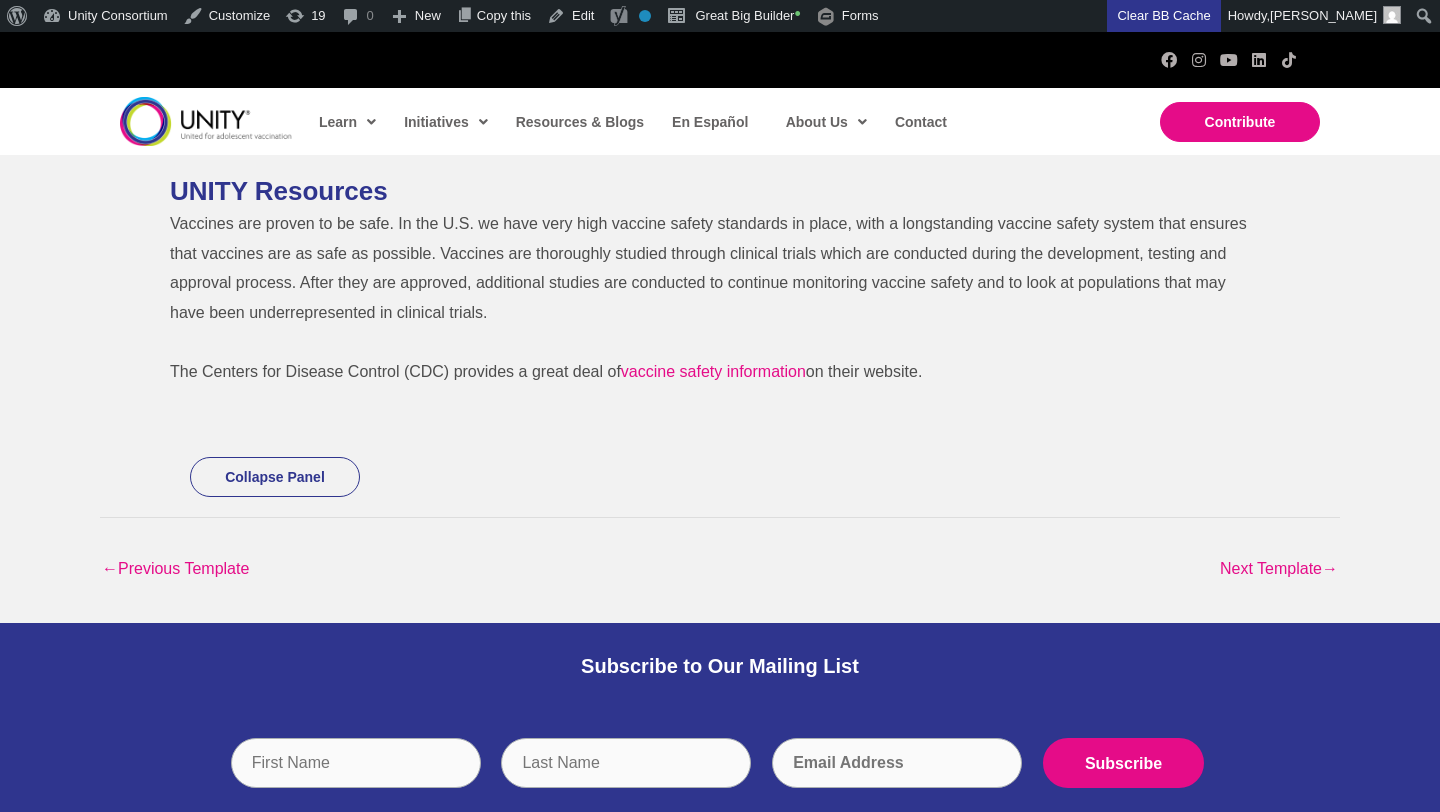 scroll, scrollTop: 0, scrollLeft: 0, axis: both 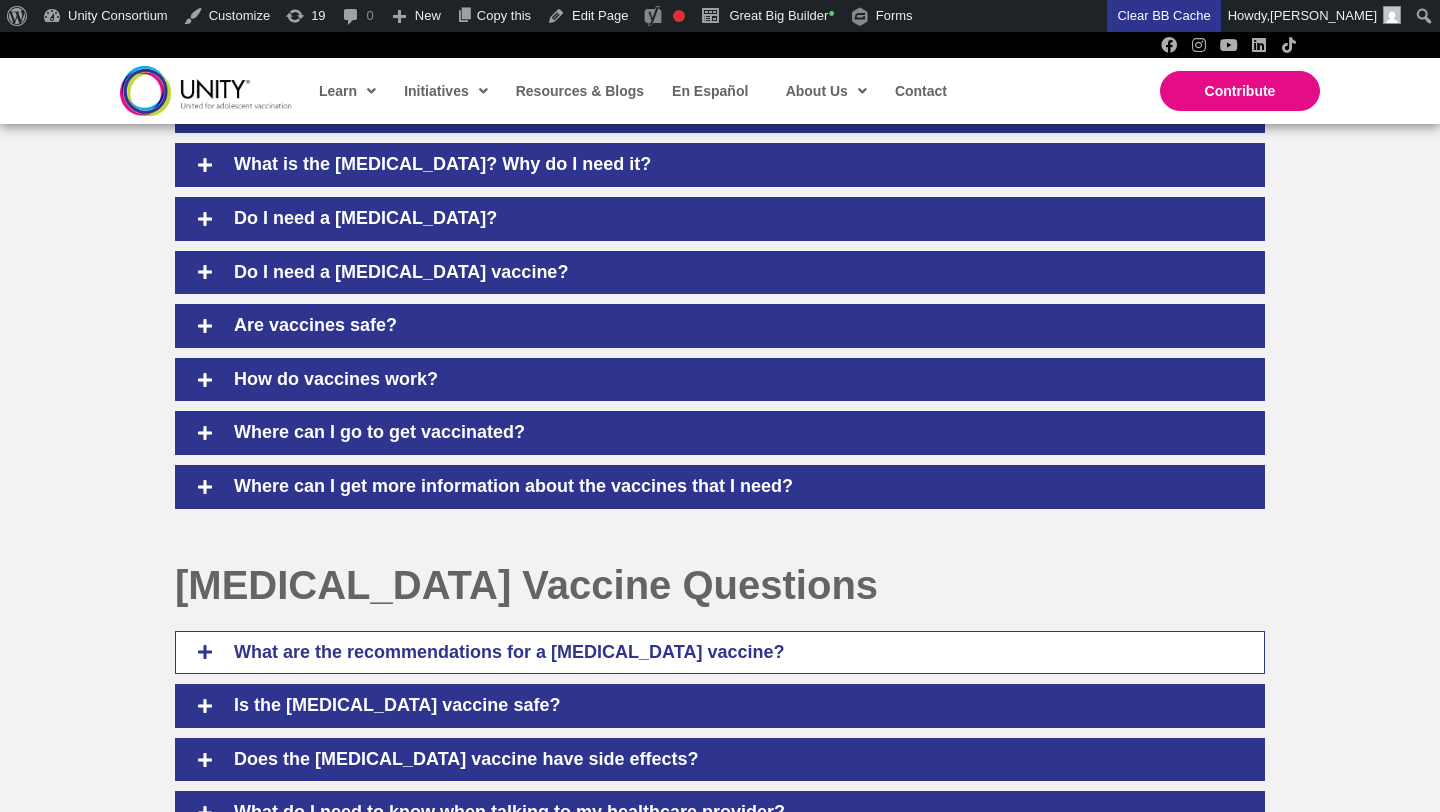 click on "What are the recommendations for a [MEDICAL_DATA] vaccine?" at bounding box center (734, 653) 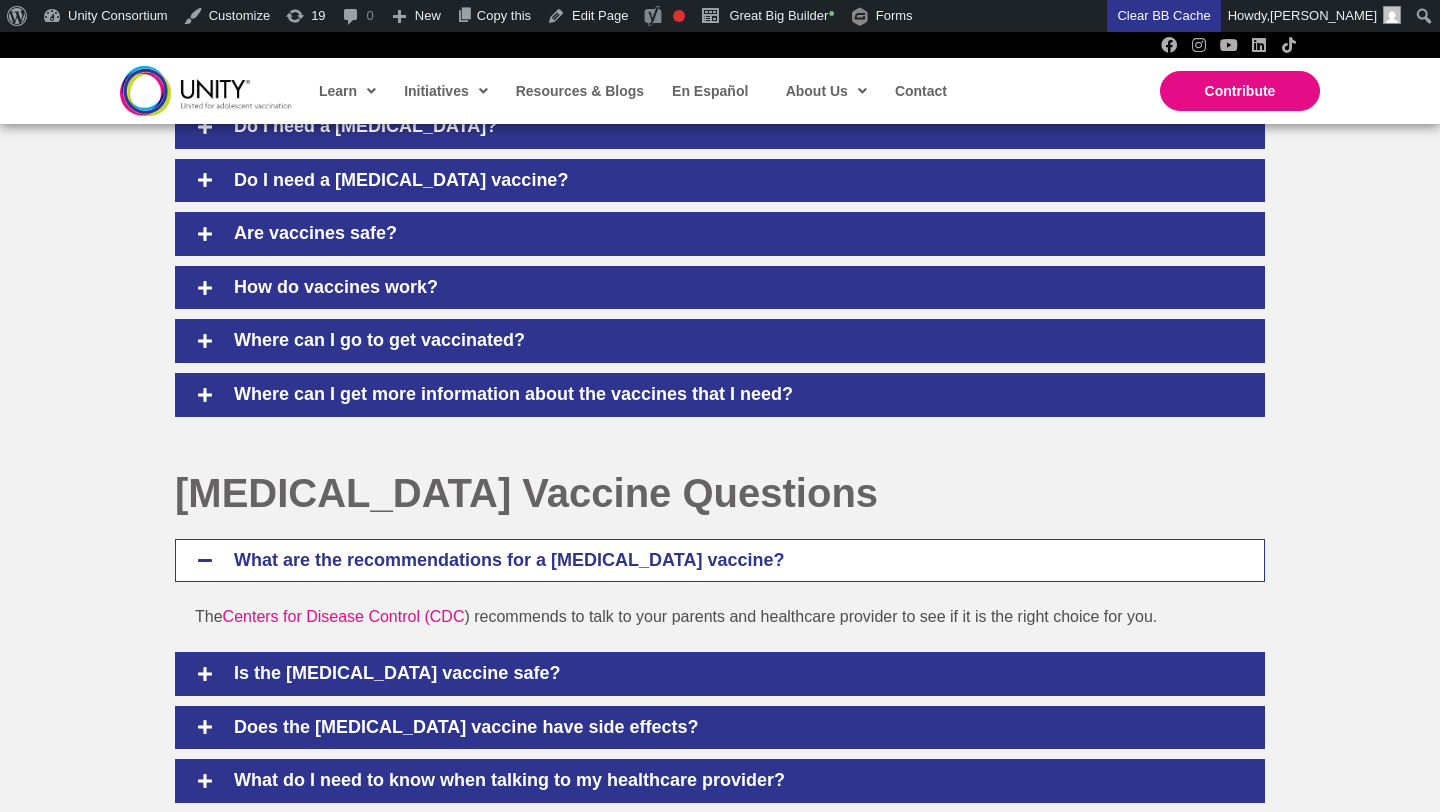 scroll, scrollTop: 1259, scrollLeft: 0, axis: vertical 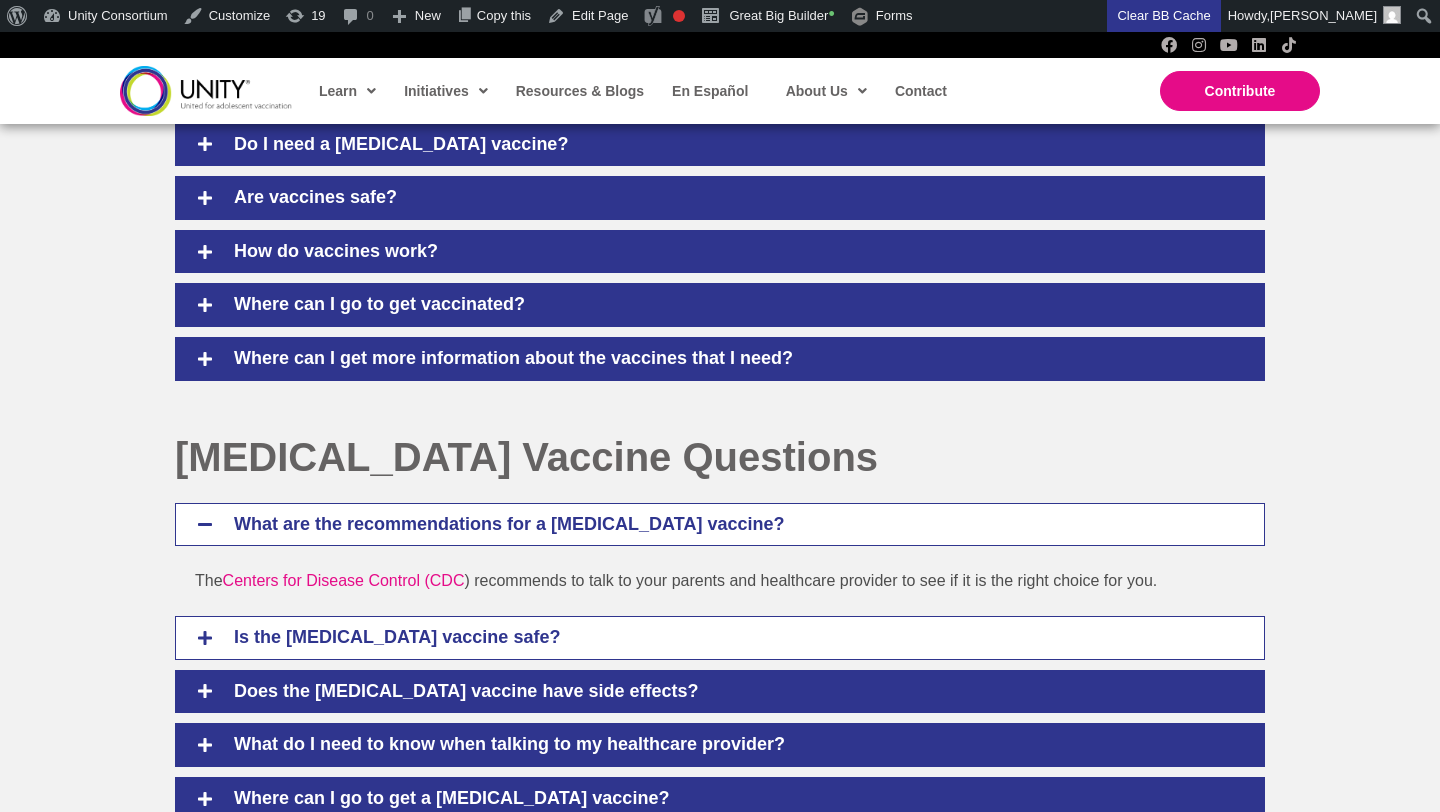 click on "Is the [MEDICAL_DATA] vaccine safe?" at bounding box center [734, 638] 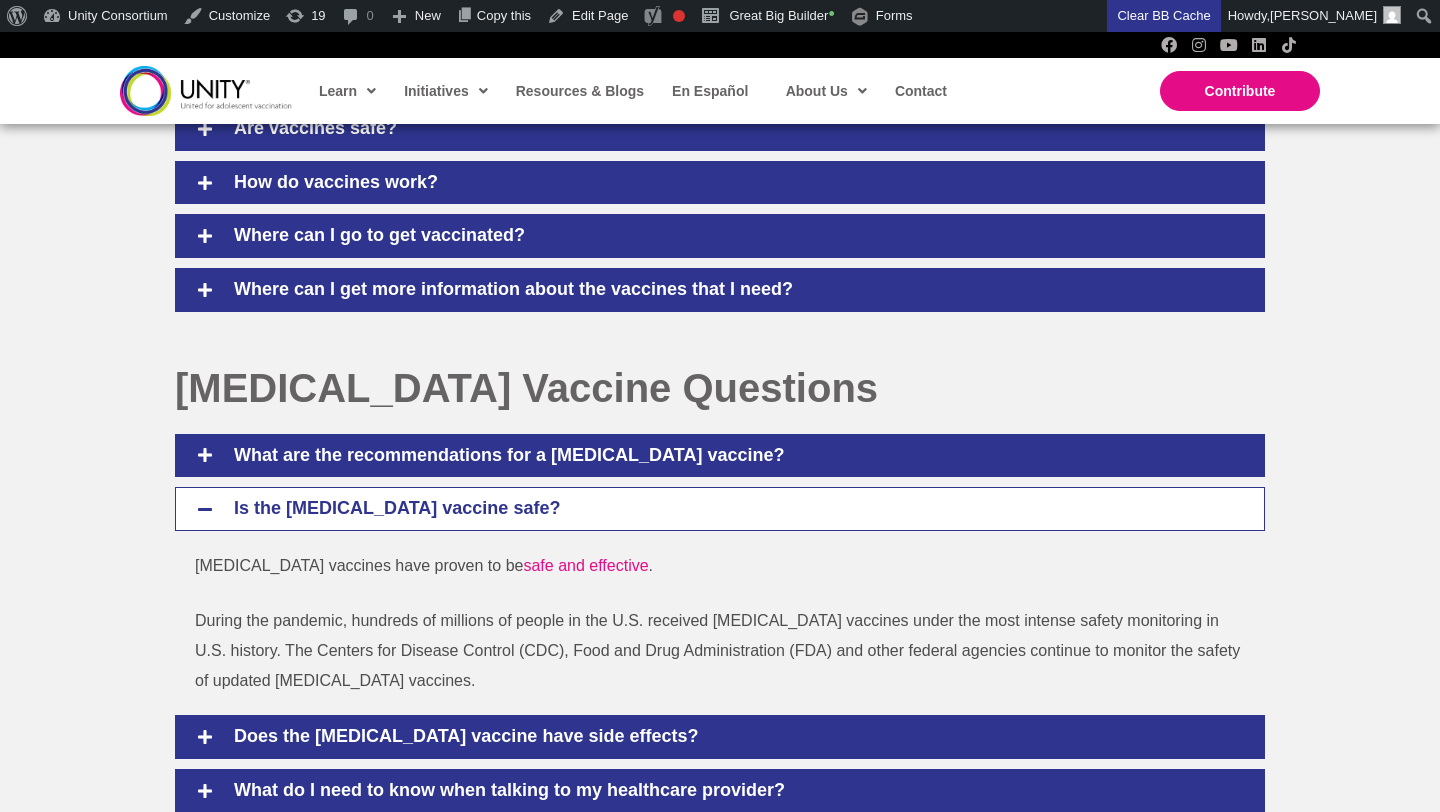 scroll, scrollTop: 1335, scrollLeft: 0, axis: vertical 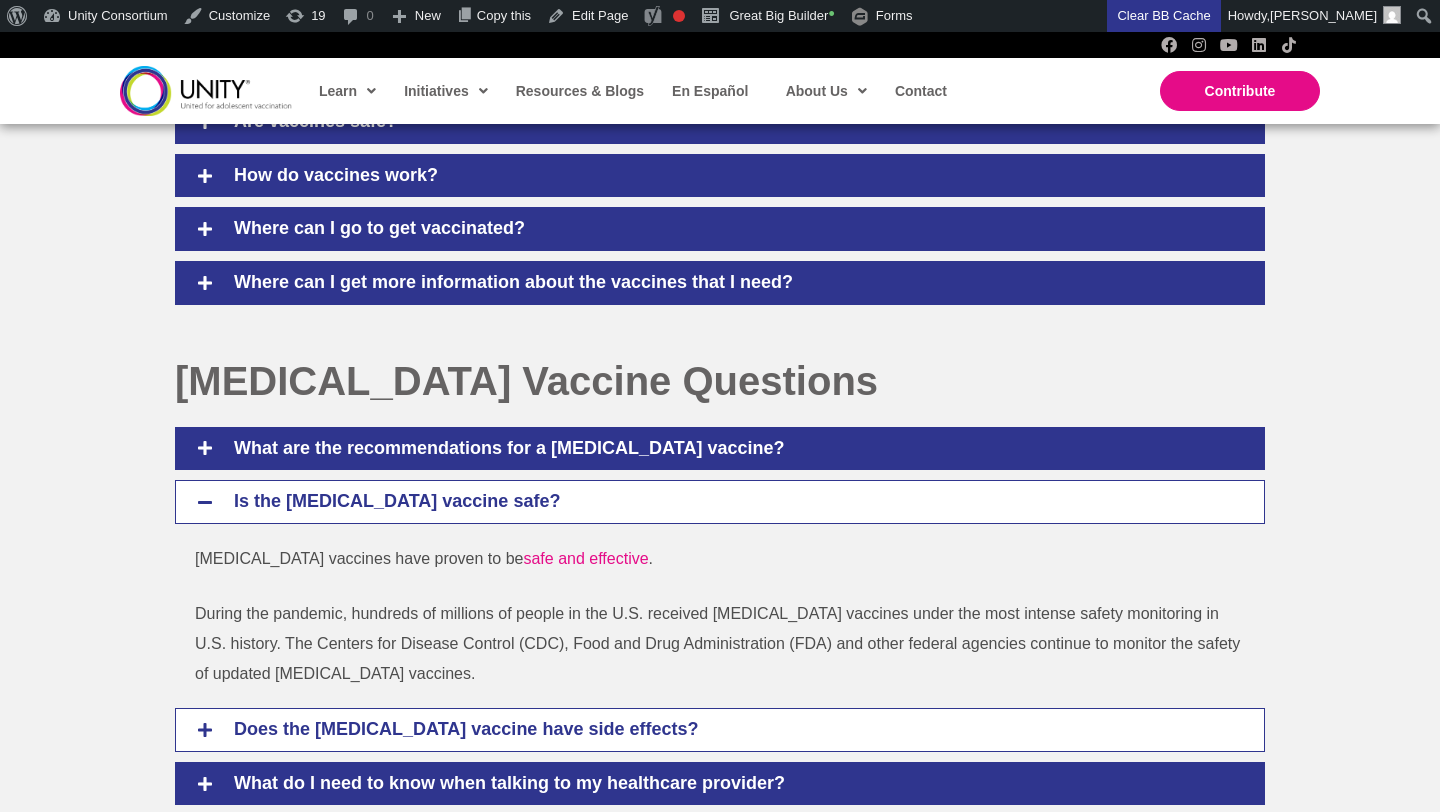 click on "Does the [MEDICAL_DATA] vaccine have side effects?" at bounding box center (720, 730) 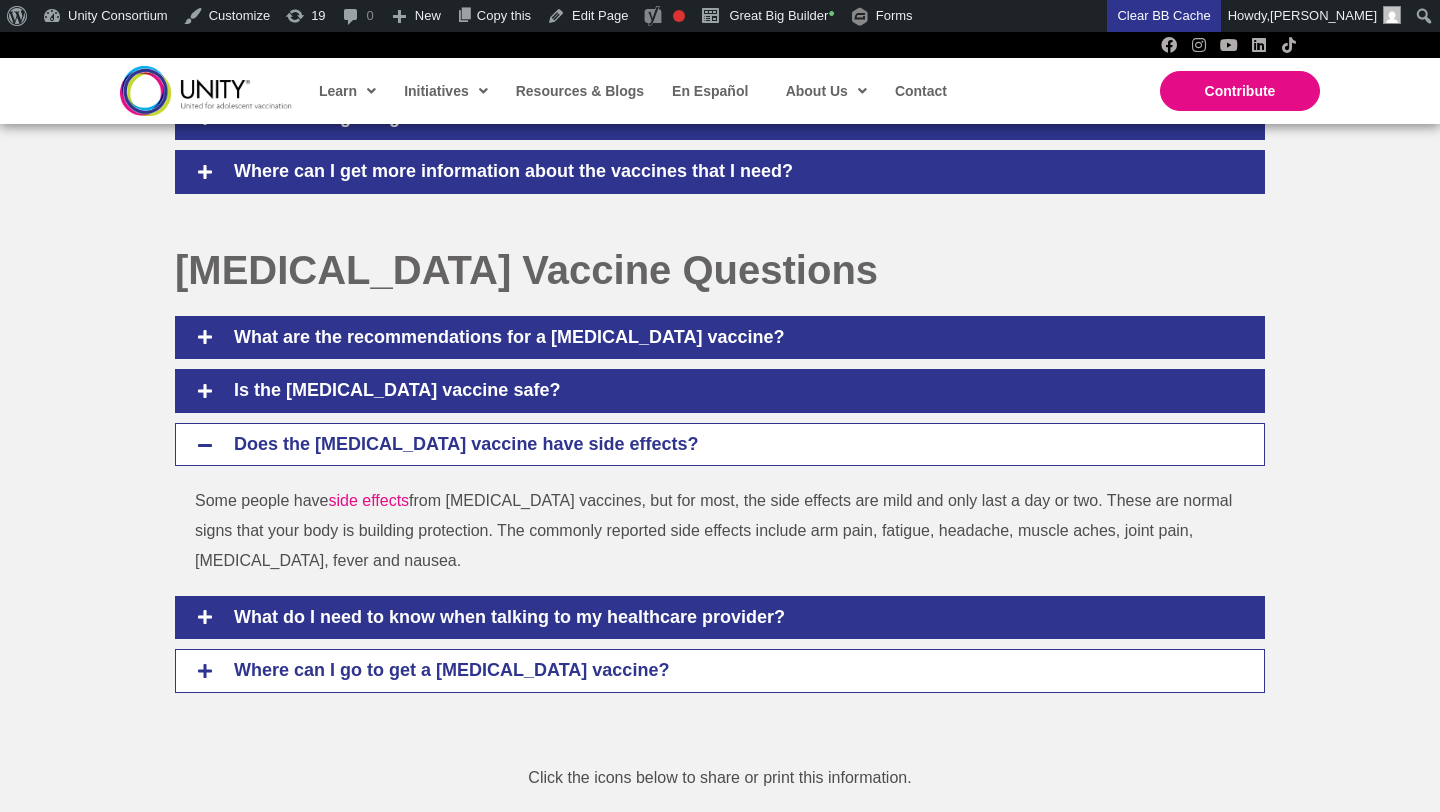 scroll, scrollTop: 1448, scrollLeft: 0, axis: vertical 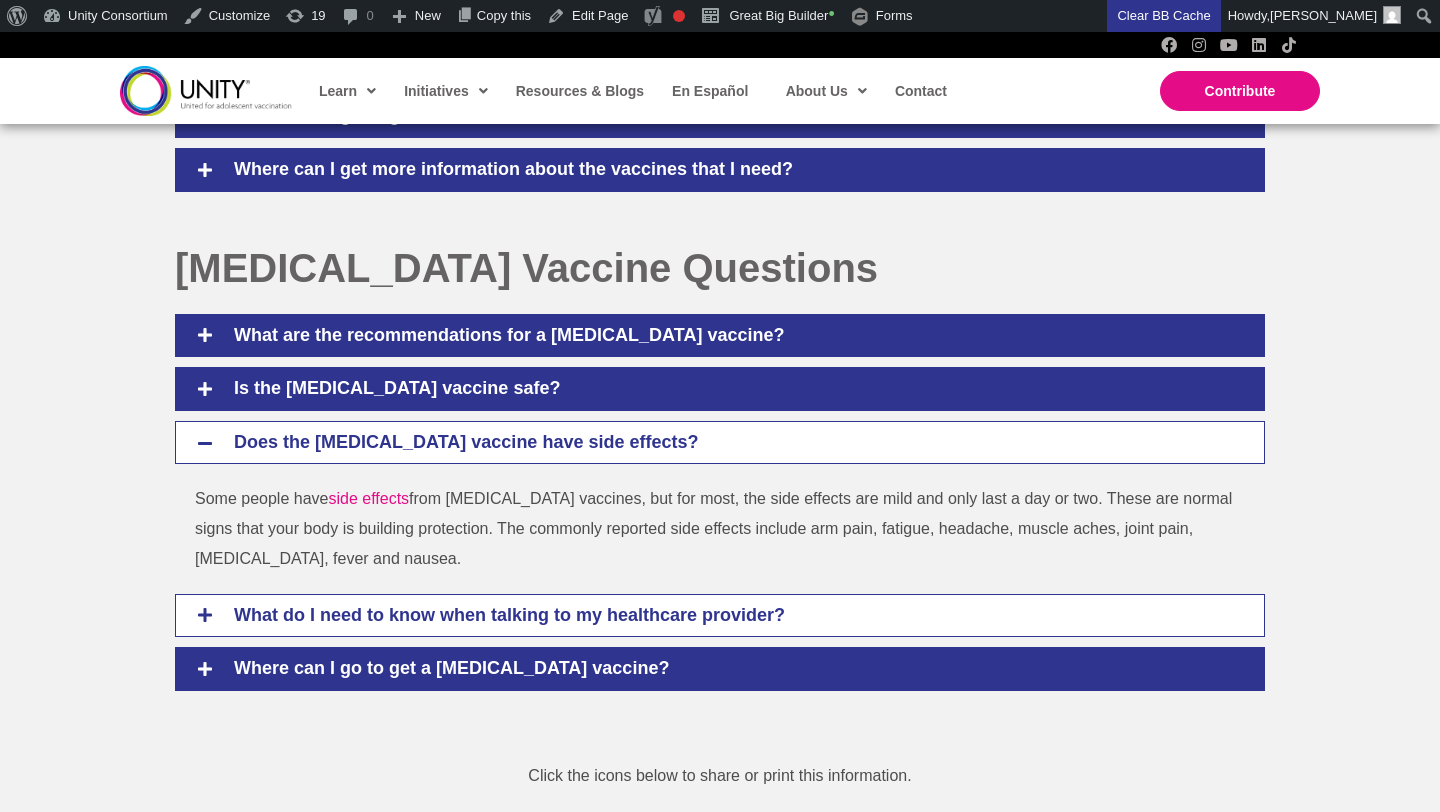 click on "What do I need to know when talking to my healthcare provider?" at bounding box center (734, 616) 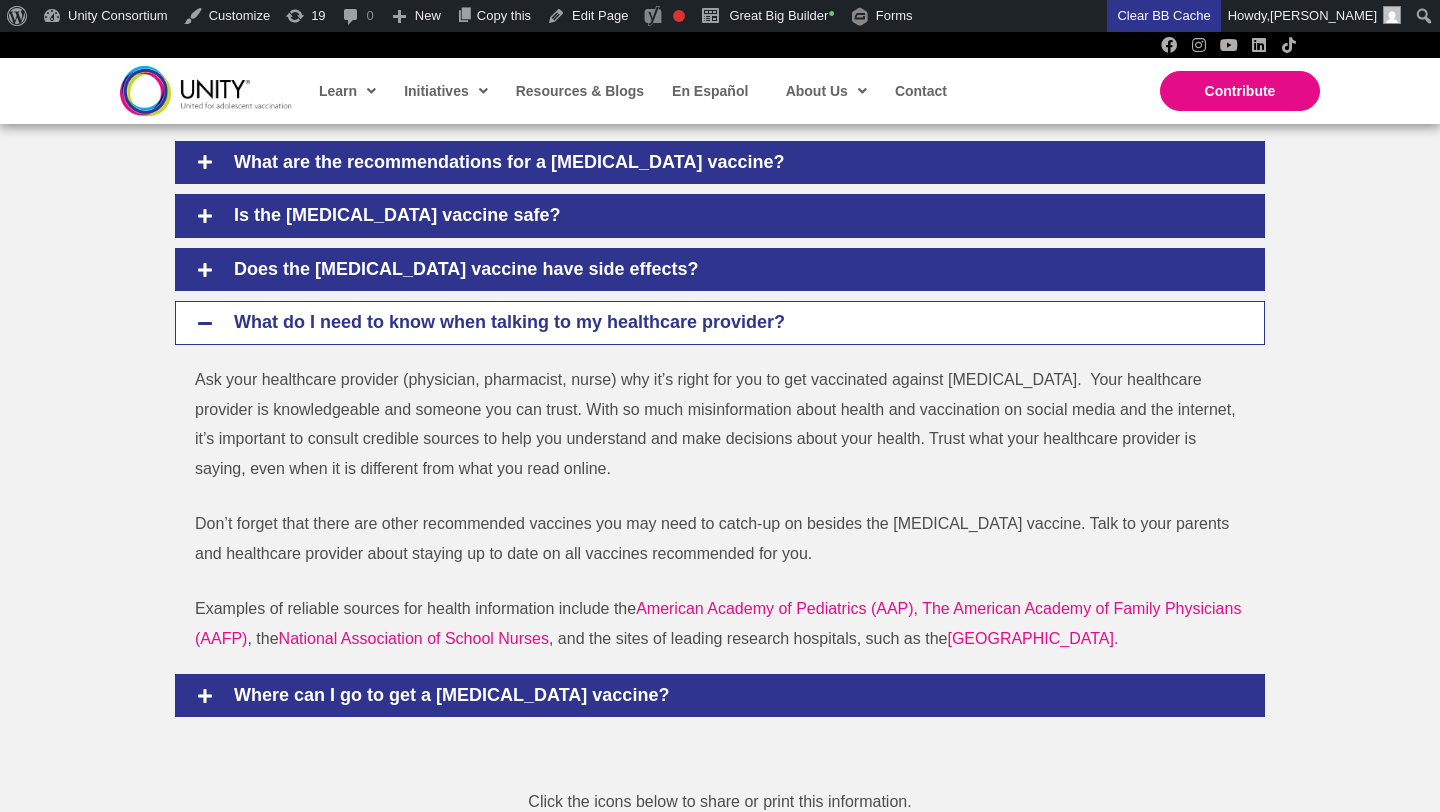 scroll, scrollTop: 1620, scrollLeft: 0, axis: vertical 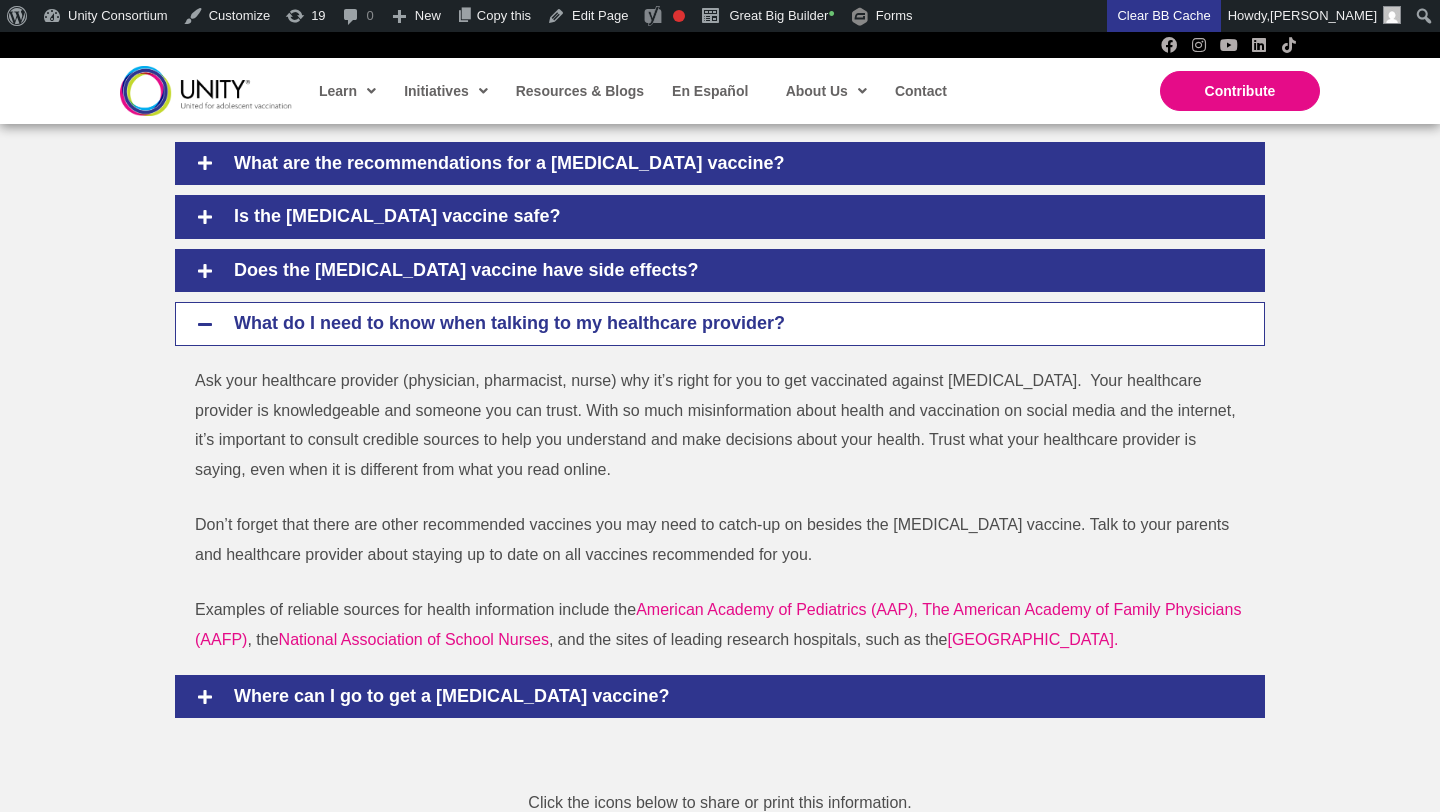 click on "What are the recommendations for a [MEDICAL_DATA] vaccine?
The  Centers for Disease Control (CDC ) recommends to talk to your parents and healthcare provider to see if it is the right choice for you.
Is the [MEDICAL_DATA] vaccine safe?
[MEDICAL_DATA] vaccines have proven to be  safe and effective .
During the pandemic, hundreds of millions of people in the U.S. received [MEDICAL_DATA] vaccines under the most intense safety monitoring in U.S. history. The Centers for Disease Control (CDC), Food and Drug Administration (FDA) and other federal agencies continue to monitor the safety of updated [MEDICAL_DATA] vaccines.
Does the [MEDICAL_DATA] vaccine have side effects?
Some people have  side effects
What do I need to know when talking to my healthcare provider?
Examples of reliable sources for health information include the  American Academy of Pediatrics (AAP),   , the" at bounding box center (720, 435) 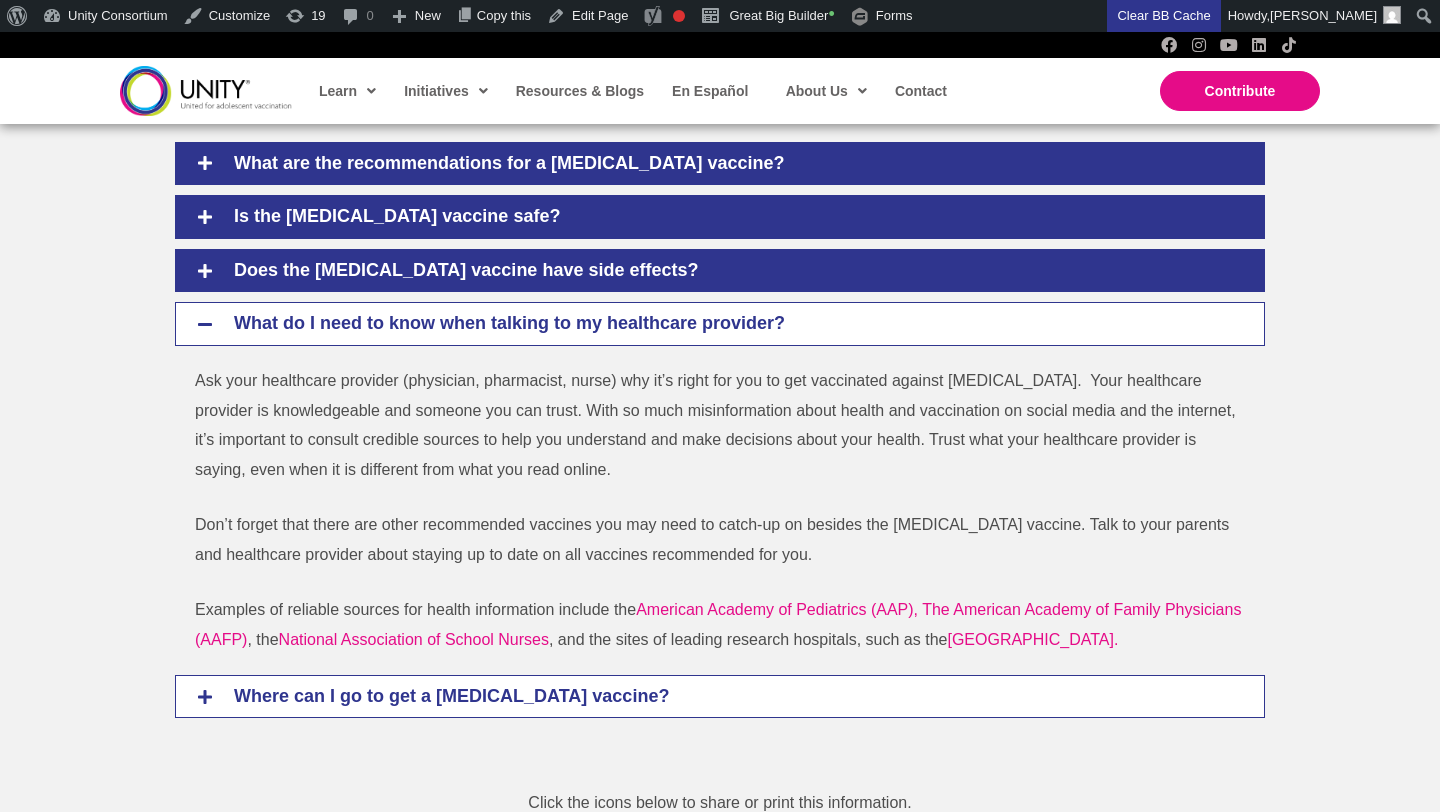 click on "Where can I go to get a [MEDICAL_DATA] vaccine?" at bounding box center [734, 697] 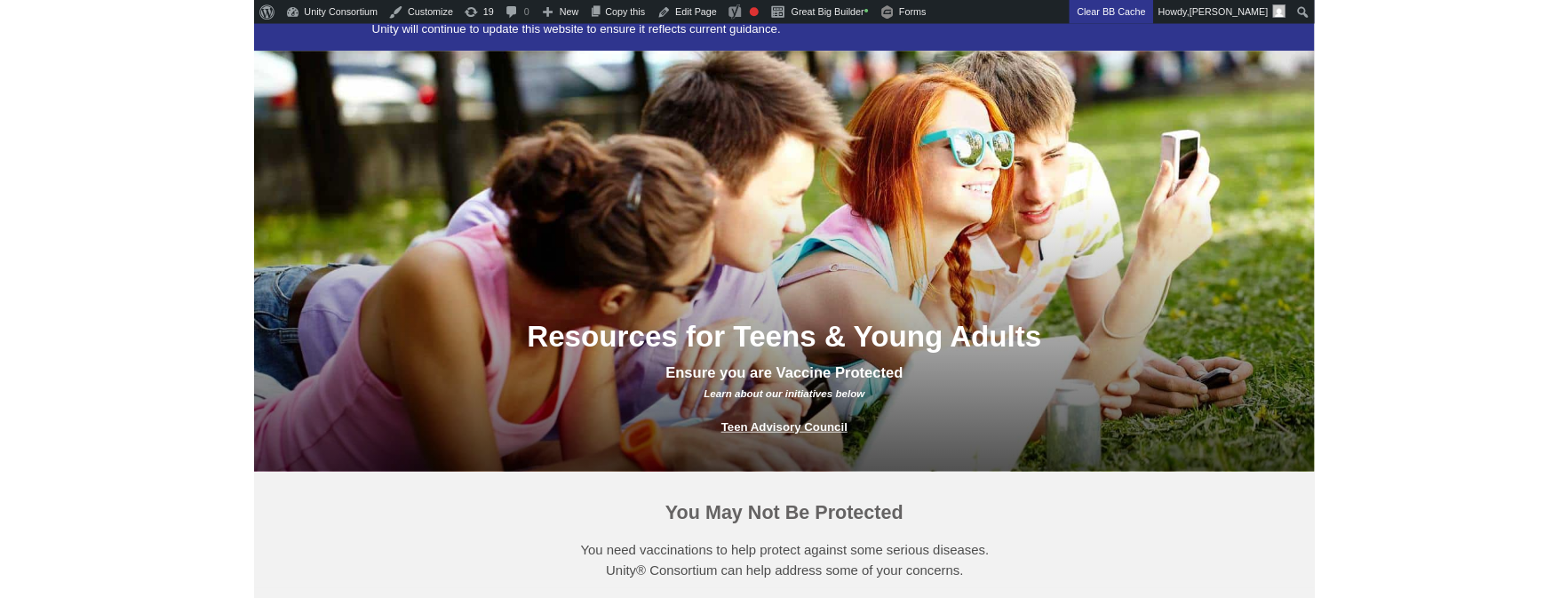 scroll, scrollTop: 0, scrollLeft: 0, axis: both 